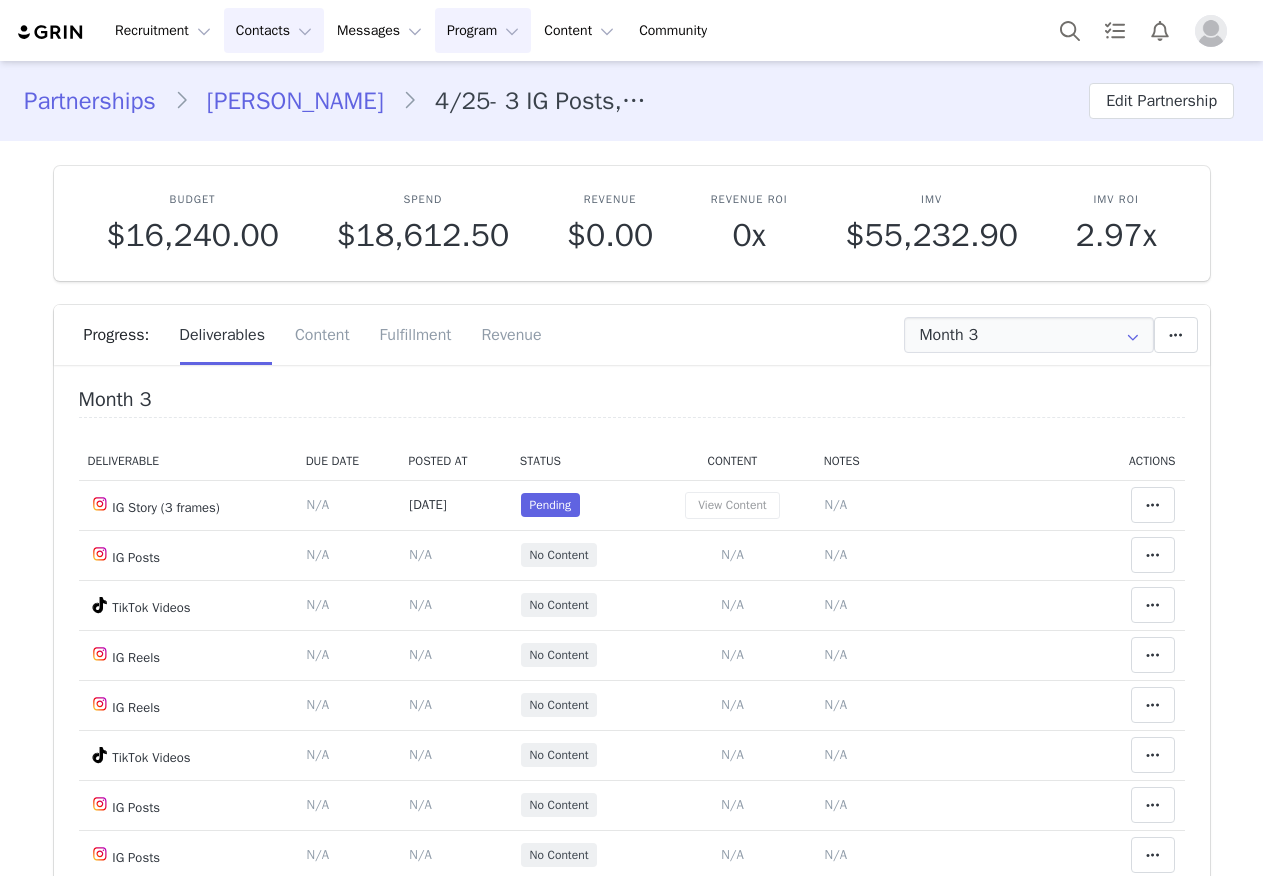 scroll, scrollTop: 0, scrollLeft: 0, axis: both 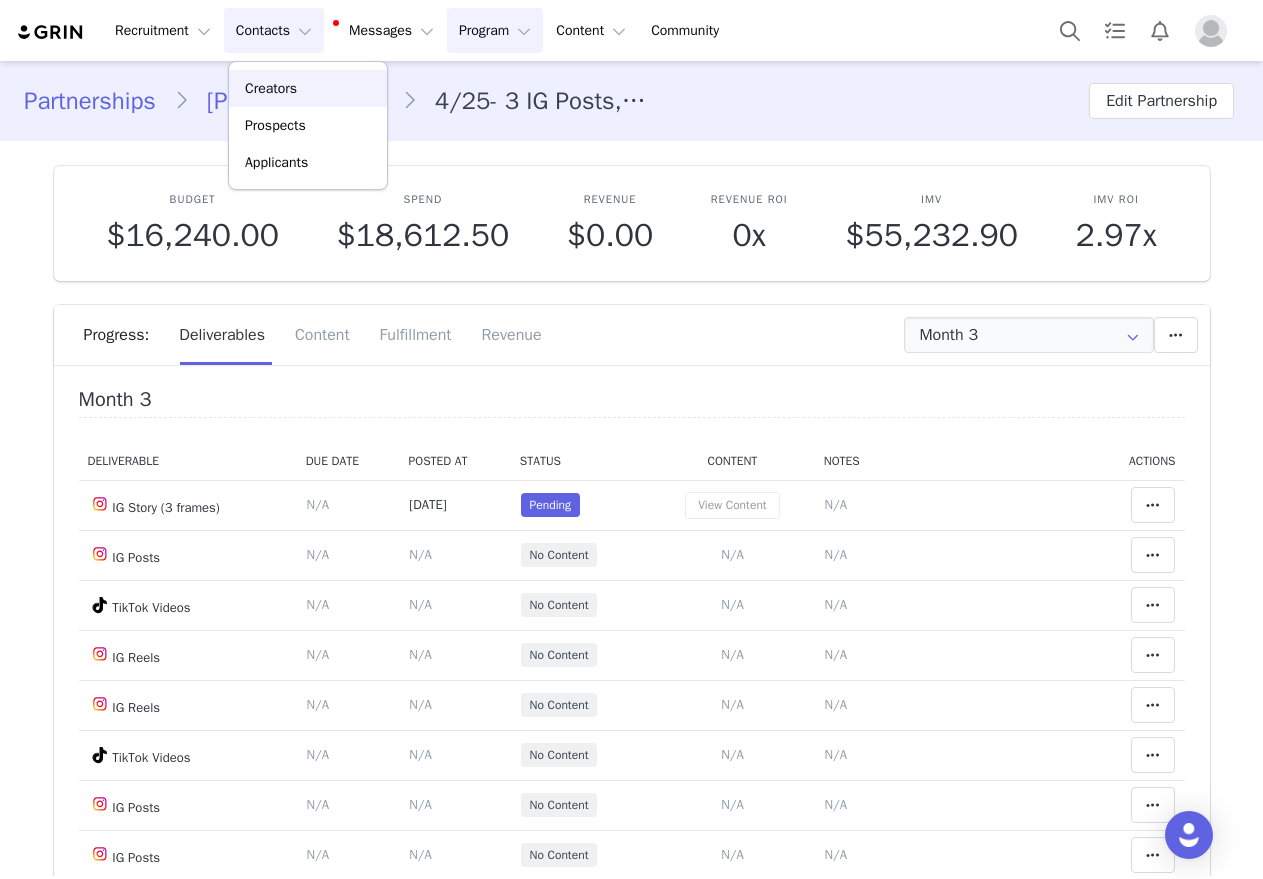 click on "Creators" at bounding box center [271, 88] 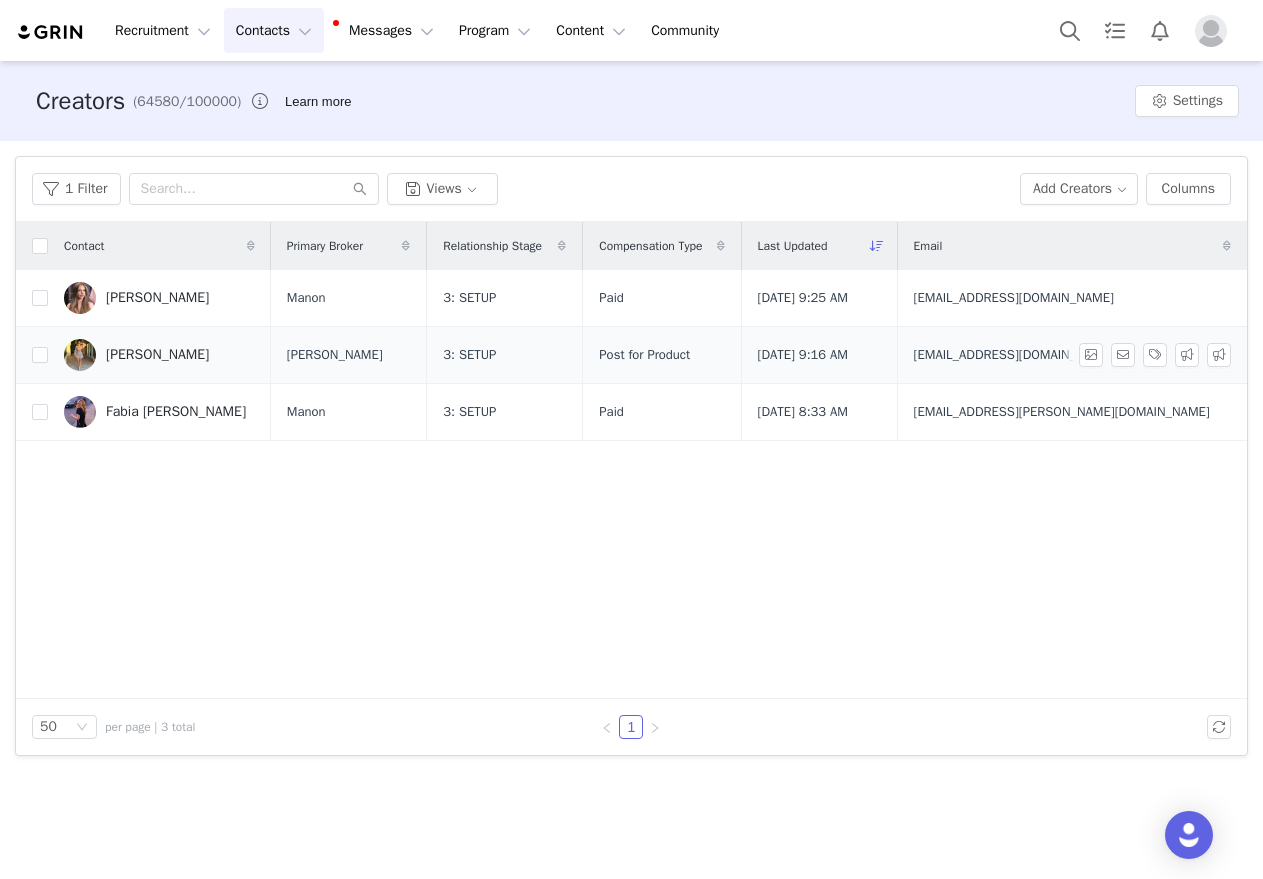click on "Alexa Hiotis" at bounding box center (157, 355) 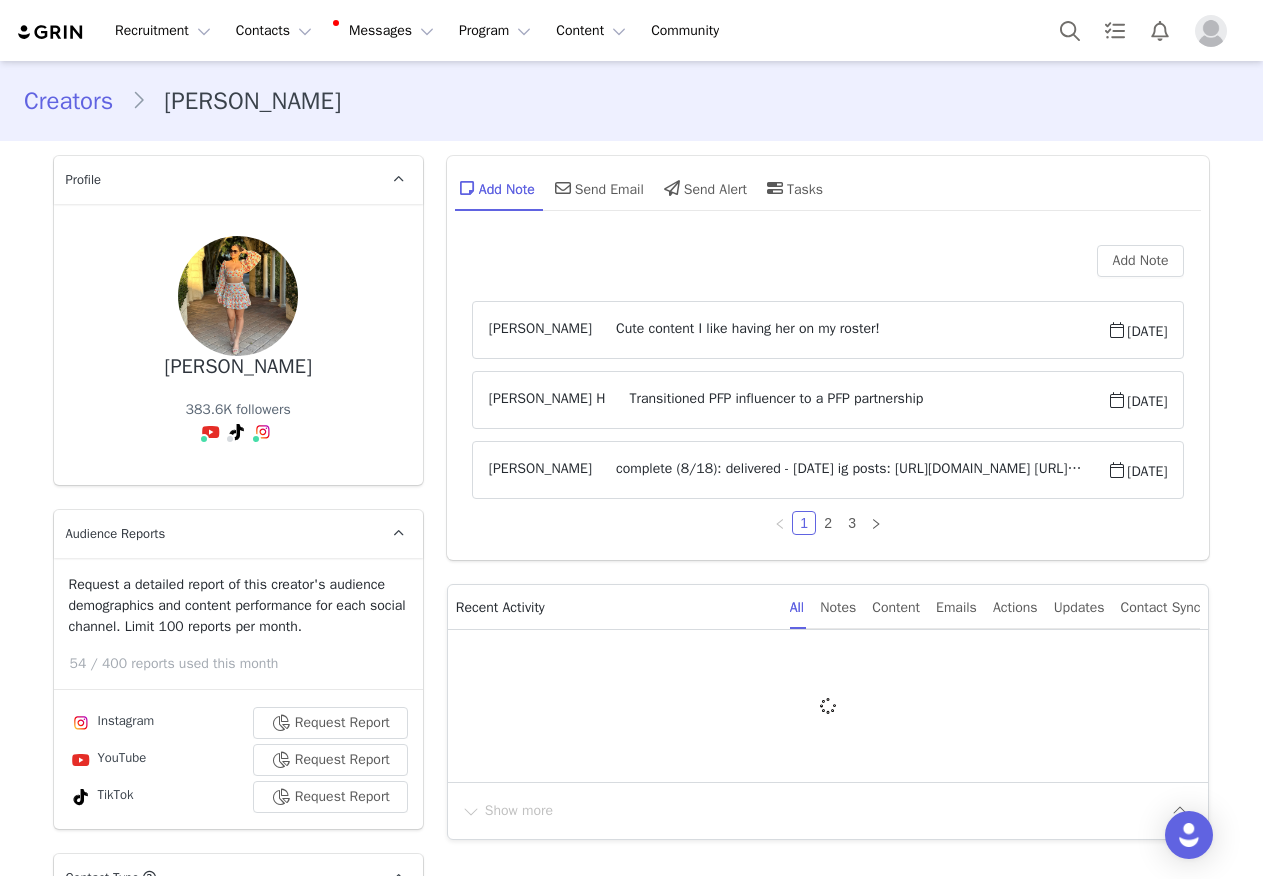 type on "+1 ([GEOGRAPHIC_DATA])" 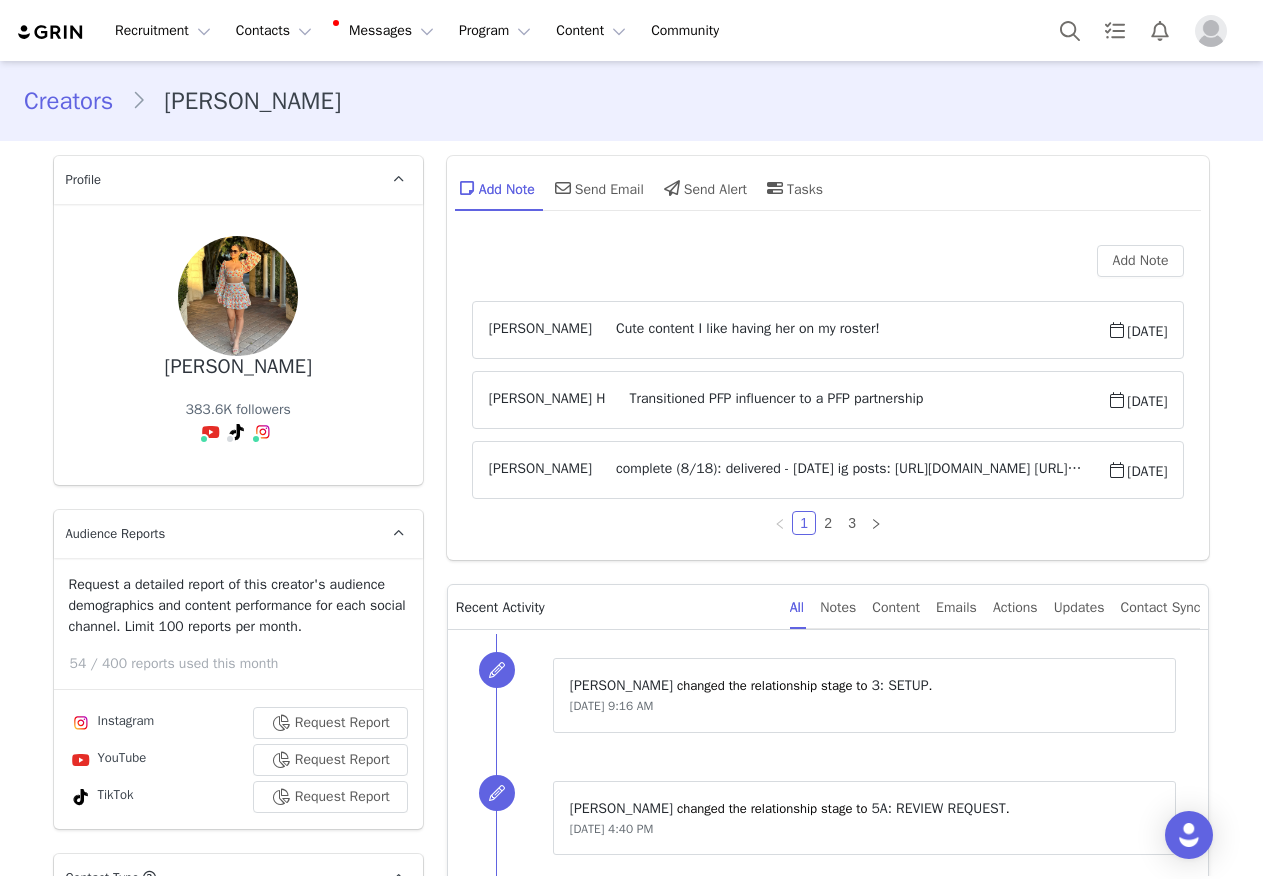 scroll, scrollTop: 0, scrollLeft: 0, axis: both 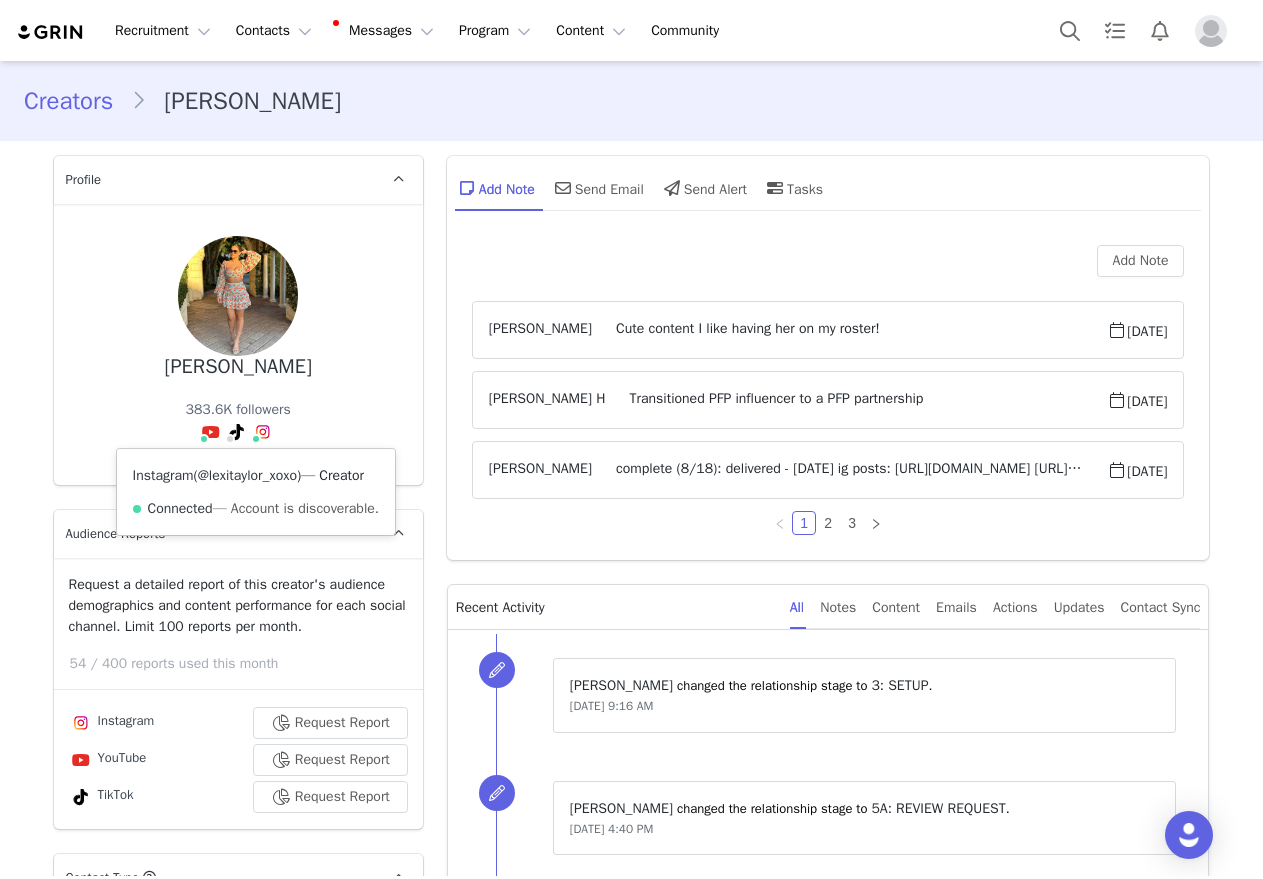 click on "@lexitaylor_xoxo" at bounding box center [247, 475] 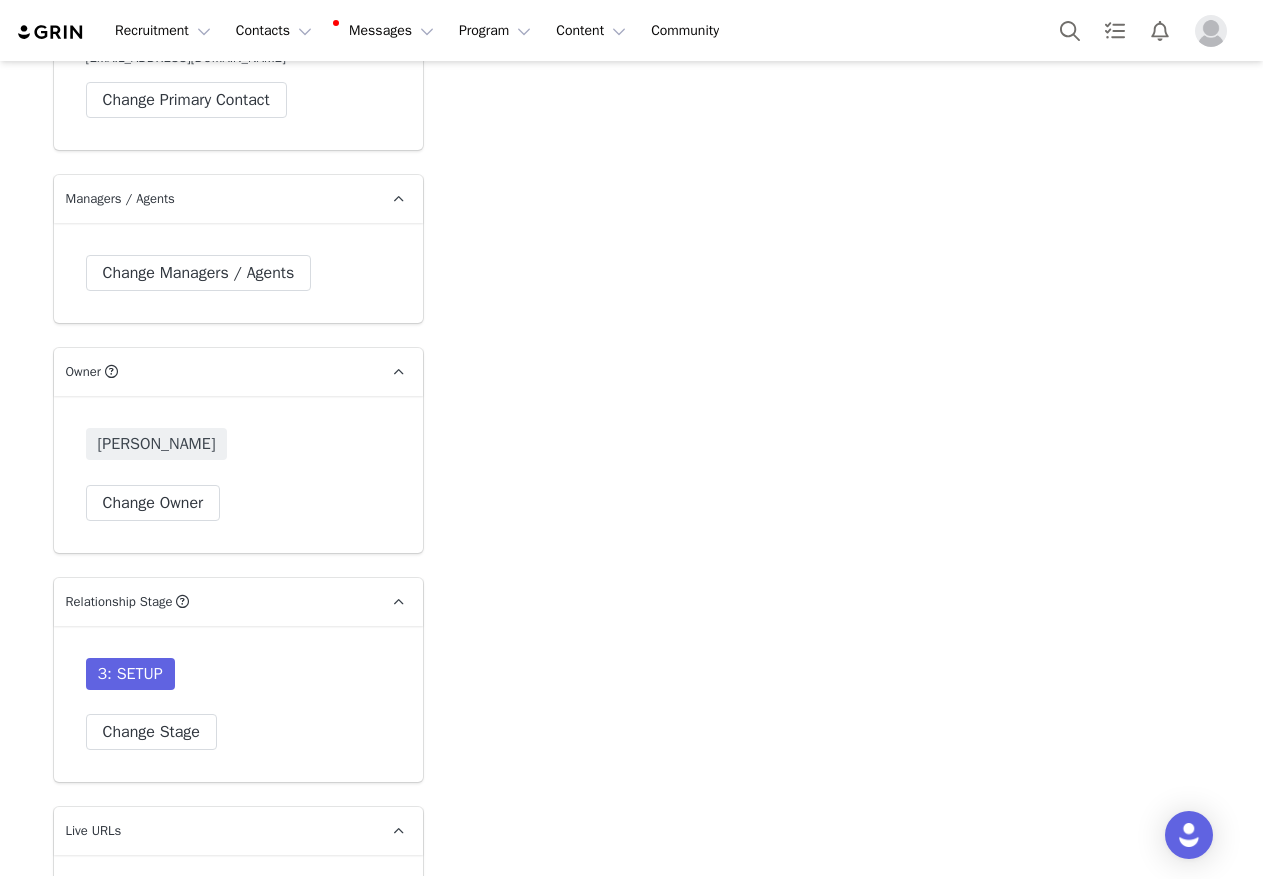 scroll, scrollTop: 5100, scrollLeft: 0, axis: vertical 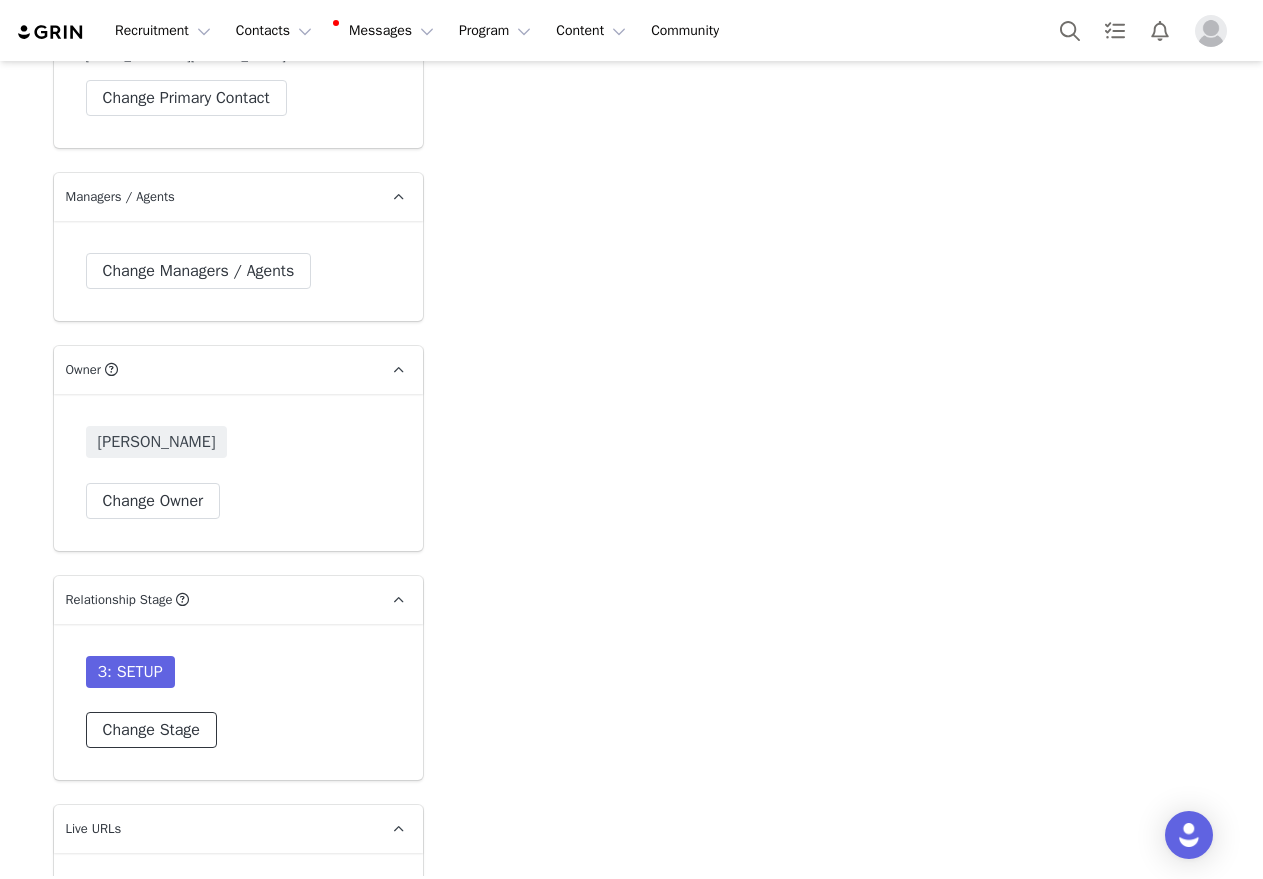 click on "Change Stage" at bounding box center (151, 730) 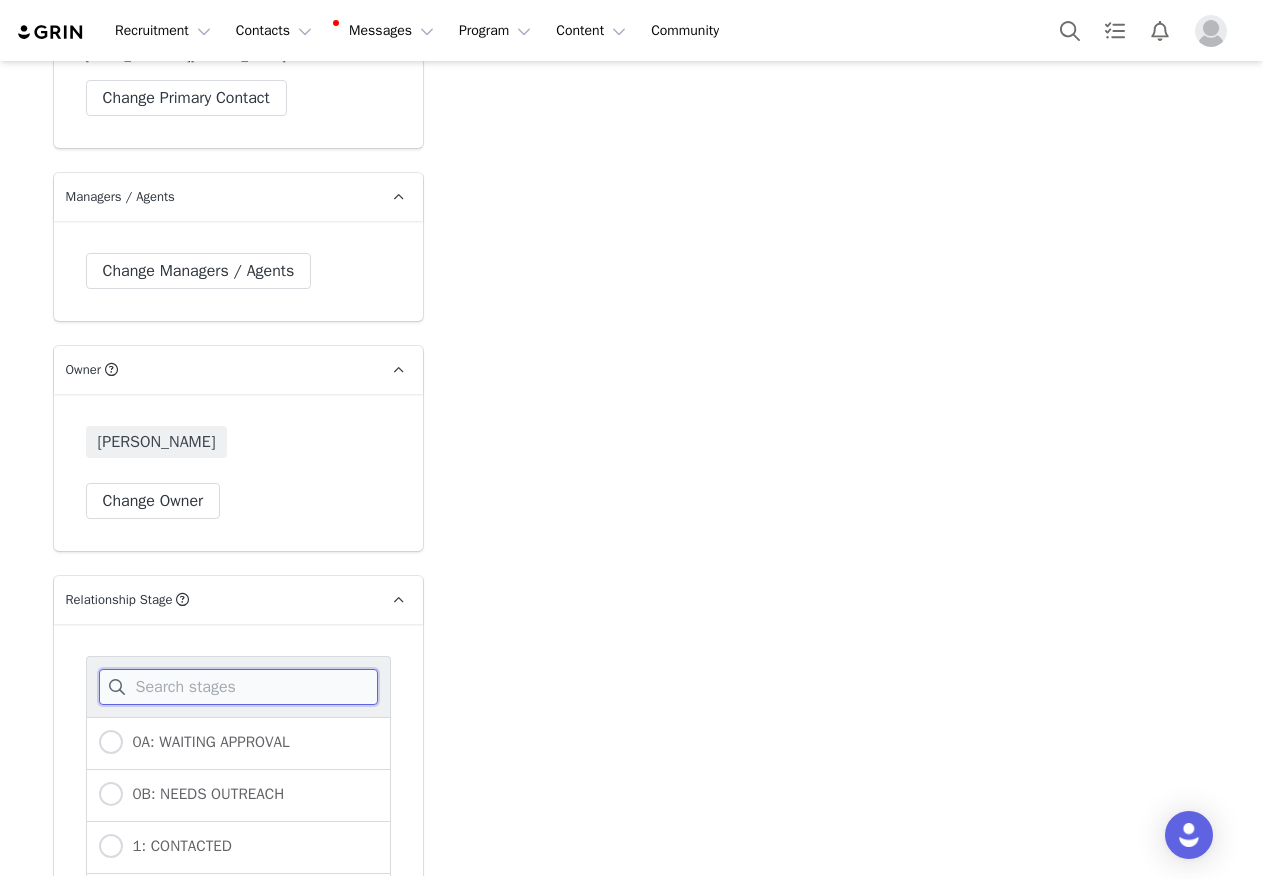 click at bounding box center (238, 687) 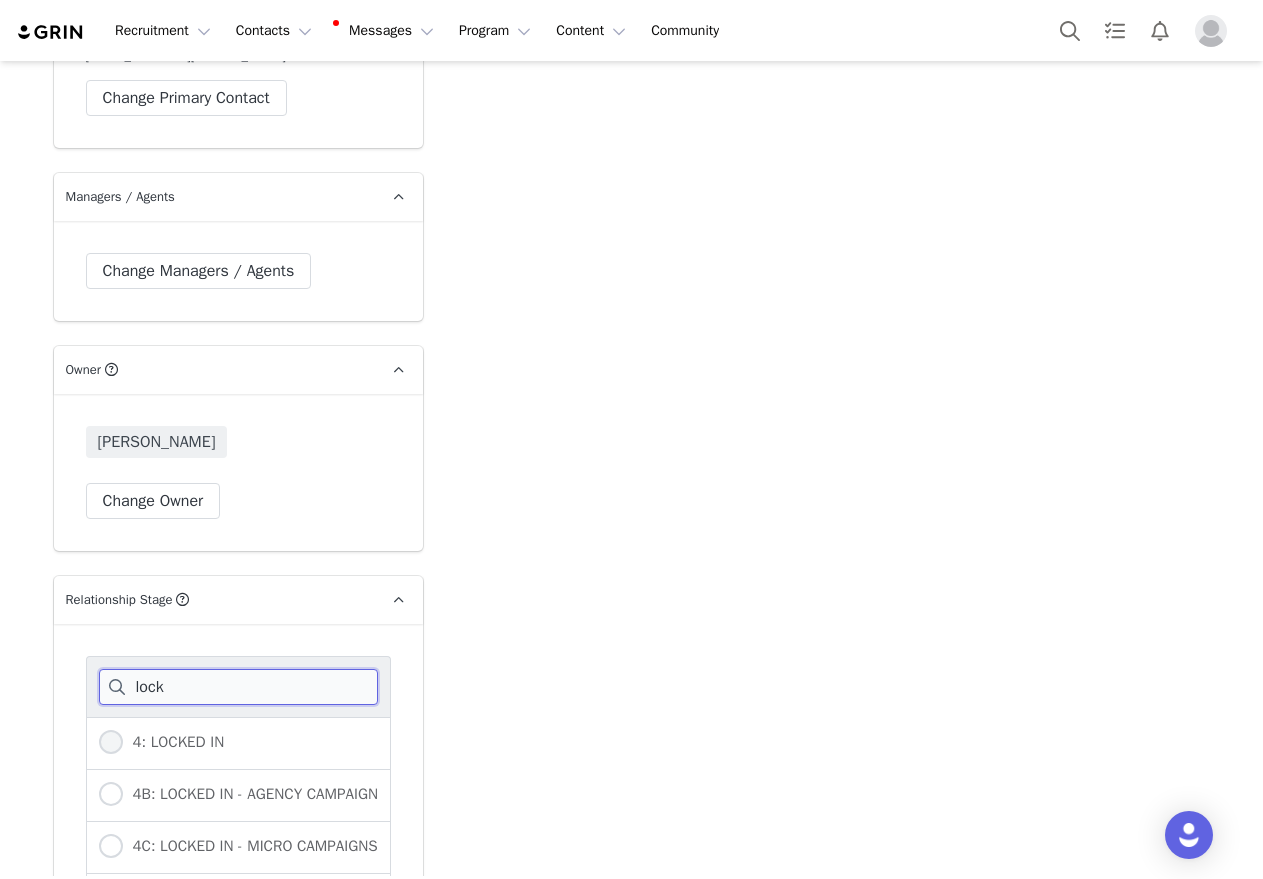 type on "lock" 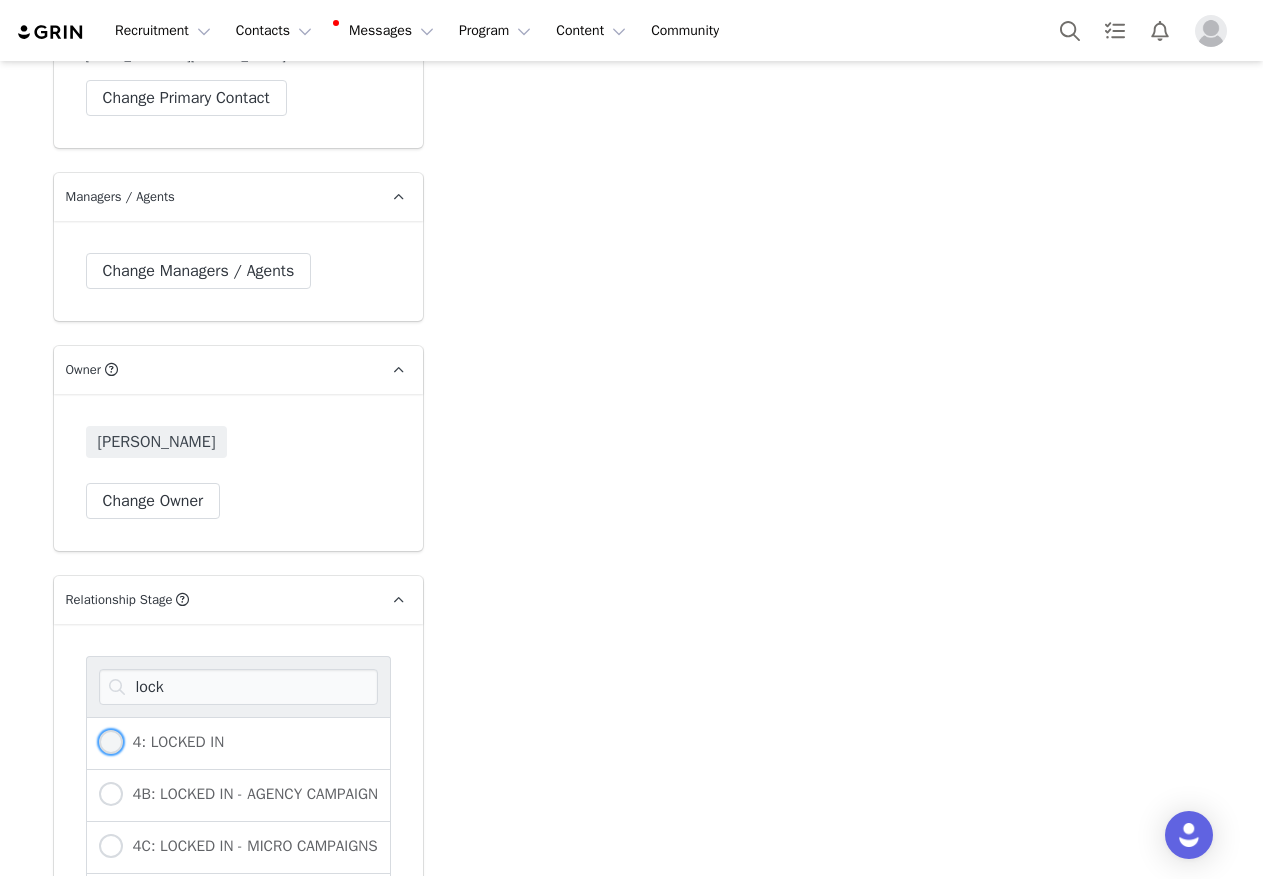 click on "4: LOCKED IN" at bounding box center [174, 742] 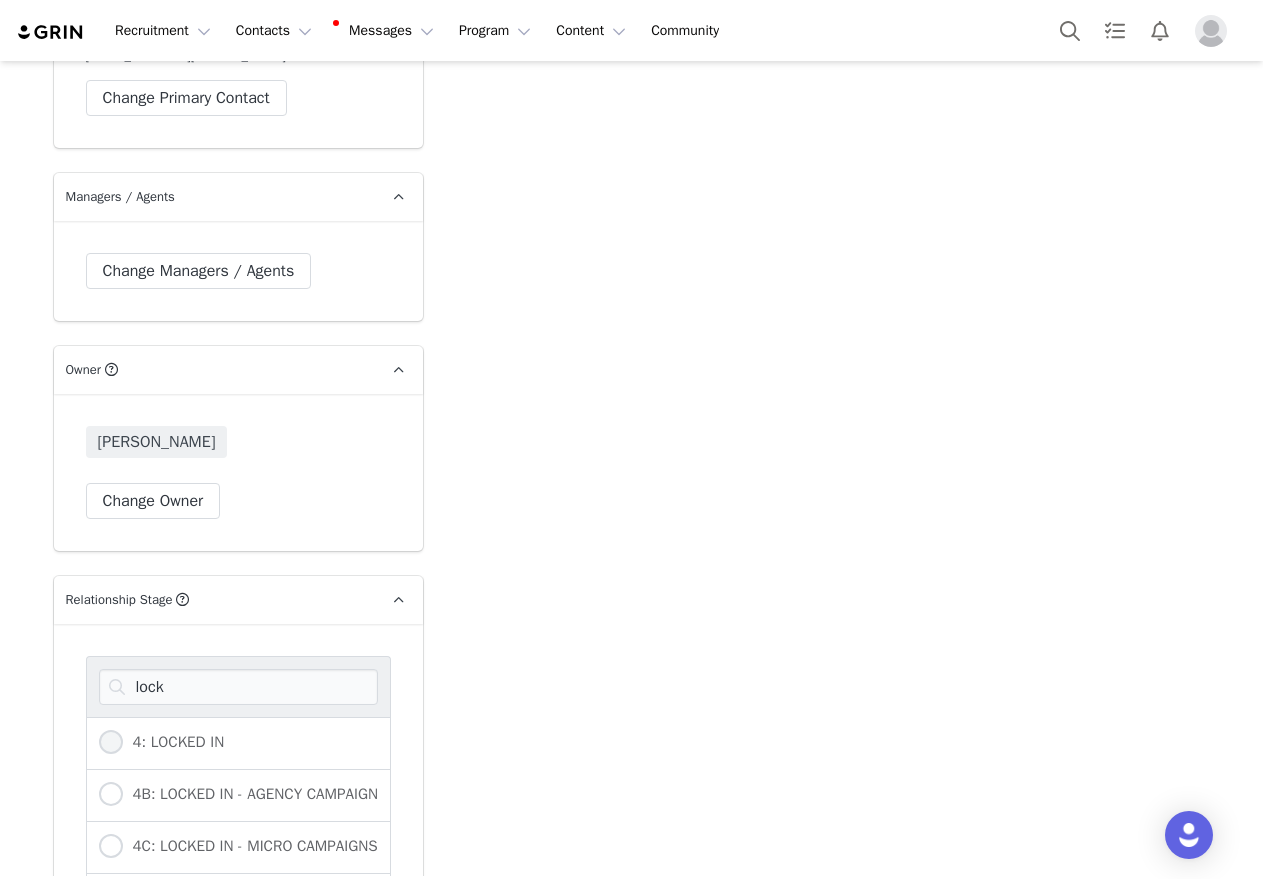 click on "4: LOCKED IN" at bounding box center [111, 743] 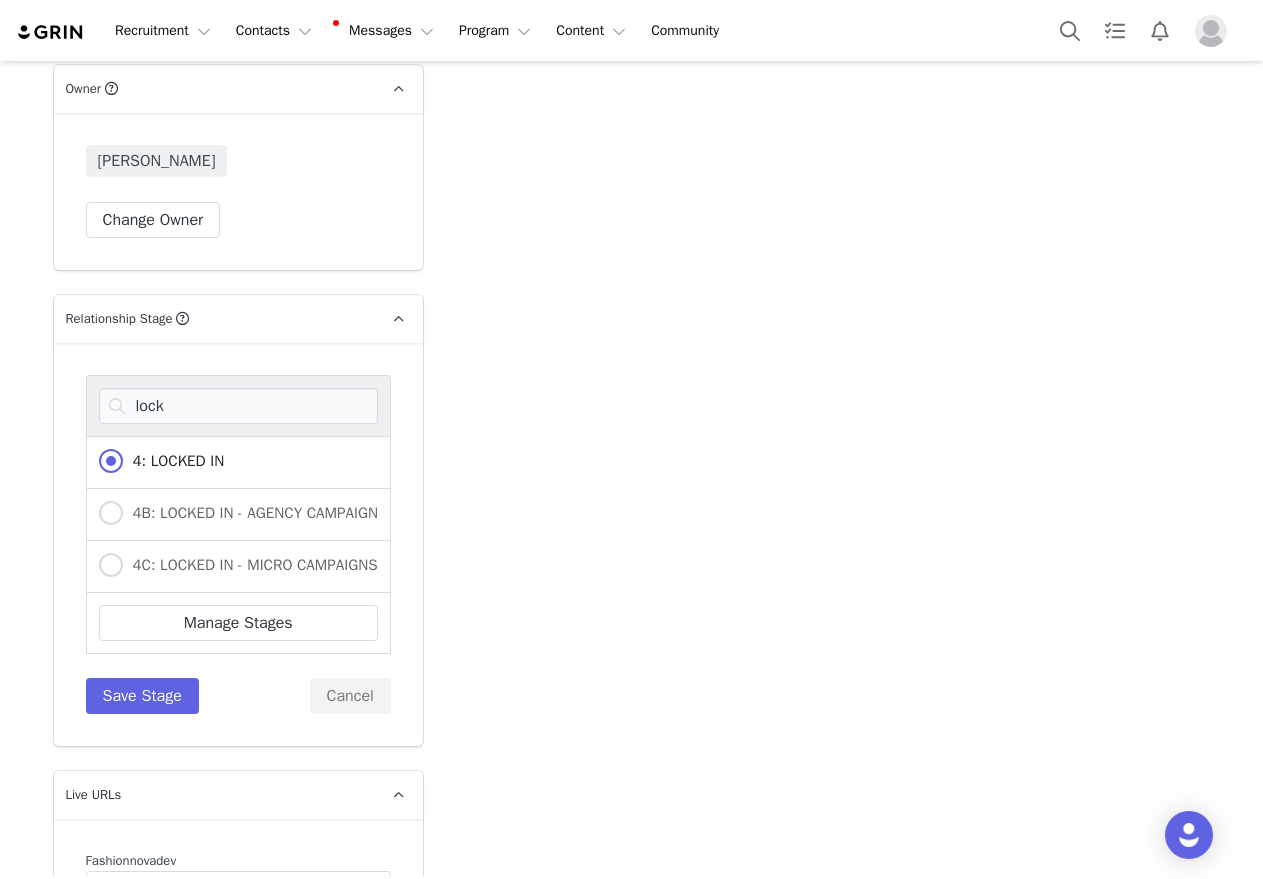 scroll, scrollTop: 5400, scrollLeft: 0, axis: vertical 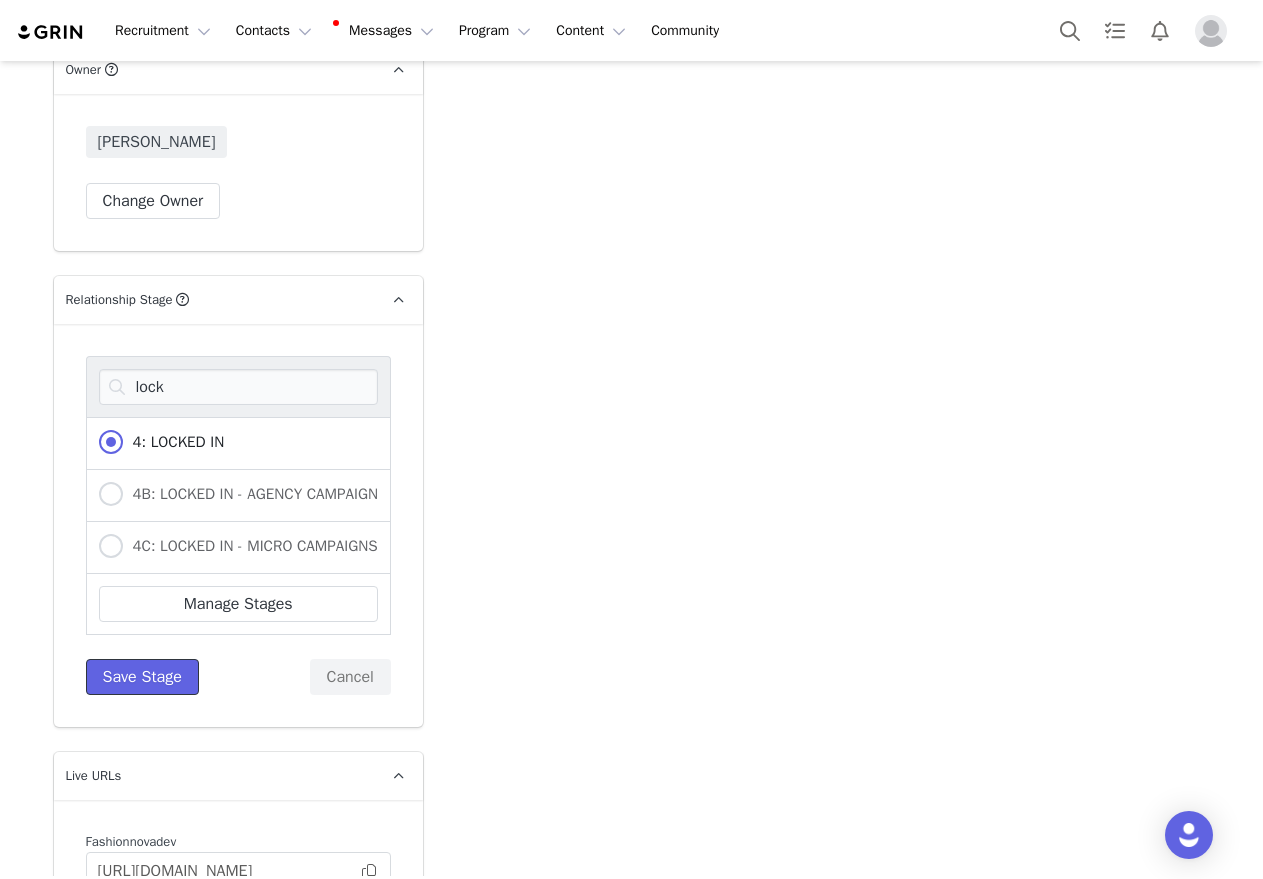 click on "Save Stage" at bounding box center (142, 677) 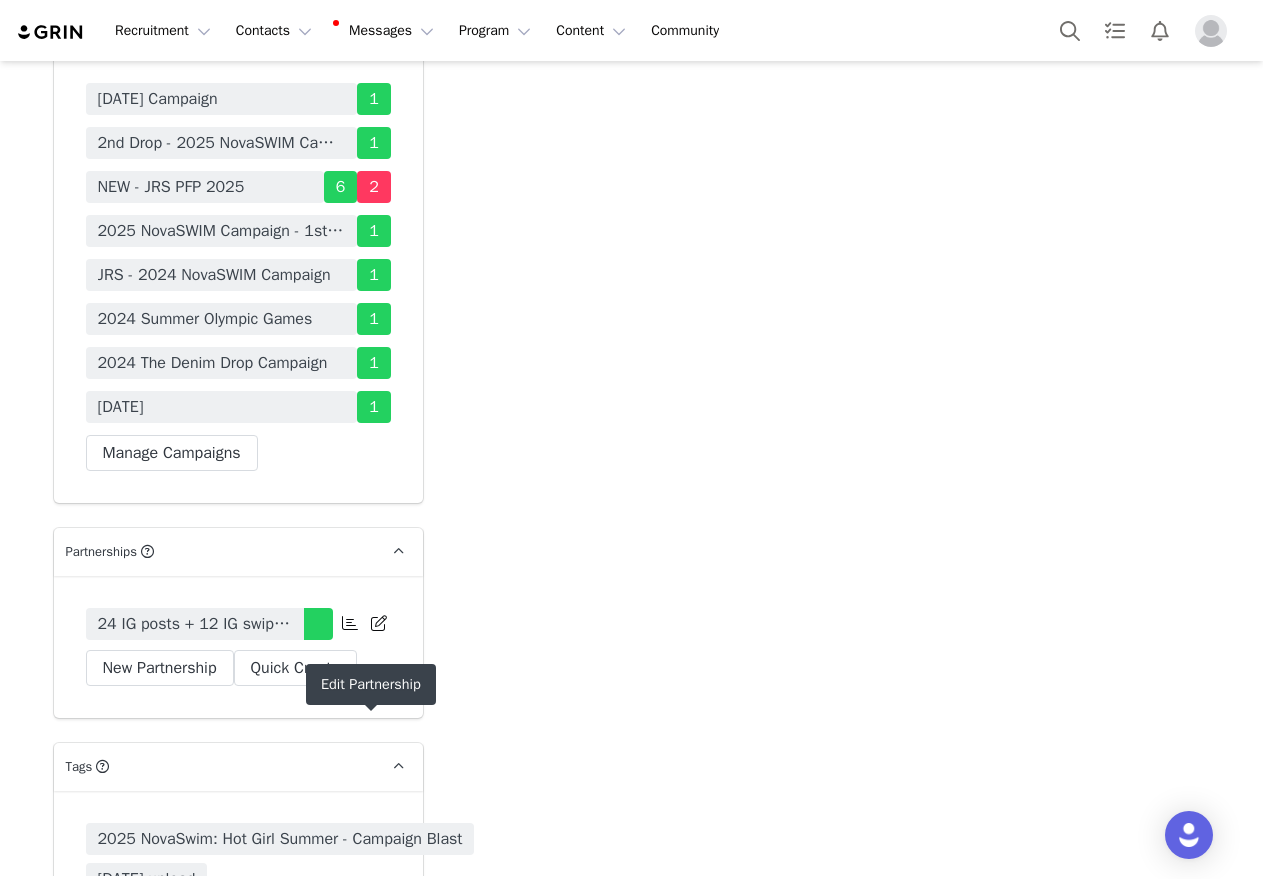 scroll, scrollTop: 6500, scrollLeft: 0, axis: vertical 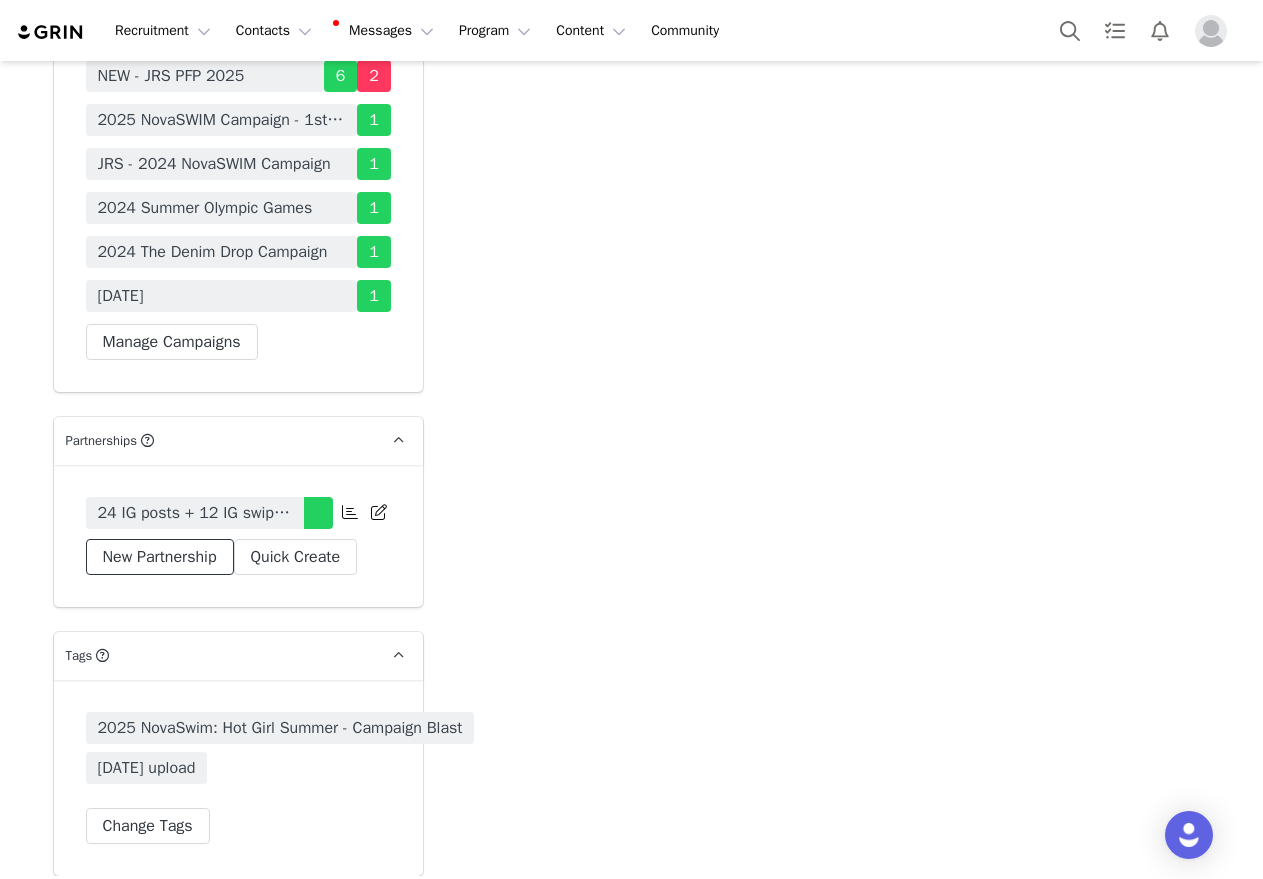 click on "New Partnership" at bounding box center [160, 557] 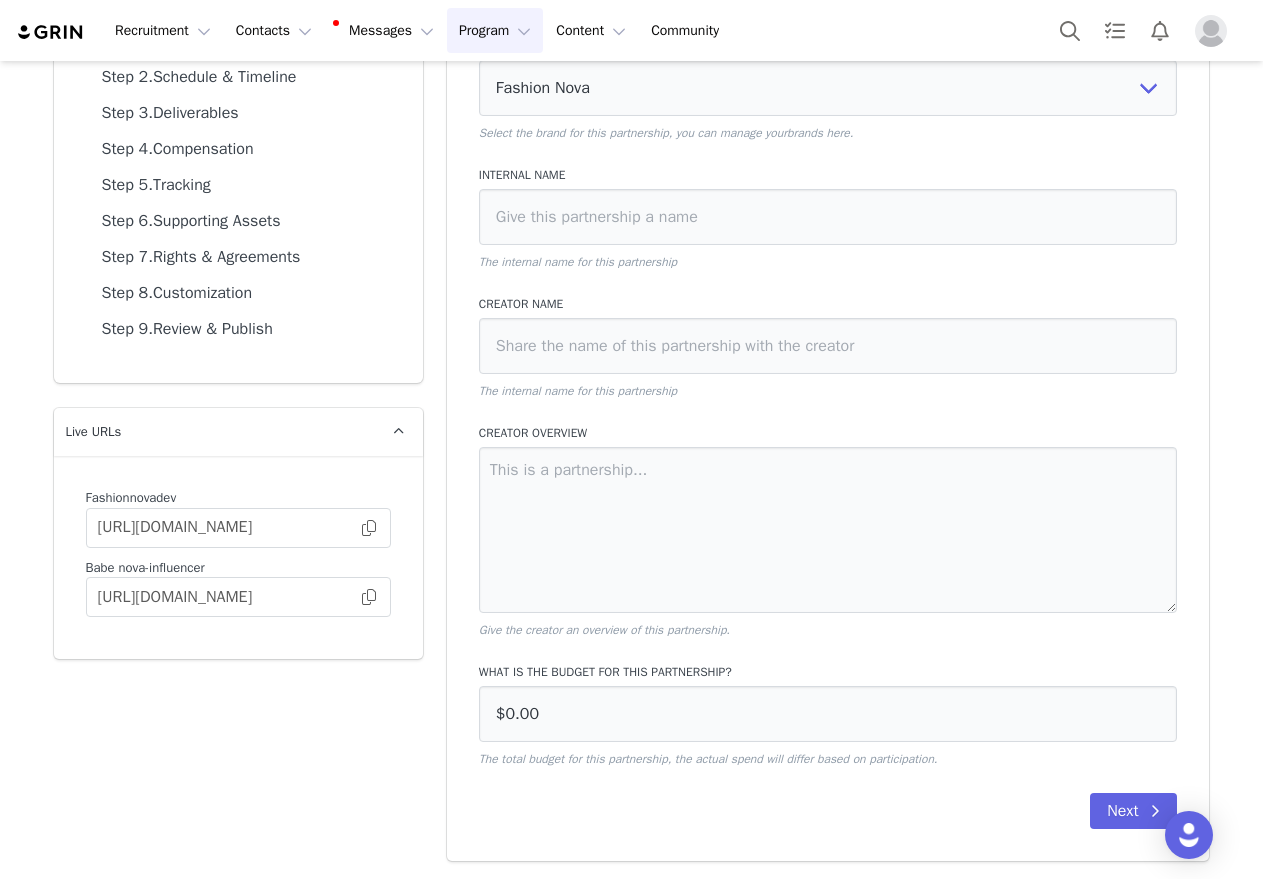 scroll, scrollTop: 199, scrollLeft: 0, axis: vertical 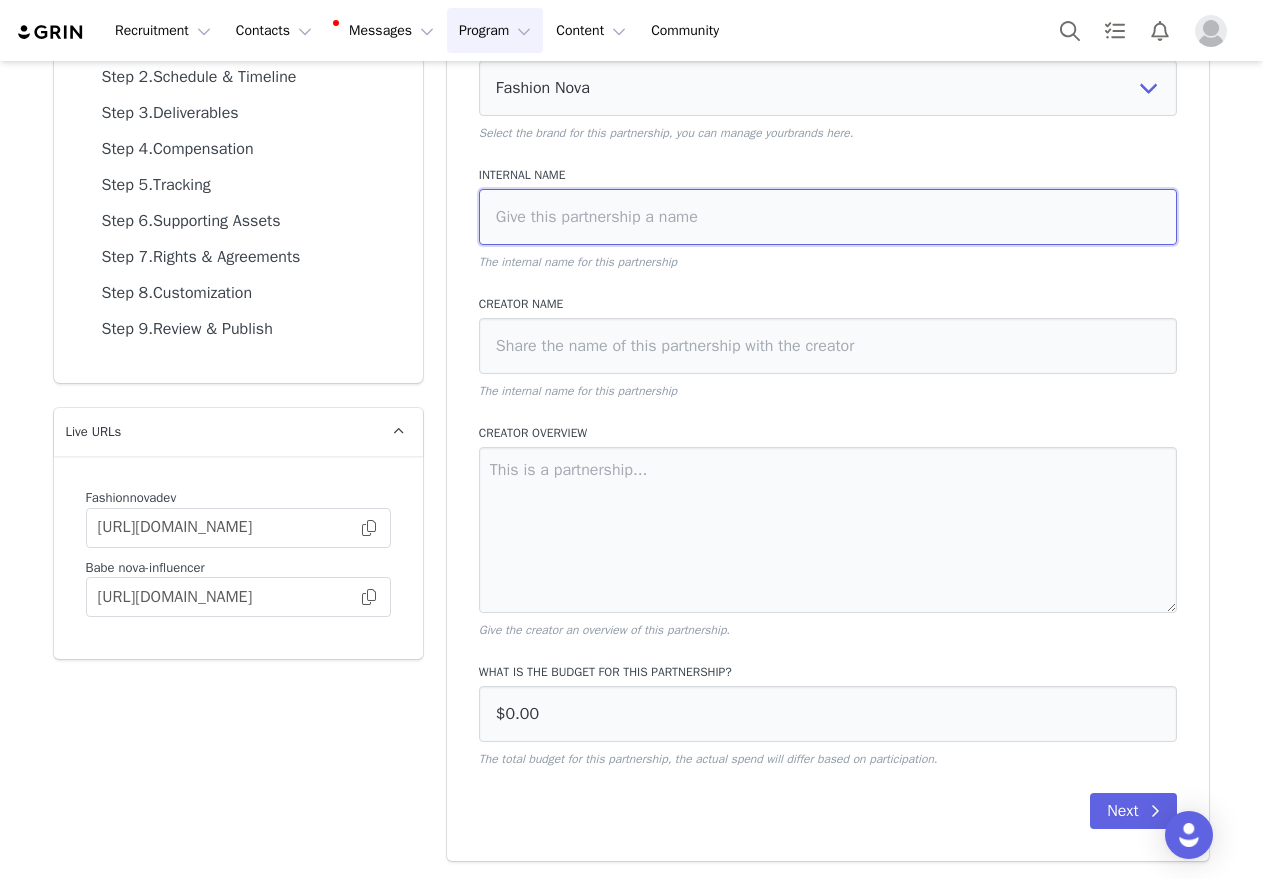 click at bounding box center (828, 217) 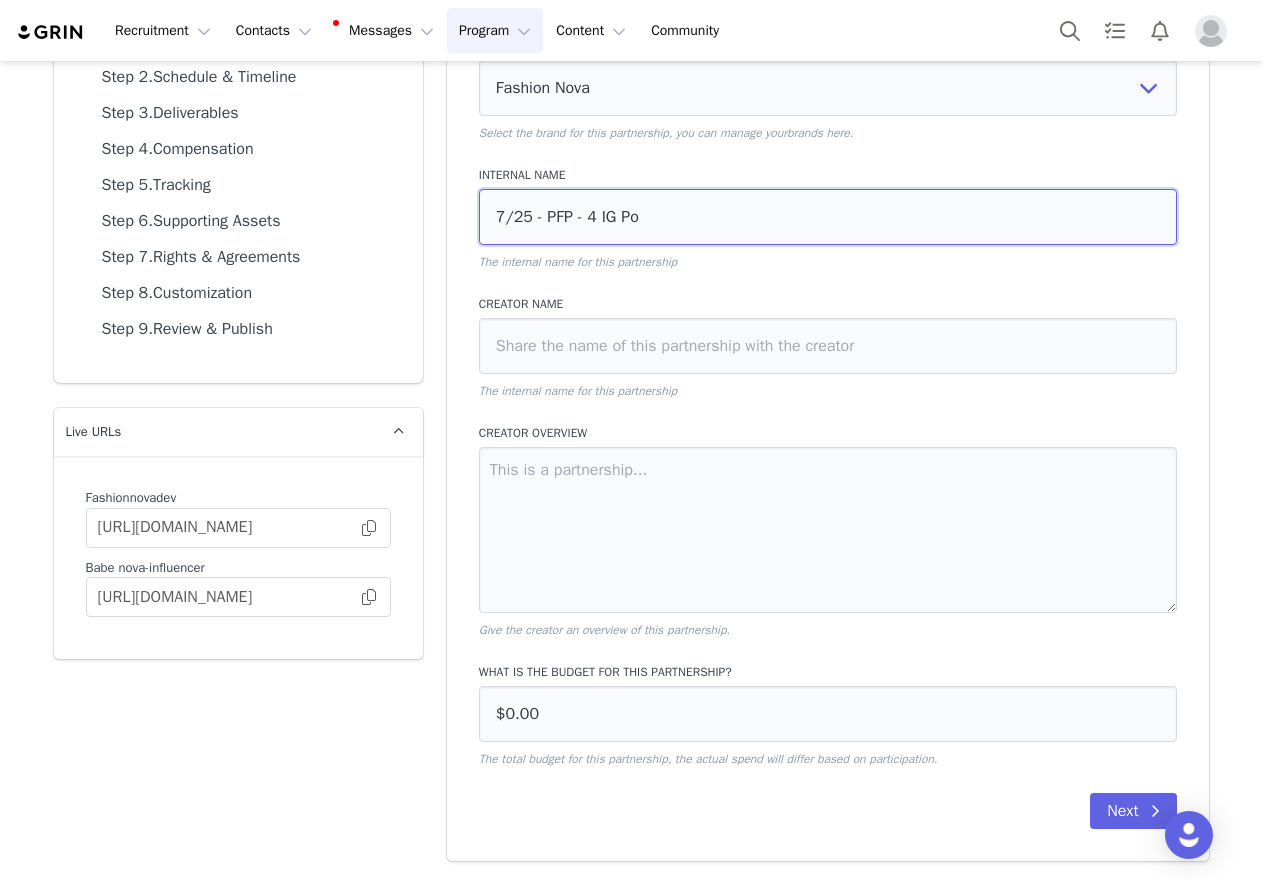 drag, startPoint x: 674, startPoint y: 220, endPoint x: 683, endPoint y: 226, distance: 10.816654 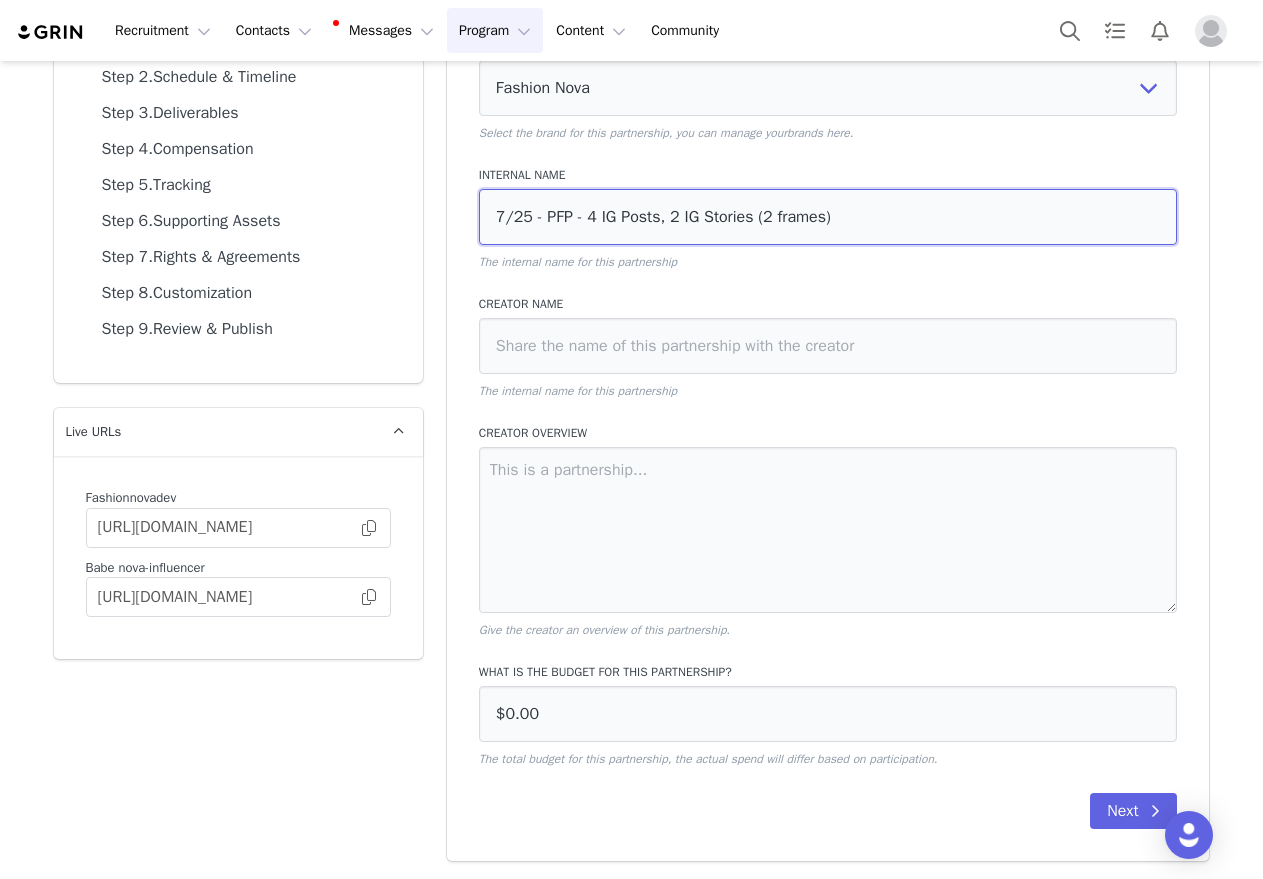 click on "7/25 - PFP - 4 IG Posts, 2 IG Stories (2 frames)" at bounding box center [828, 217] 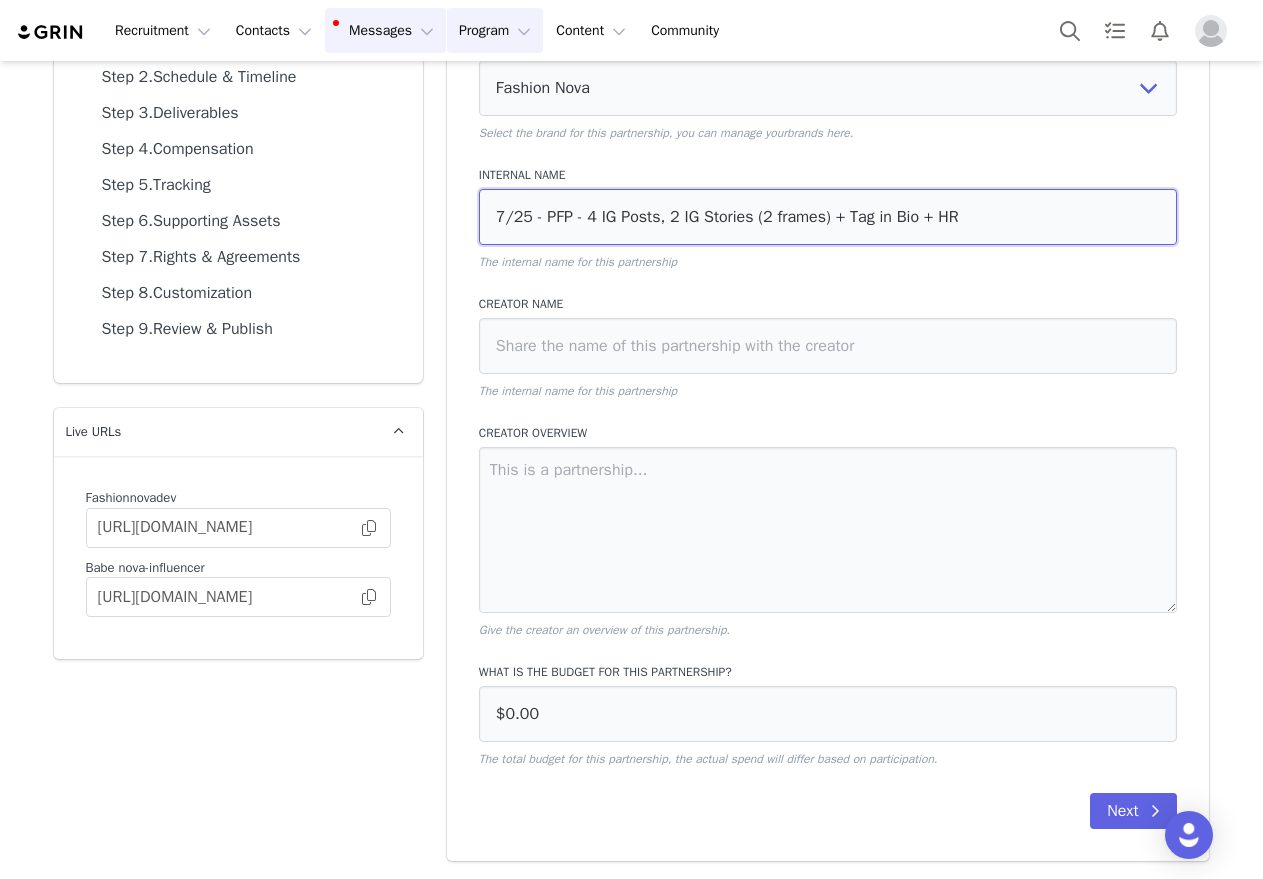type on "7/25 - PFP - 4 IG Posts, 2 IG Stories (2 frames) + Tag in Bio + HR" 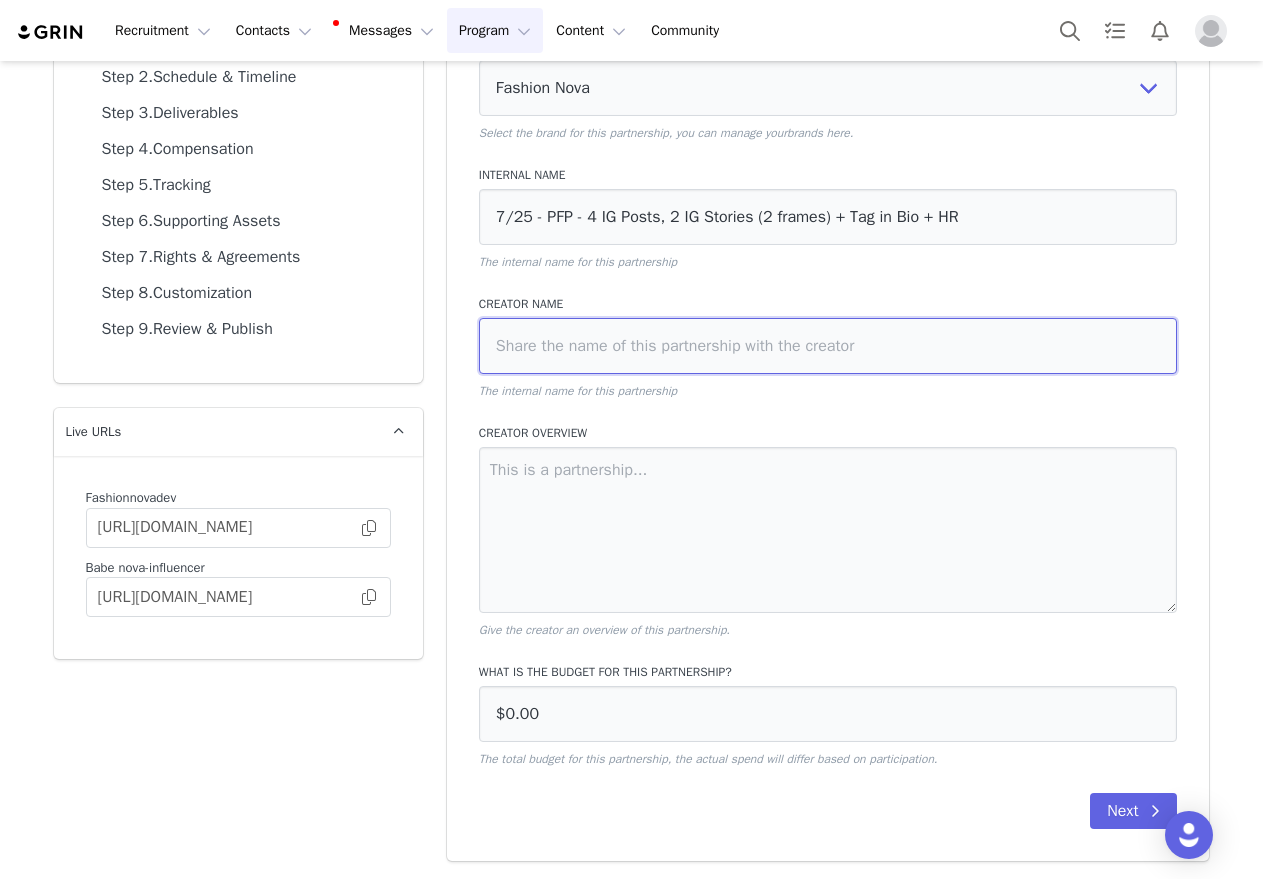 click at bounding box center [828, 346] 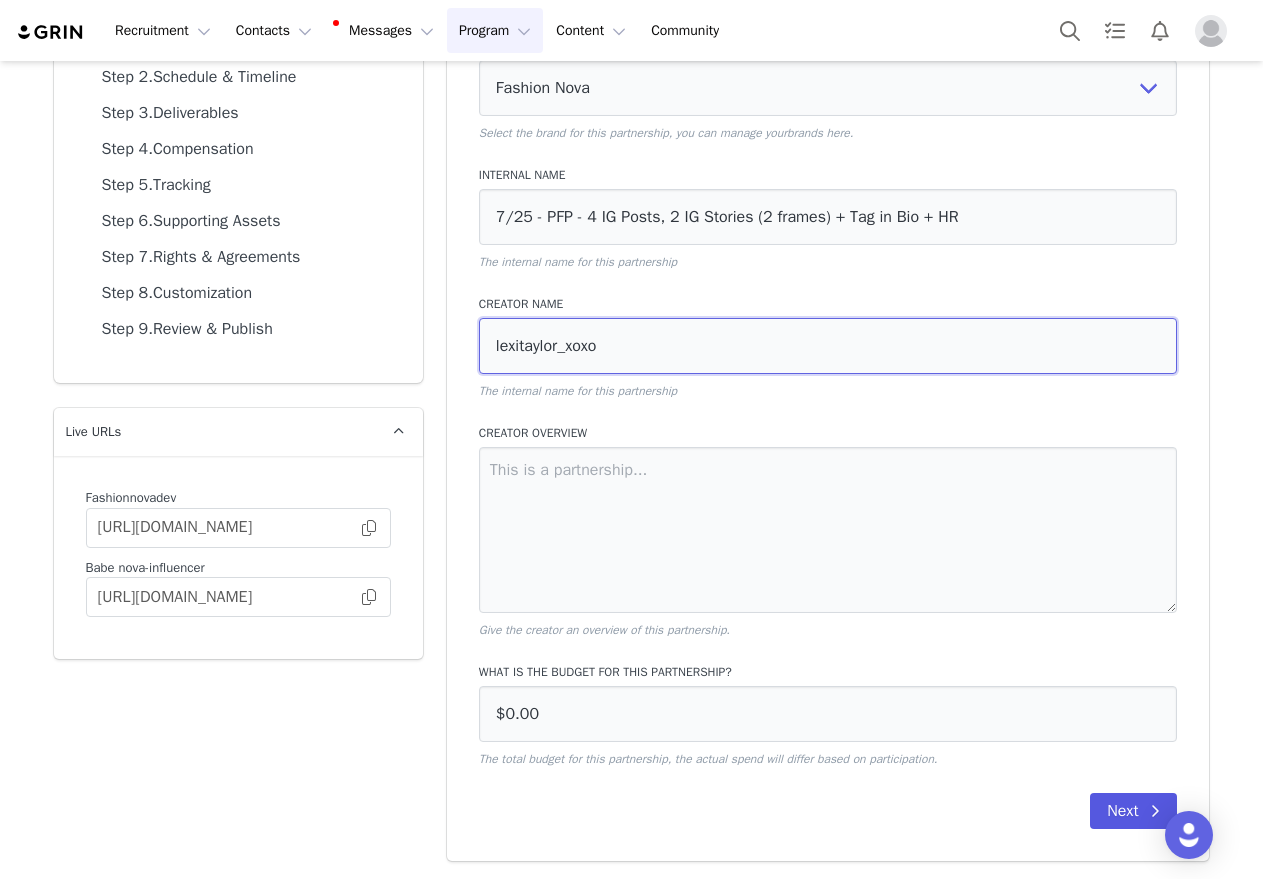 type on "lexitaylor_xoxo" 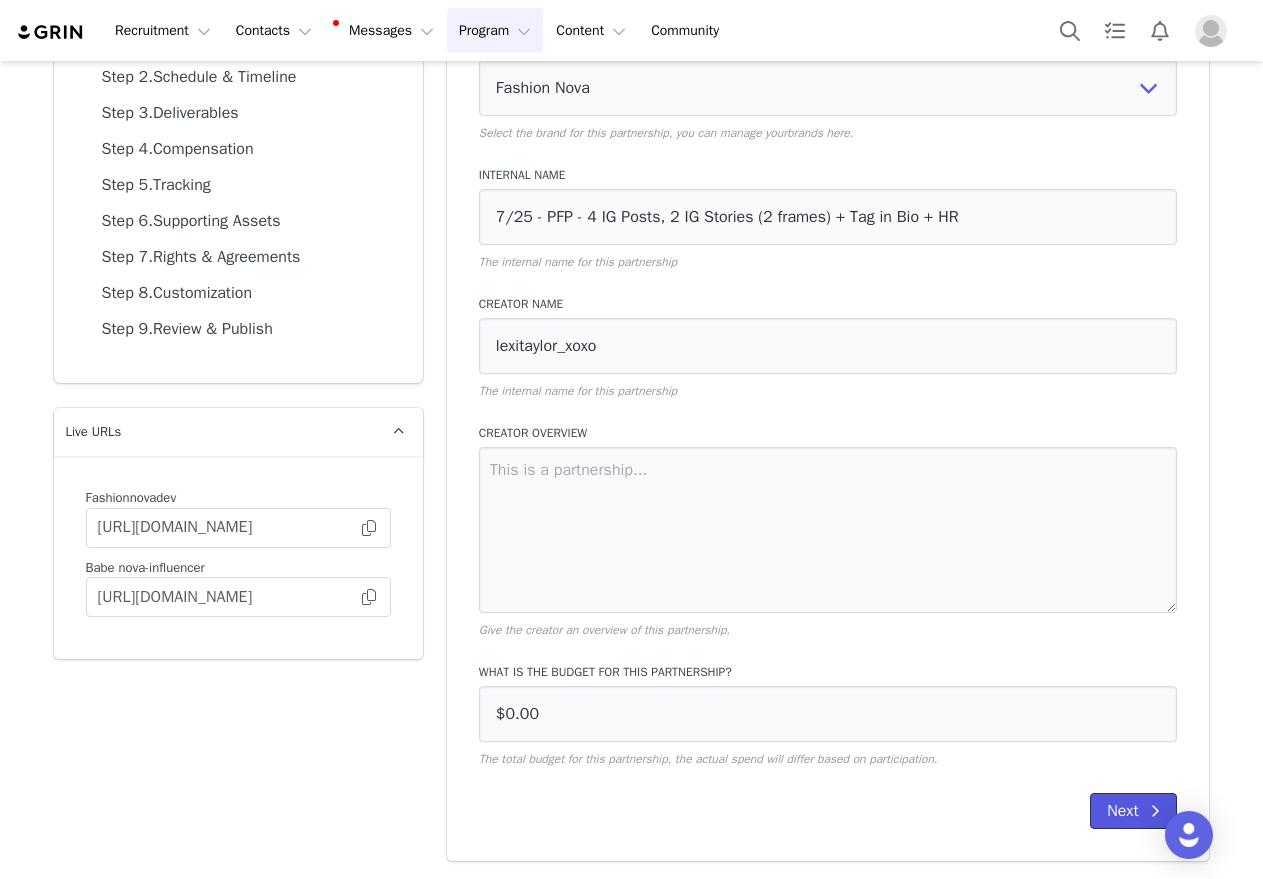 click on "Next" at bounding box center (1133, 811) 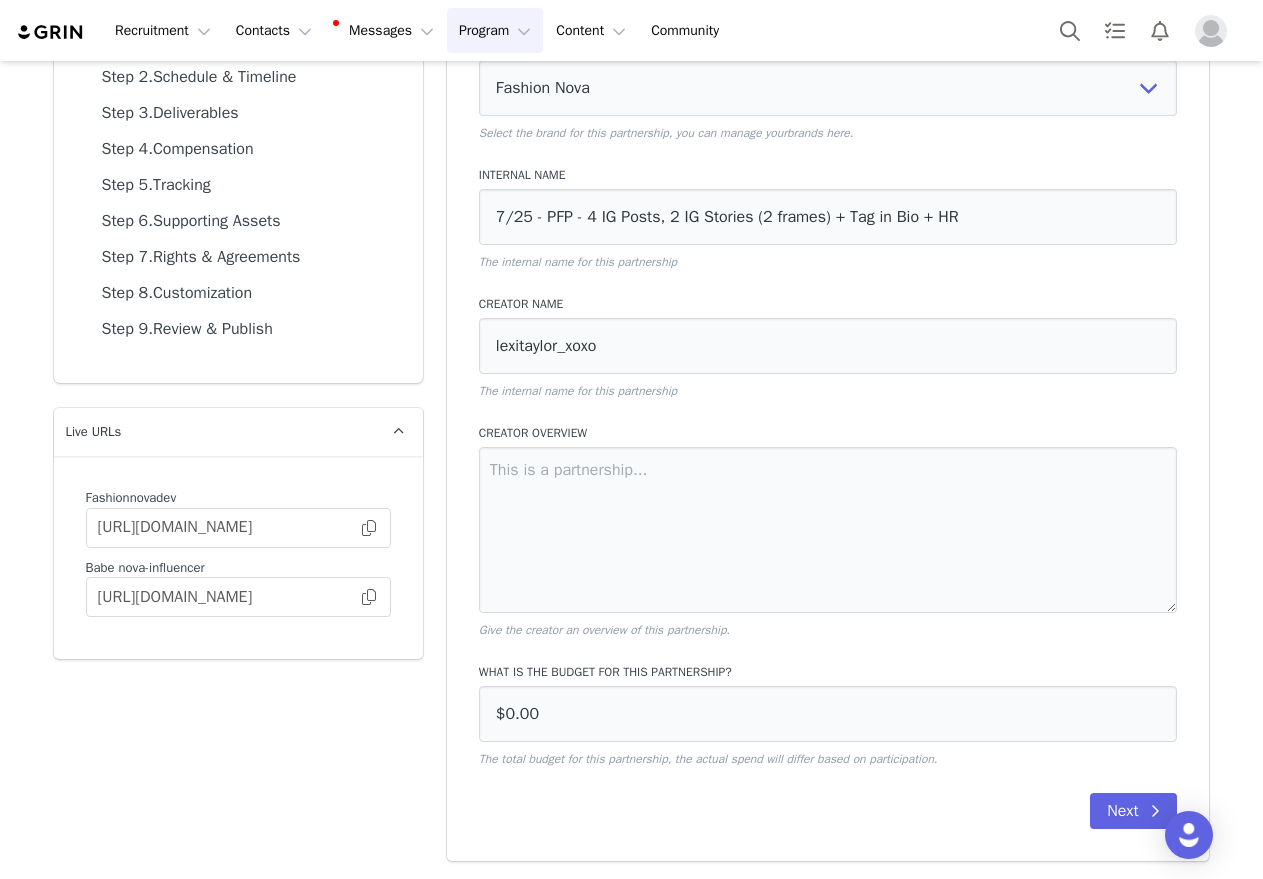 scroll, scrollTop: 0, scrollLeft: 0, axis: both 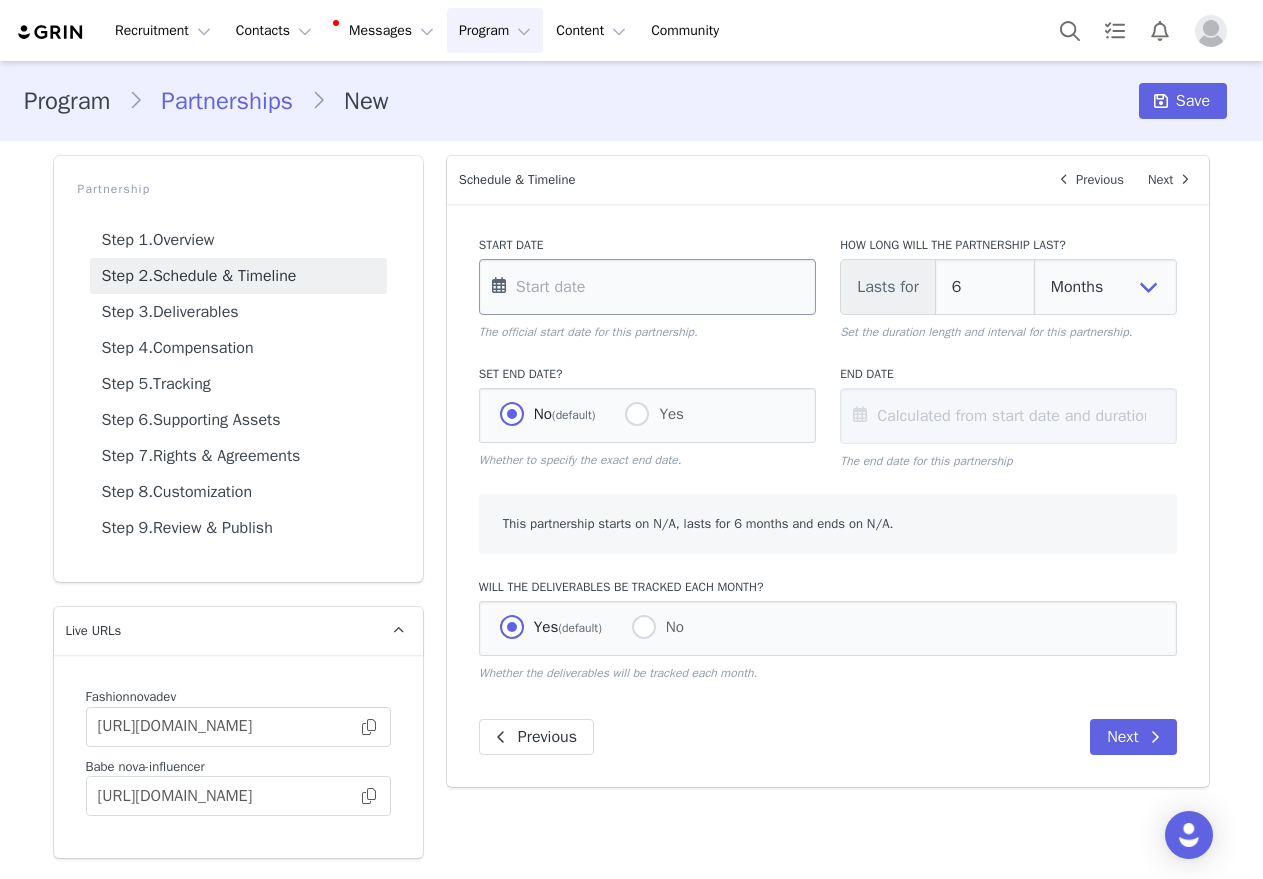 click at bounding box center (647, 287) 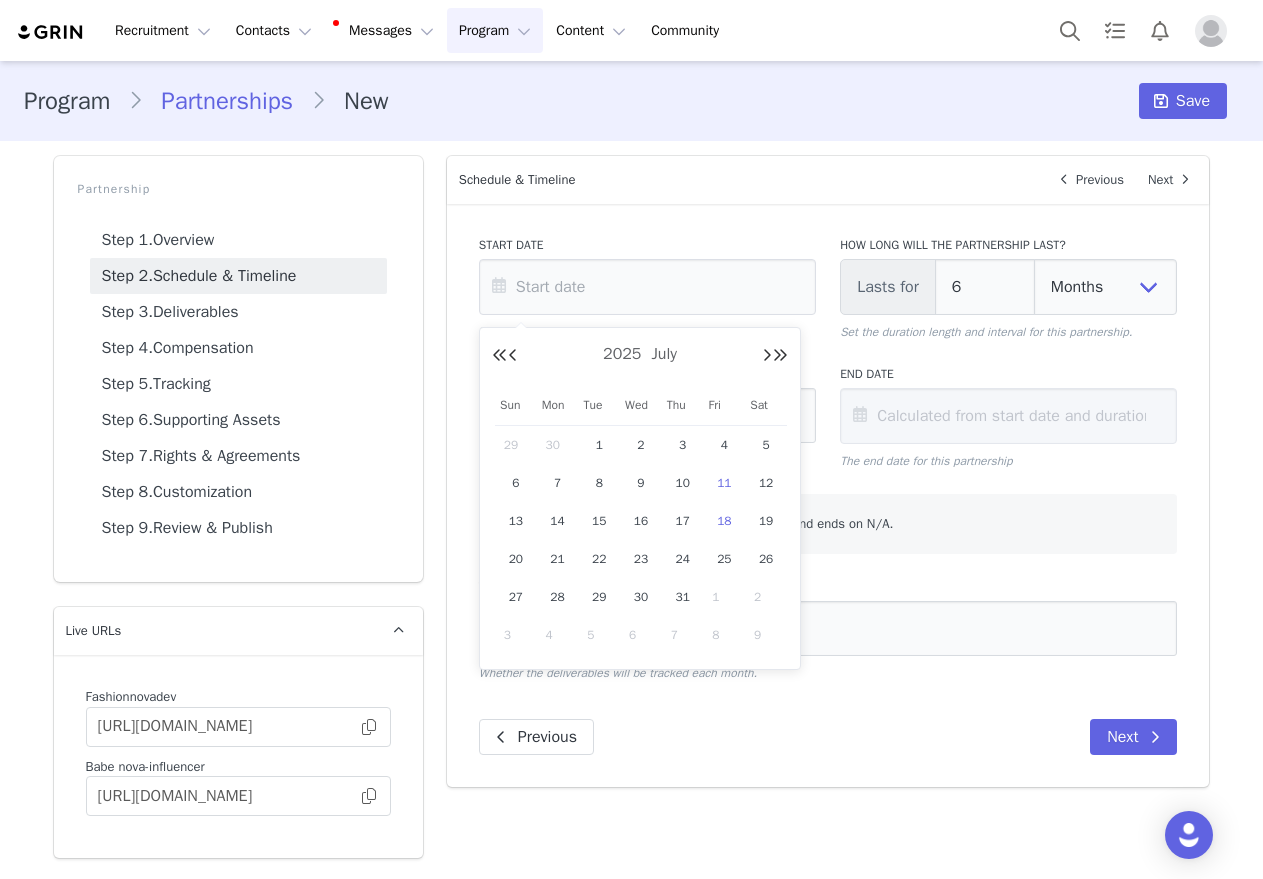 click on "18" at bounding box center (724, 521) 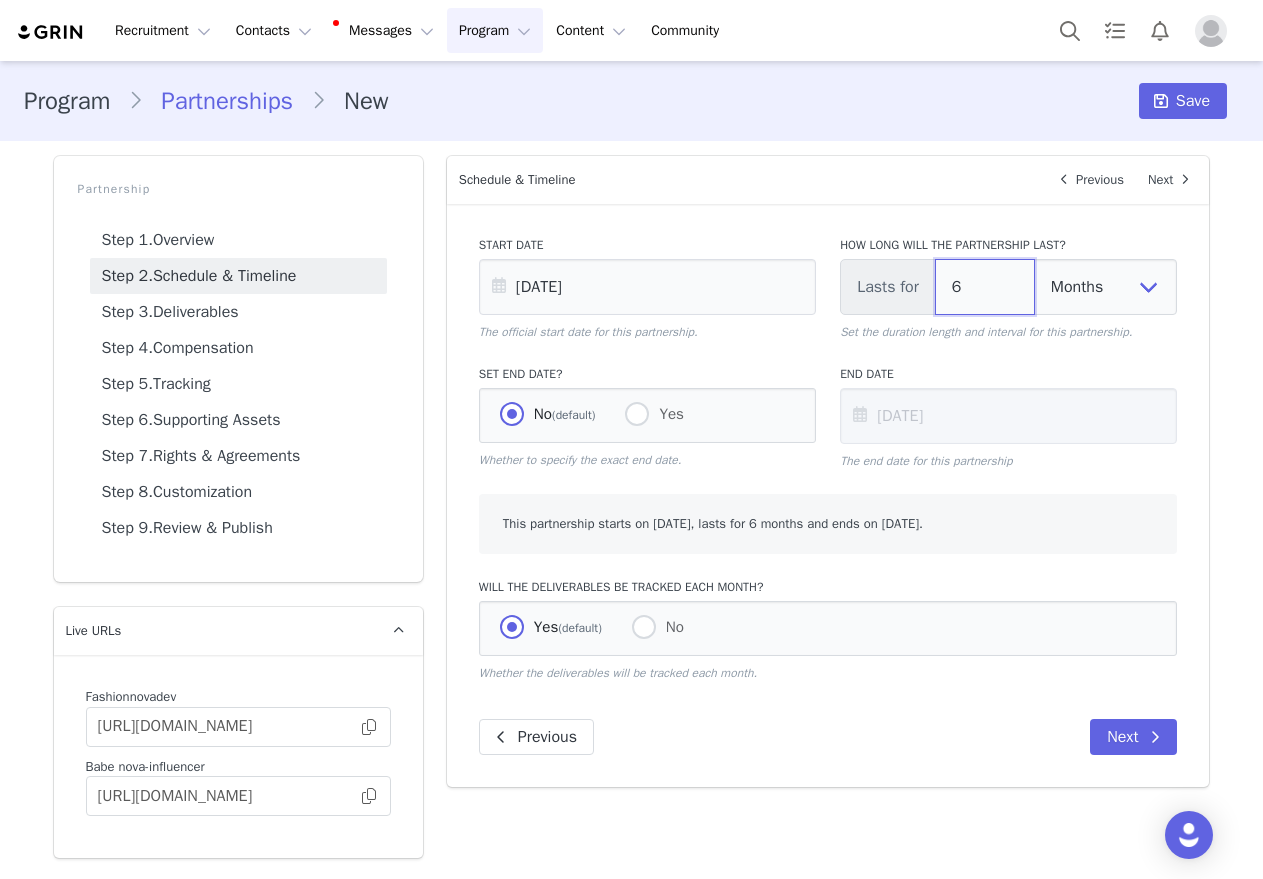 click on "6" at bounding box center (985, 287) 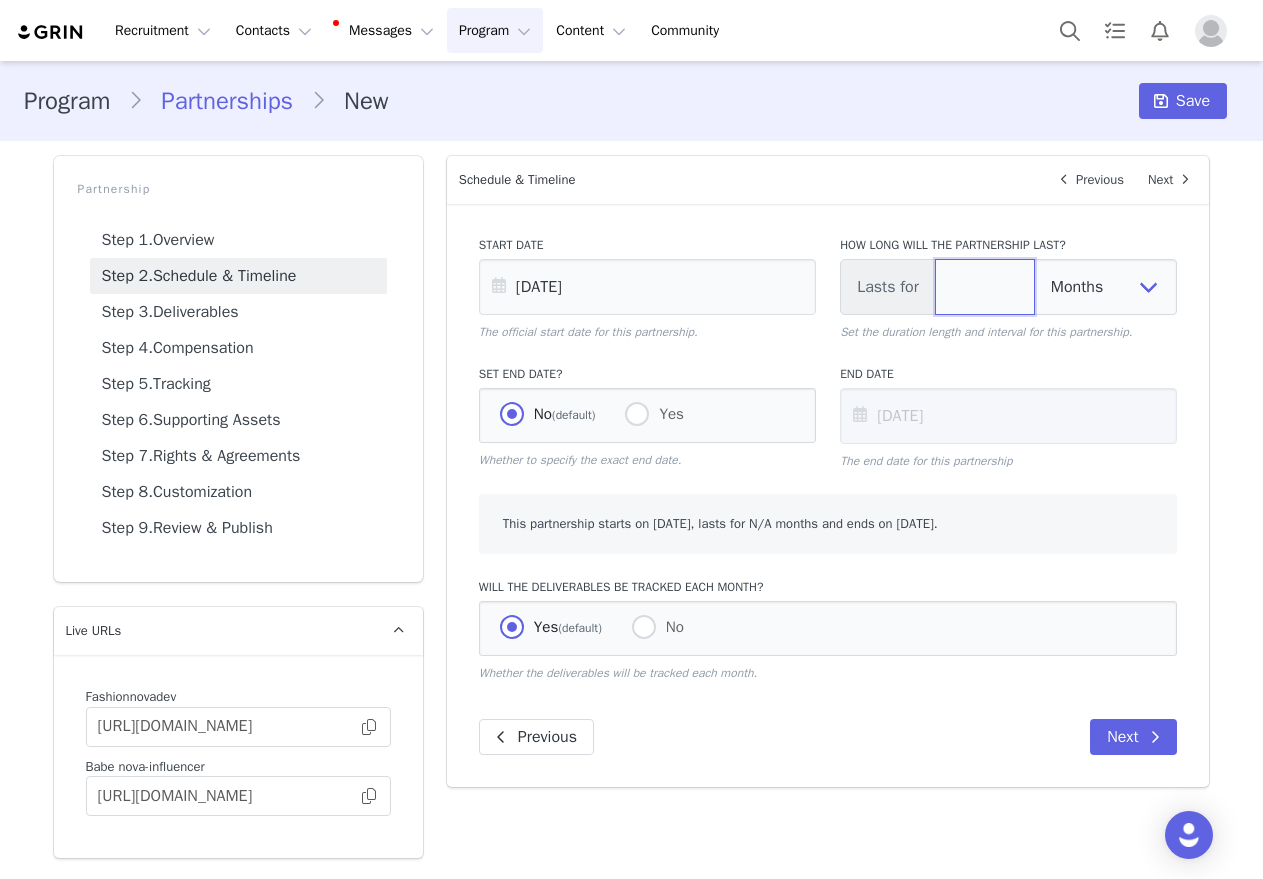 type on "3" 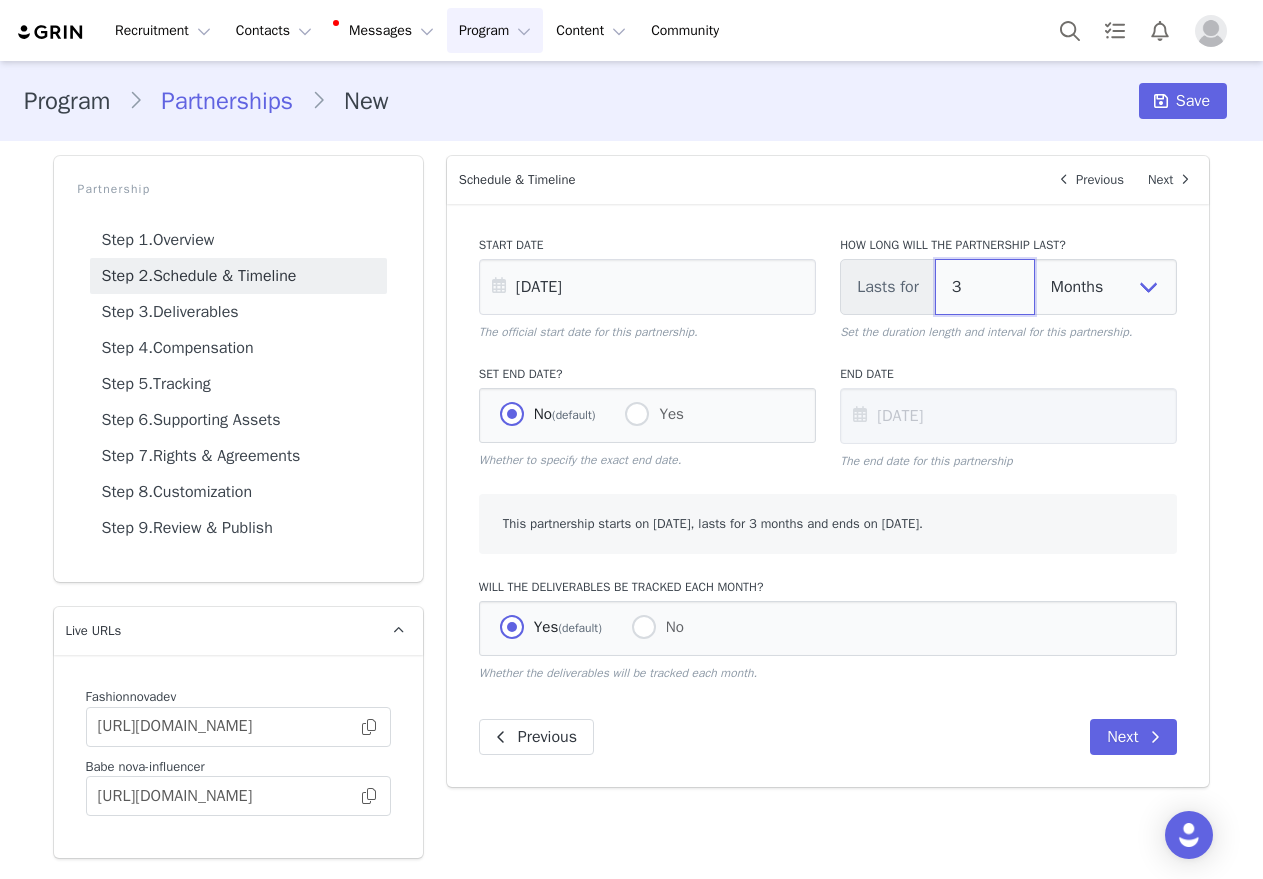type on "3" 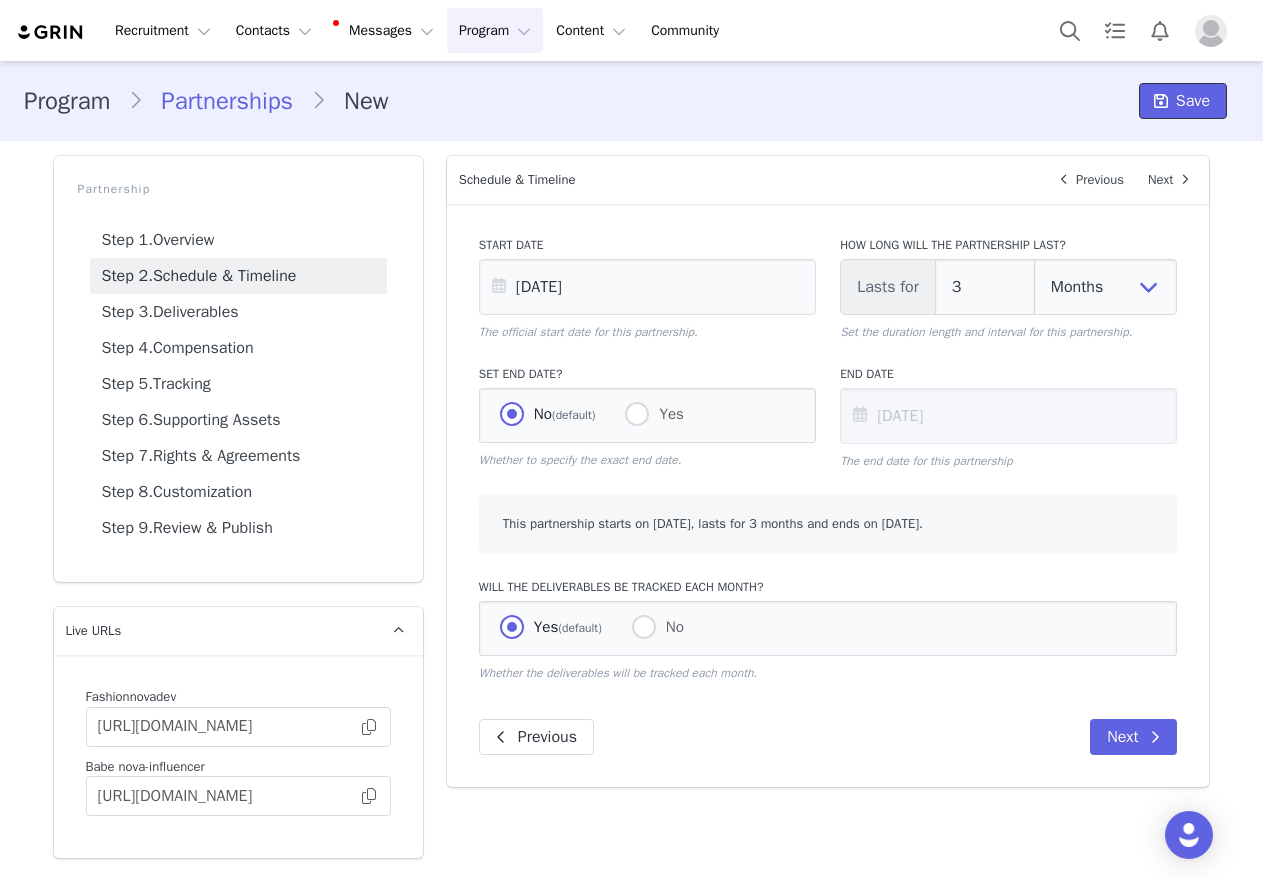 click on "Save" at bounding box center (1193, 101) 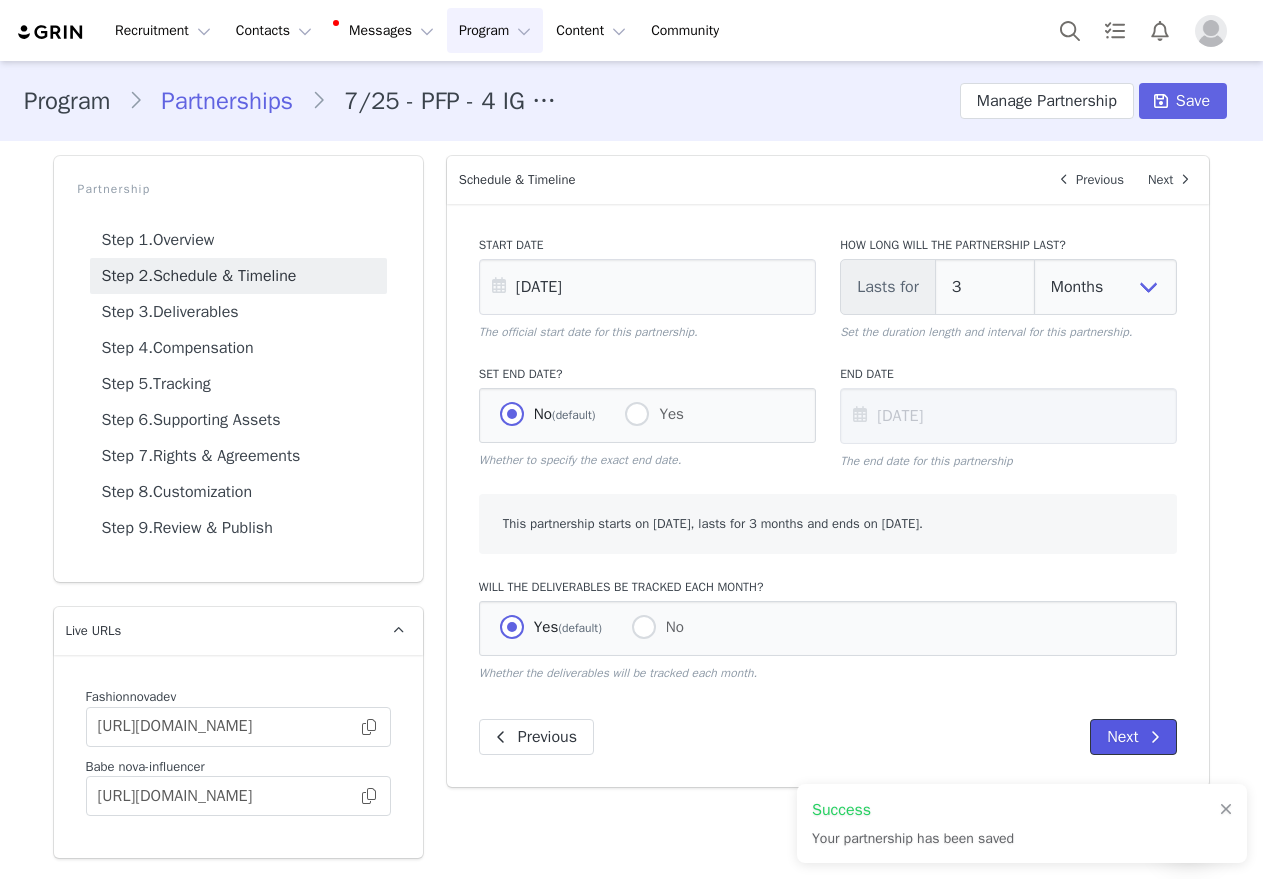 click on "Next" at bounding box center [1133, 737] 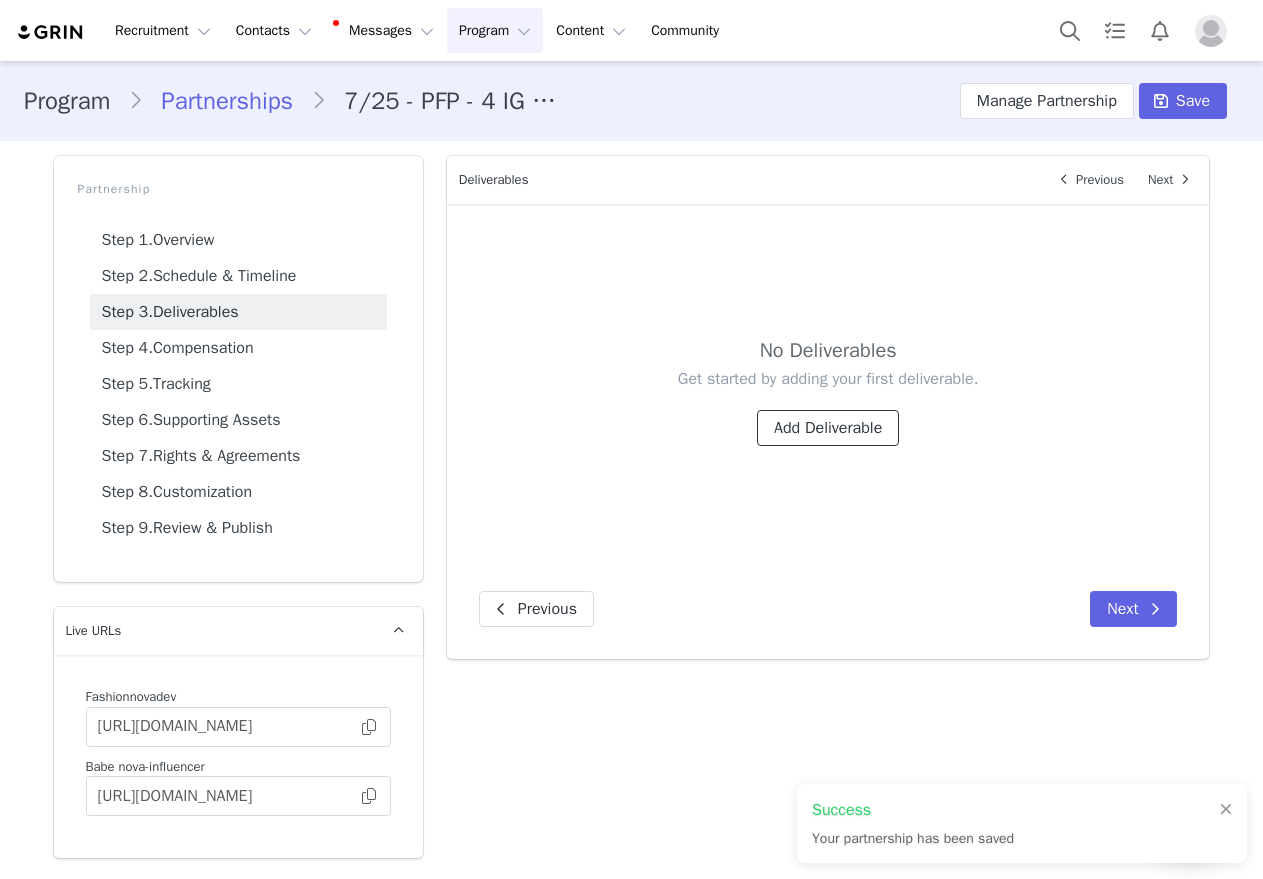 click on "Add Deliverable" at bounding box center [828, 428] 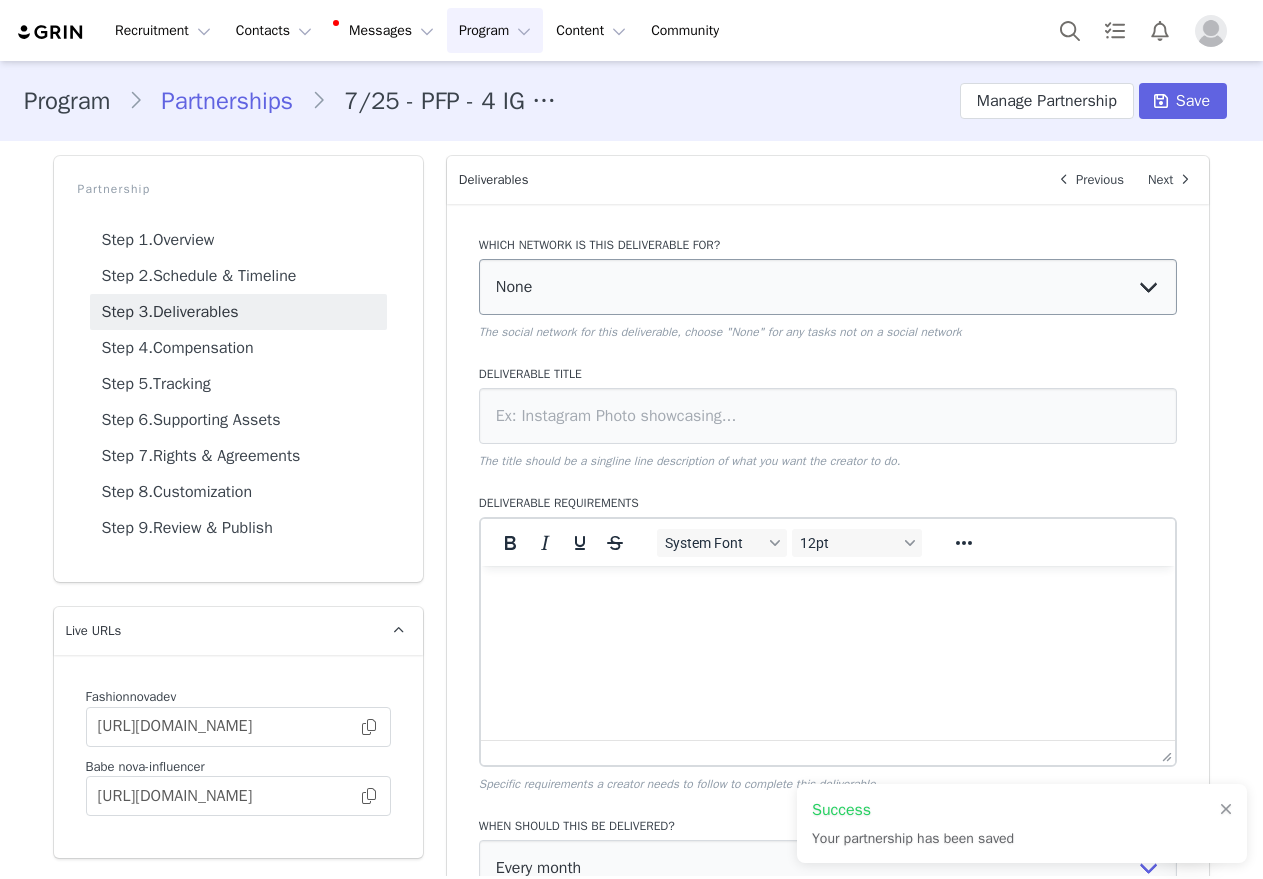 scroll, scrollTop: 0, scrollLeft: 0, axis: both 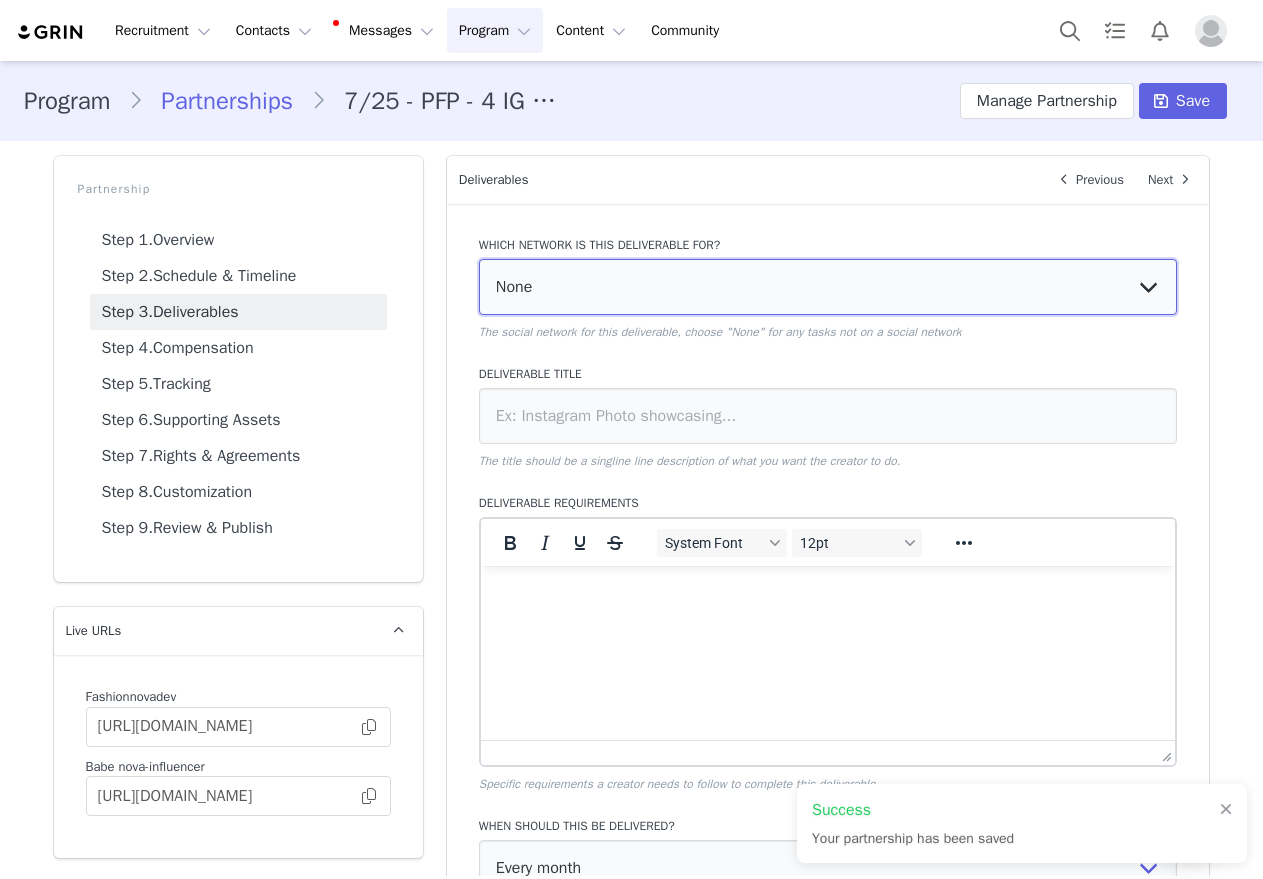 click on "None  YouTube   Twitter   Instagram   Facebook   Twitch   TikTok   Pinterest" at bounding box center [828, 287] 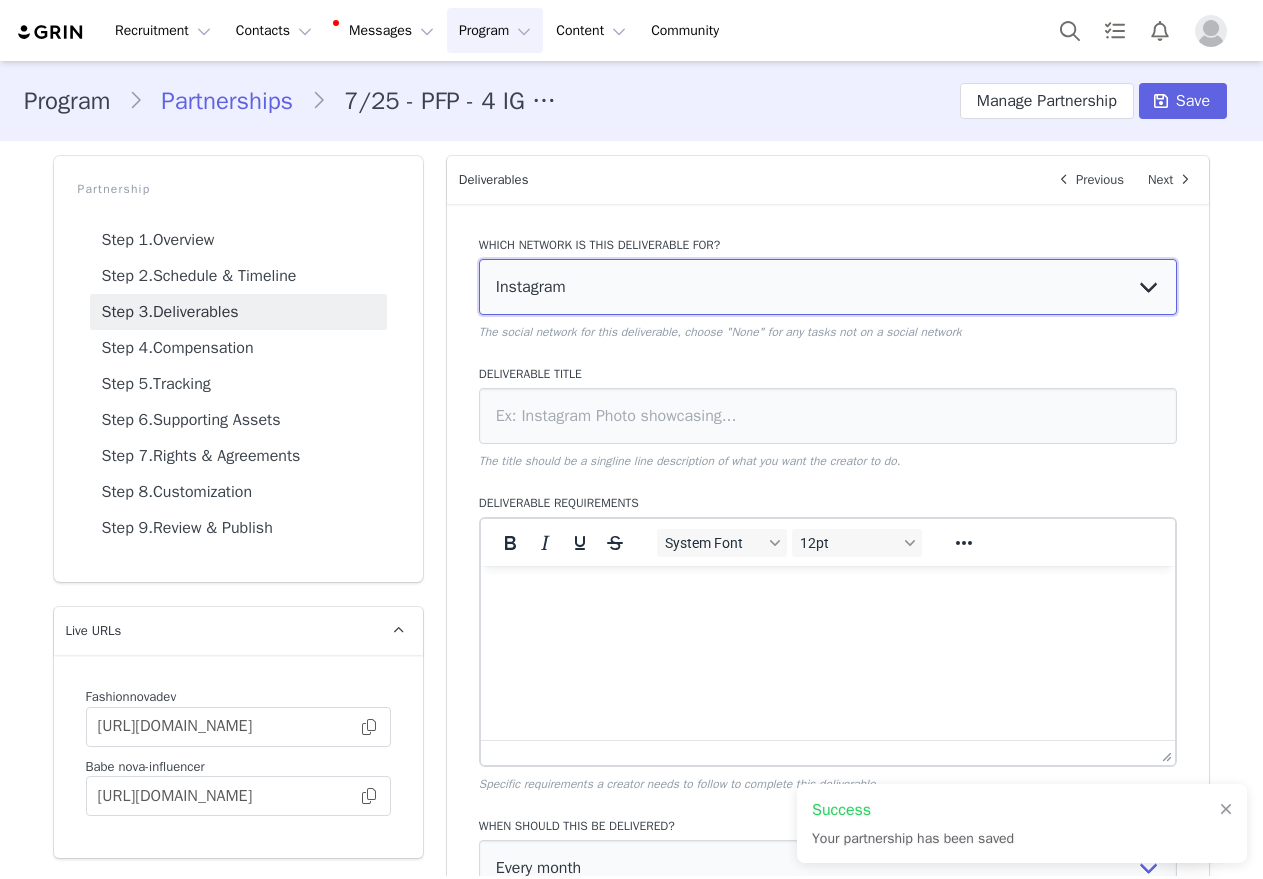 click on "None  YouTube   Twitter   Instagram   Facebook   Twitch   TikTok   Pinterest" at bounding box center (828, 287) 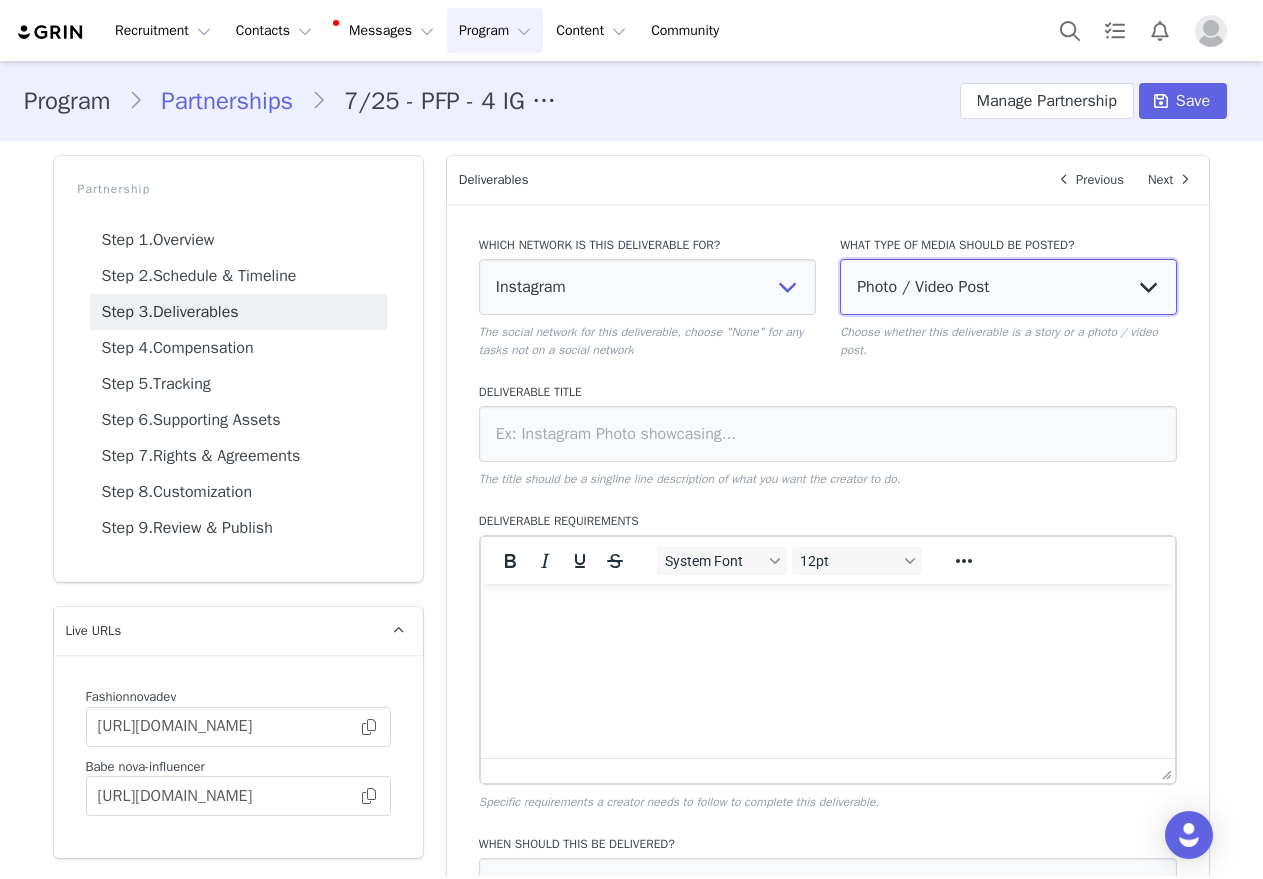 click on "Photo / Video Post   Story   Text in Bio   Highlight Reel" at bounding box center (1008, 287) 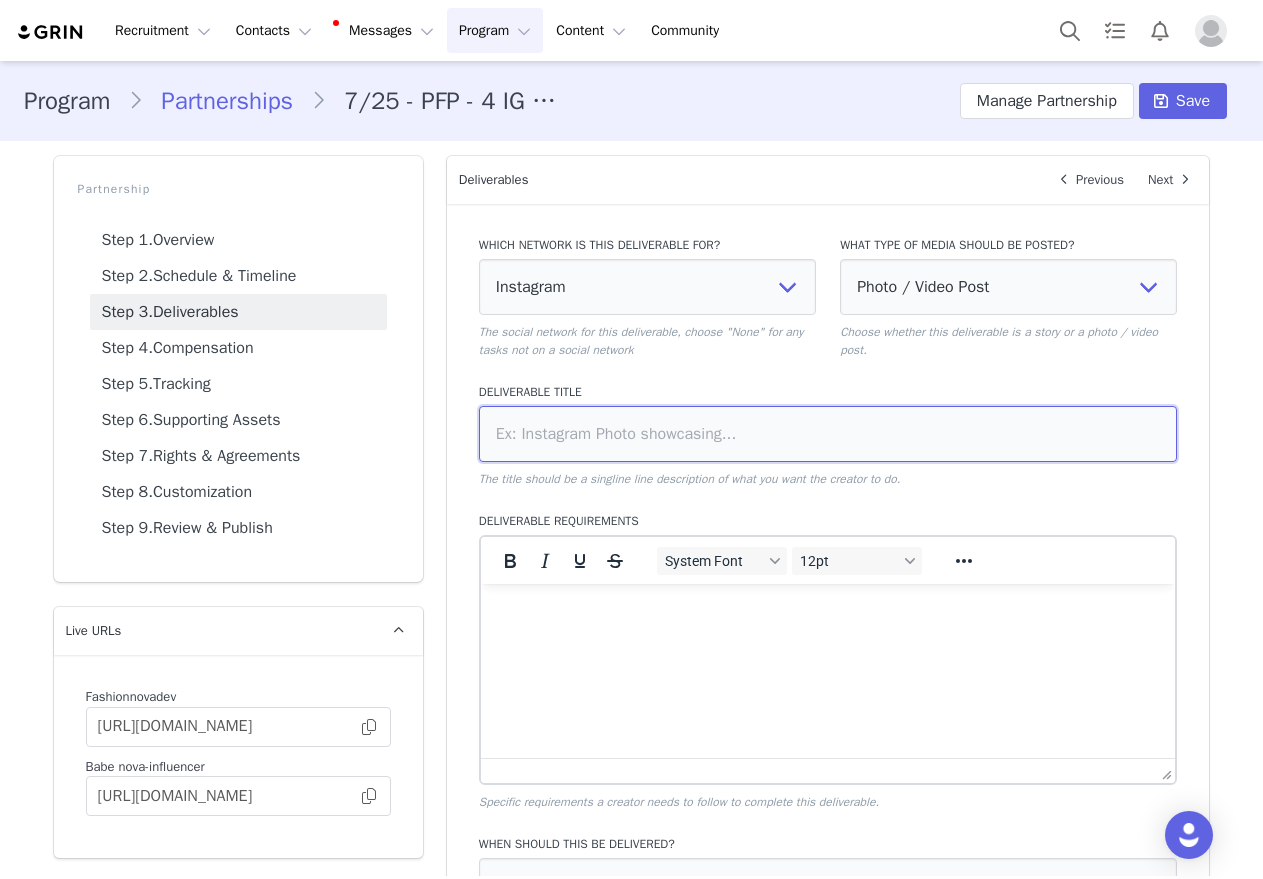 click at bounding box center (828, 434) 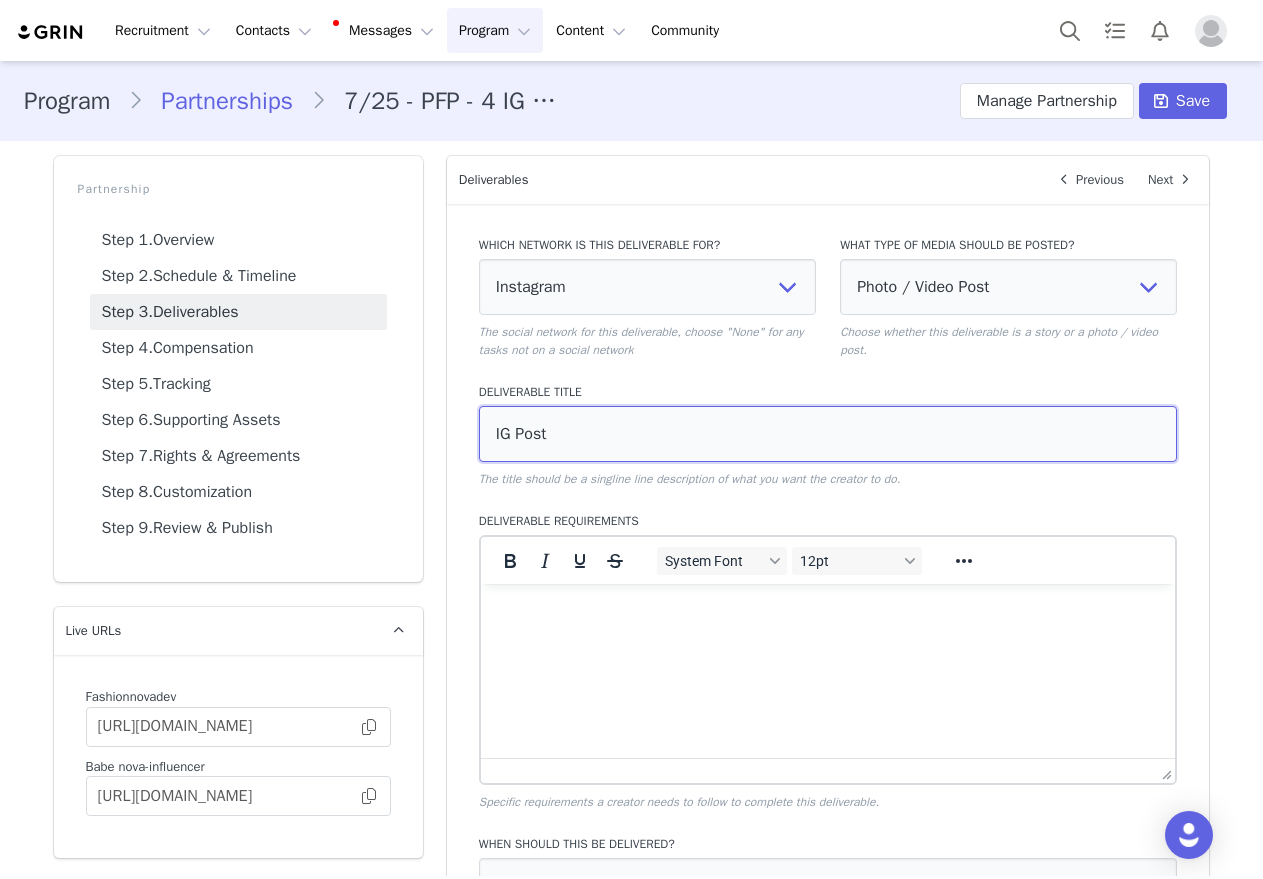 type on "IG Post" 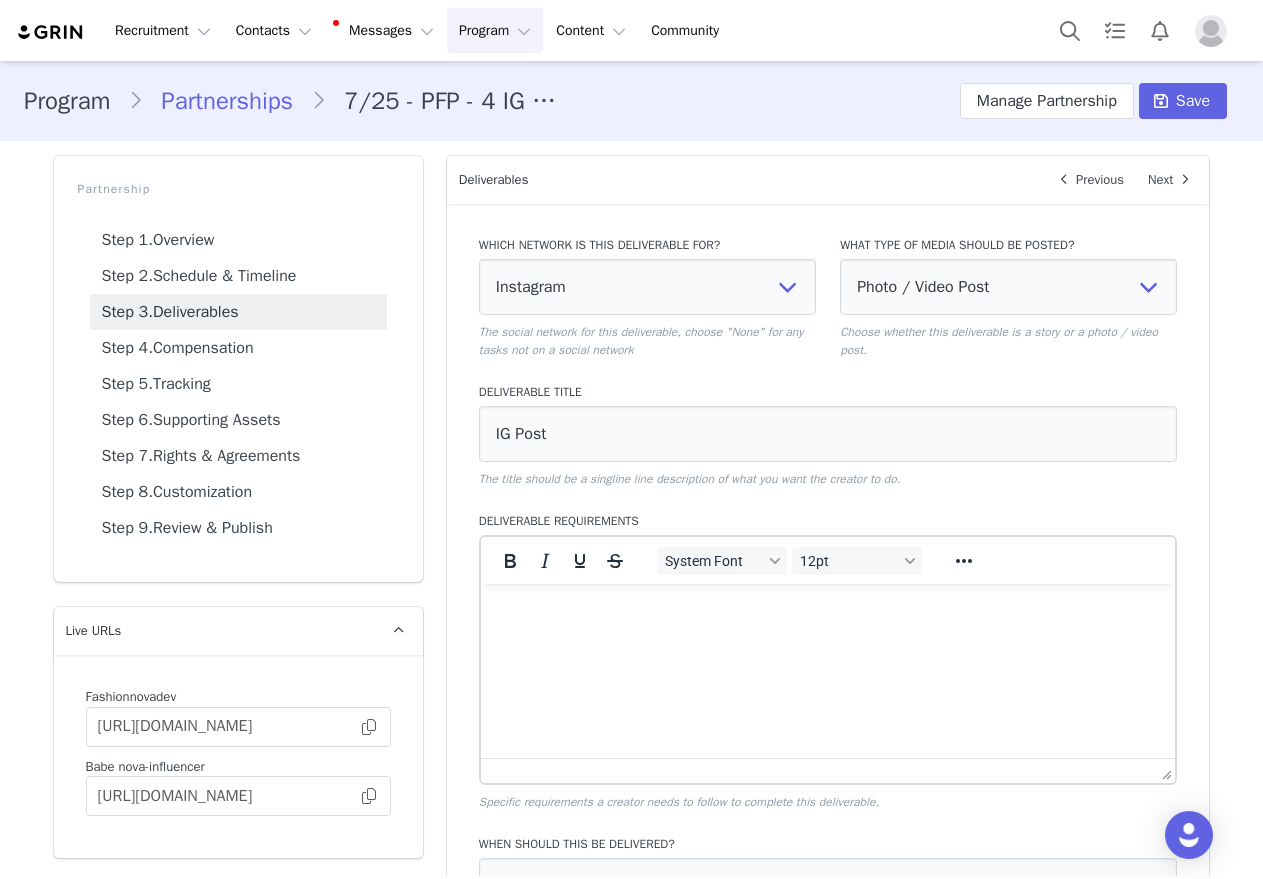 click on "Which network is this deliverable for?  None  YouTube   Twitter   Instagram   Facebook   Twitch   TikTok   Pinterest   The social network for this deliverable, choose "None" for any tasks not on a social network   What type of media should be posted?   Photo / Video Post   Story   Text in Bio   Highlight Reel  Choose whether this deliverable is a story or a photo / video post.  Deliverable Title  IG Post  The title should be a singline line description of what you want the creator to do.   Deliverable Requirements  System Font 12pt To open the popup, press Shift+Enter To open the popup, press Shift+Enter To open the popup, press Shift+Enter To open the popup, press Shift+Enter  Specific requirements a creator needs to follow to complete this deliverable.   When should this be delivered?  Every month Every other month In specific months Throughout partnership  Choose when you want this deliverable to be completed by the influencer.   How many should be delivered every month?  1 Save Cancel" at bounding box center [828, 676] 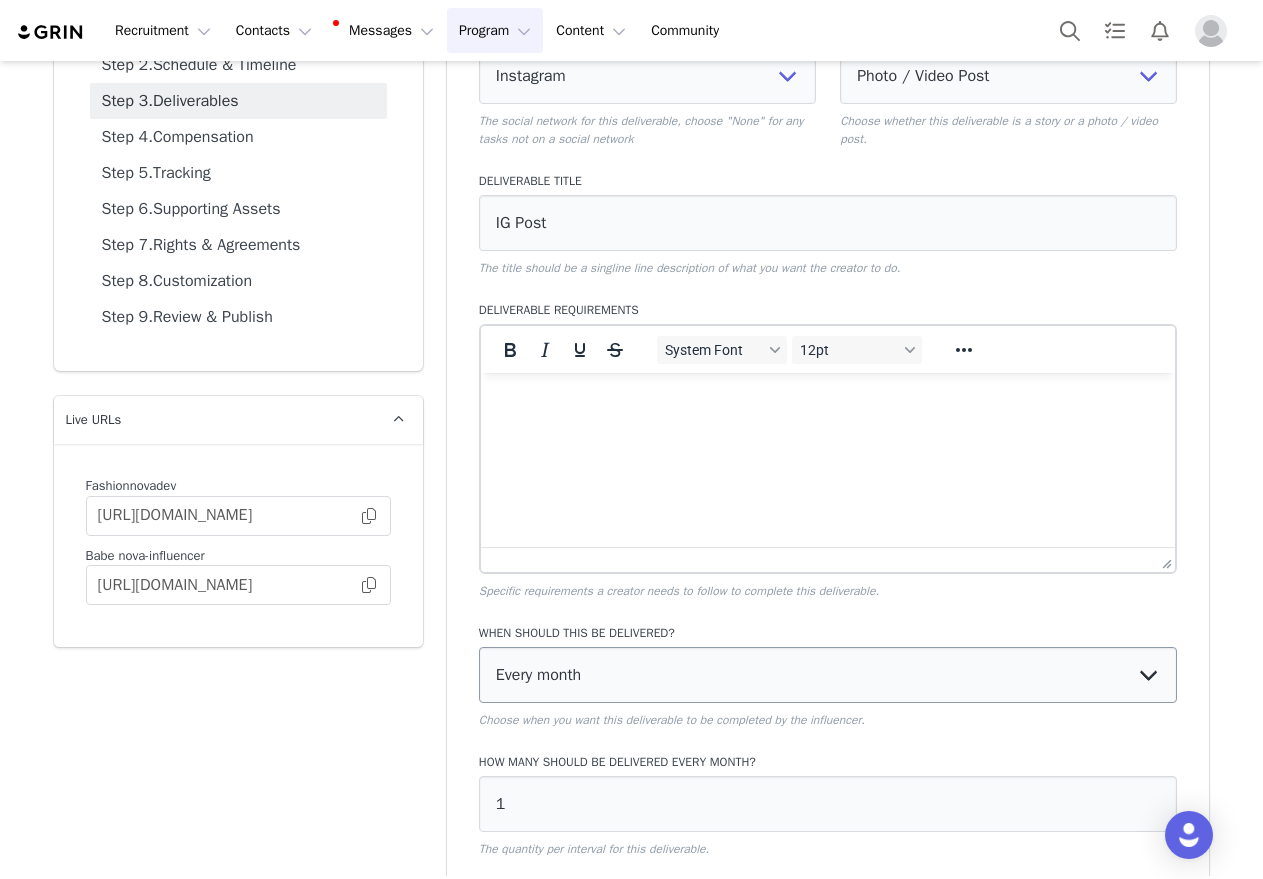 scroll, scrollTop: 361, scrollLeft: 0, axis: vertical 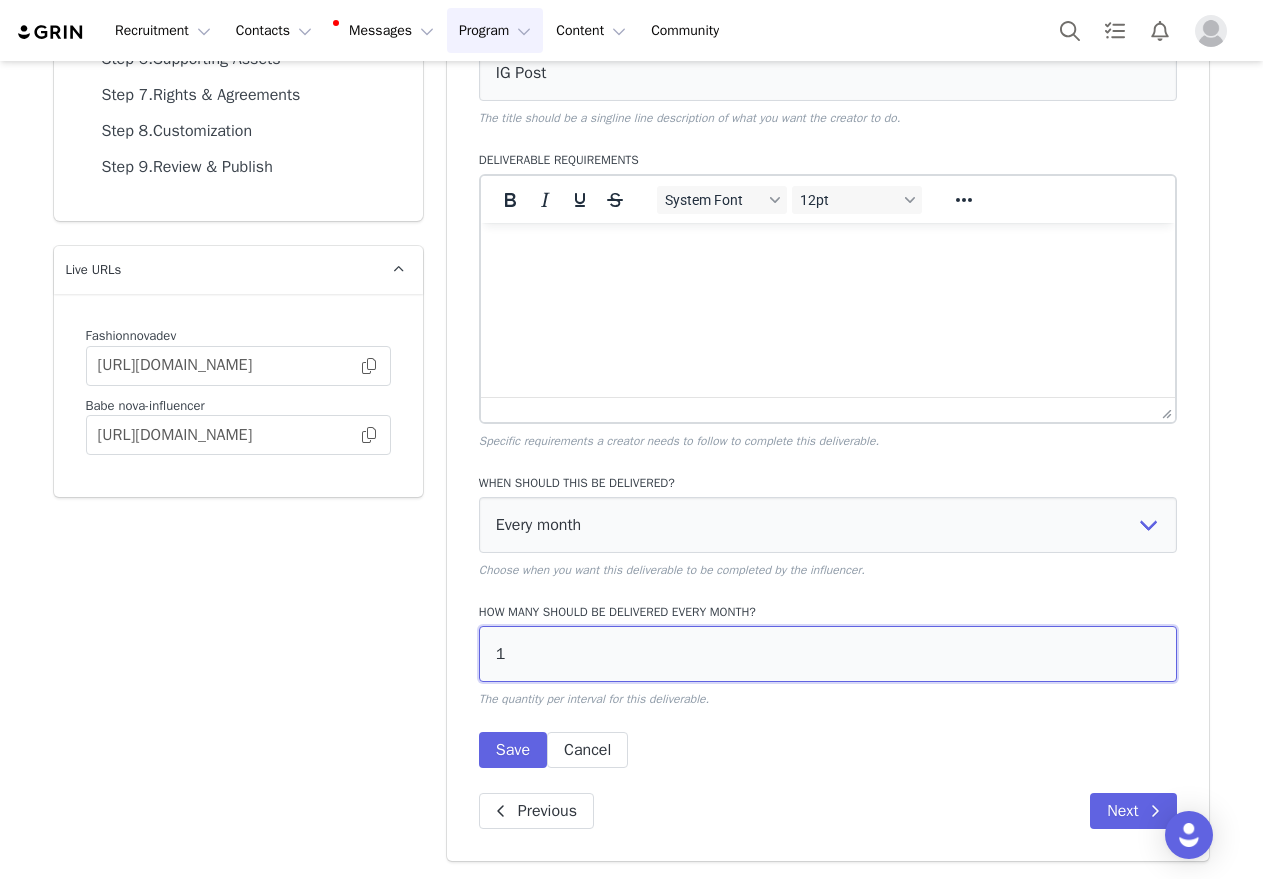 click on "1" at bounding box center [828, 654] 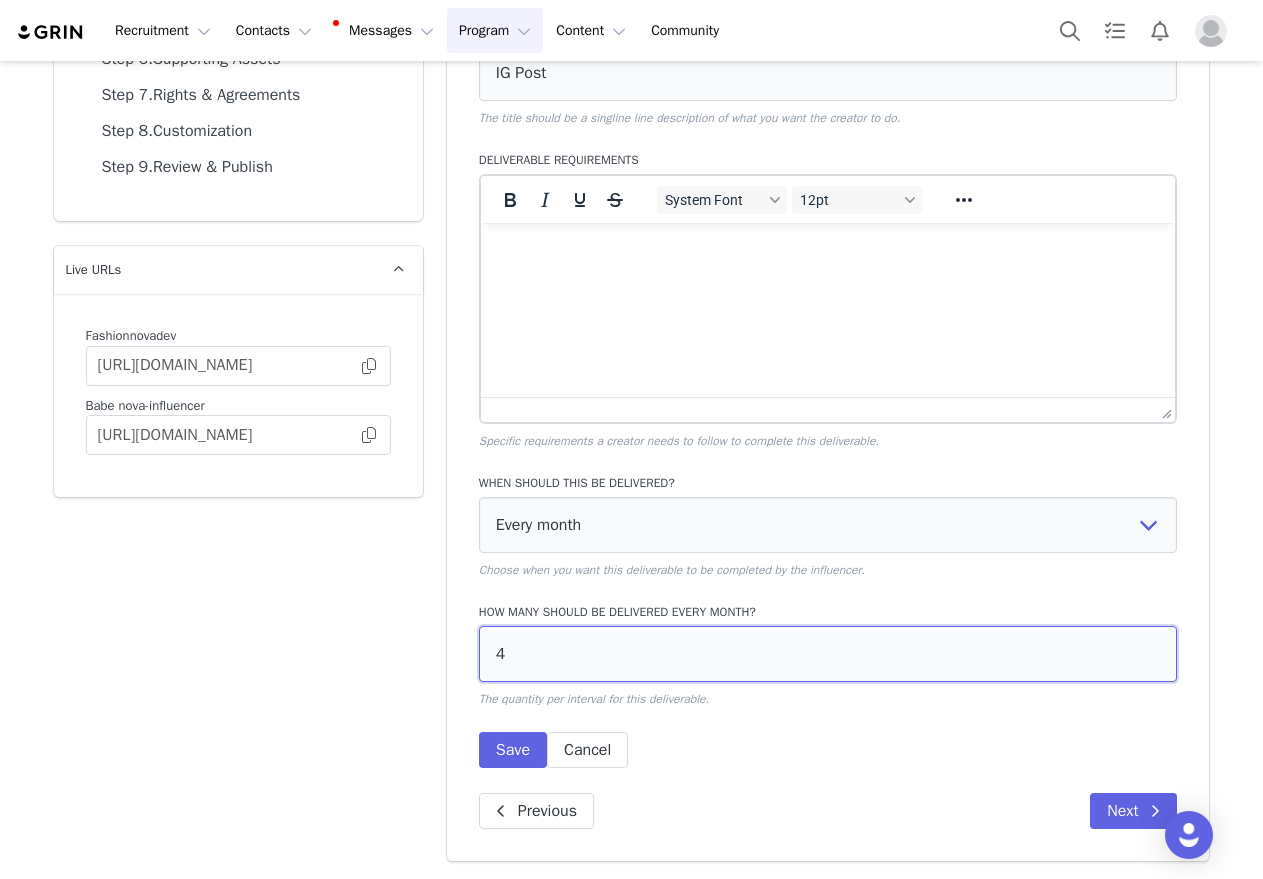 type on "4" 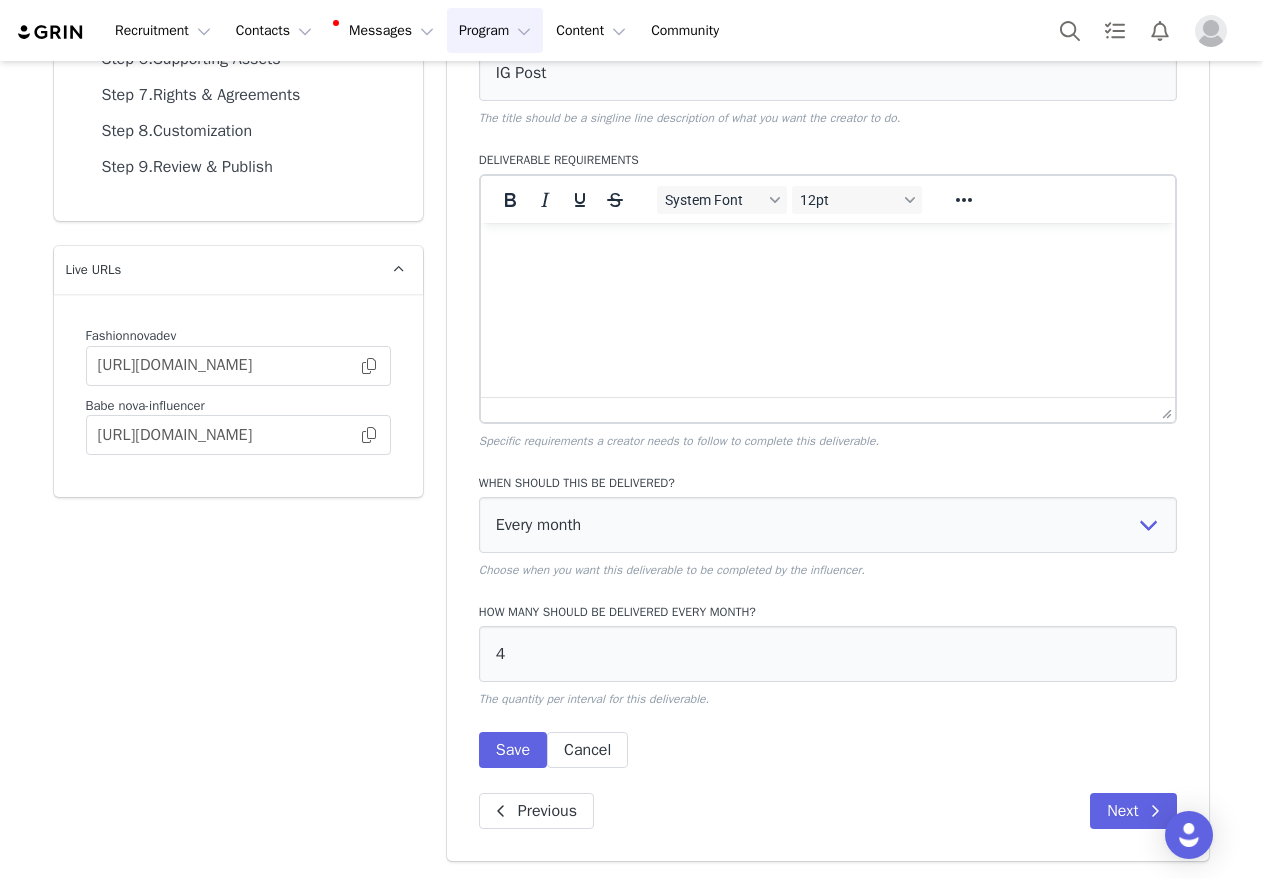 click on "When should this be delivered?  Every month Every other month In specific months Throughout partnership  Choose when you want this deliverable to be completed by the influencer.   How many should be delivered every month?  4 The quantity per interval for this deliverable. Save Cancel" at bounding box center [828, 615] 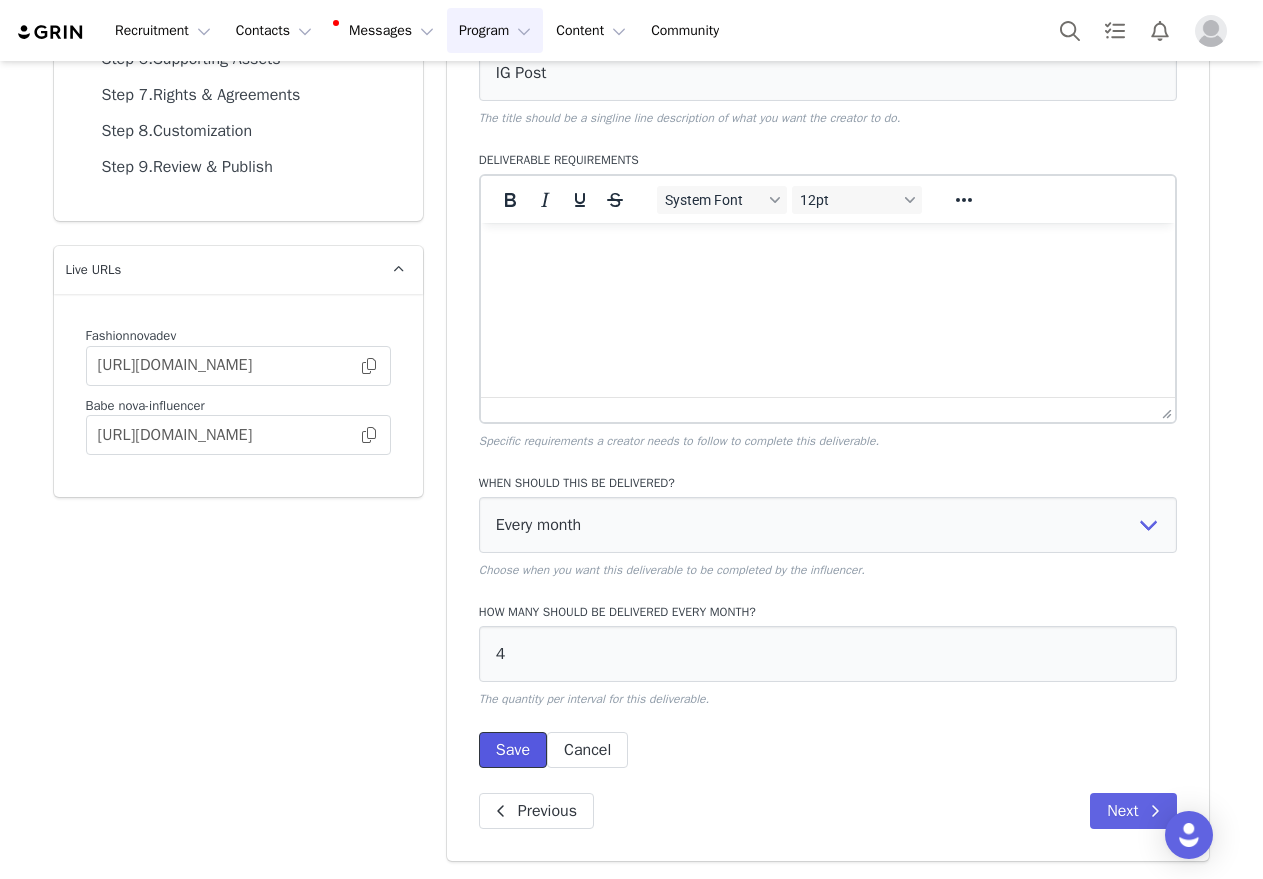 click on "Save" at bounding box center [513, 750] 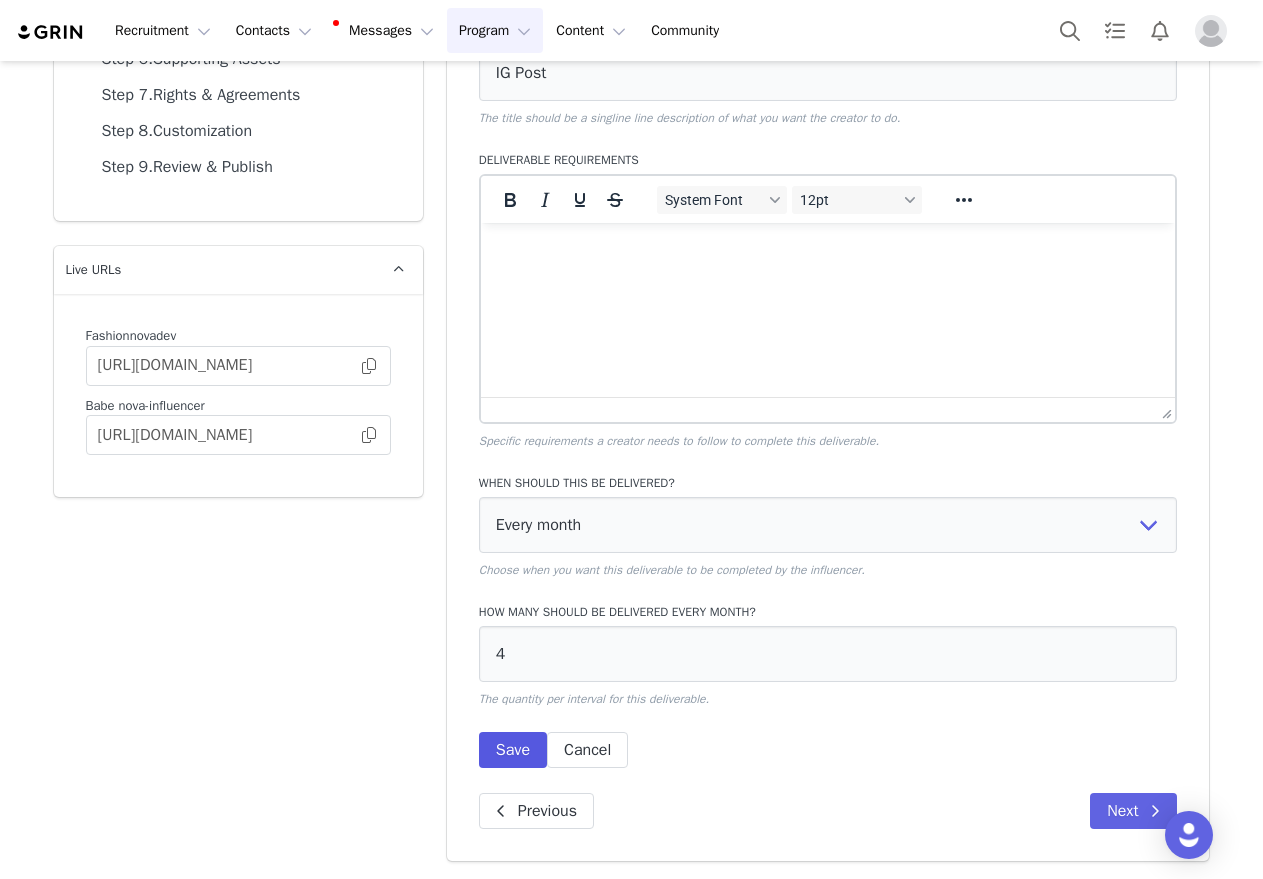 scroll, scrollTop: 0, scrollLeft: 0, axis: both 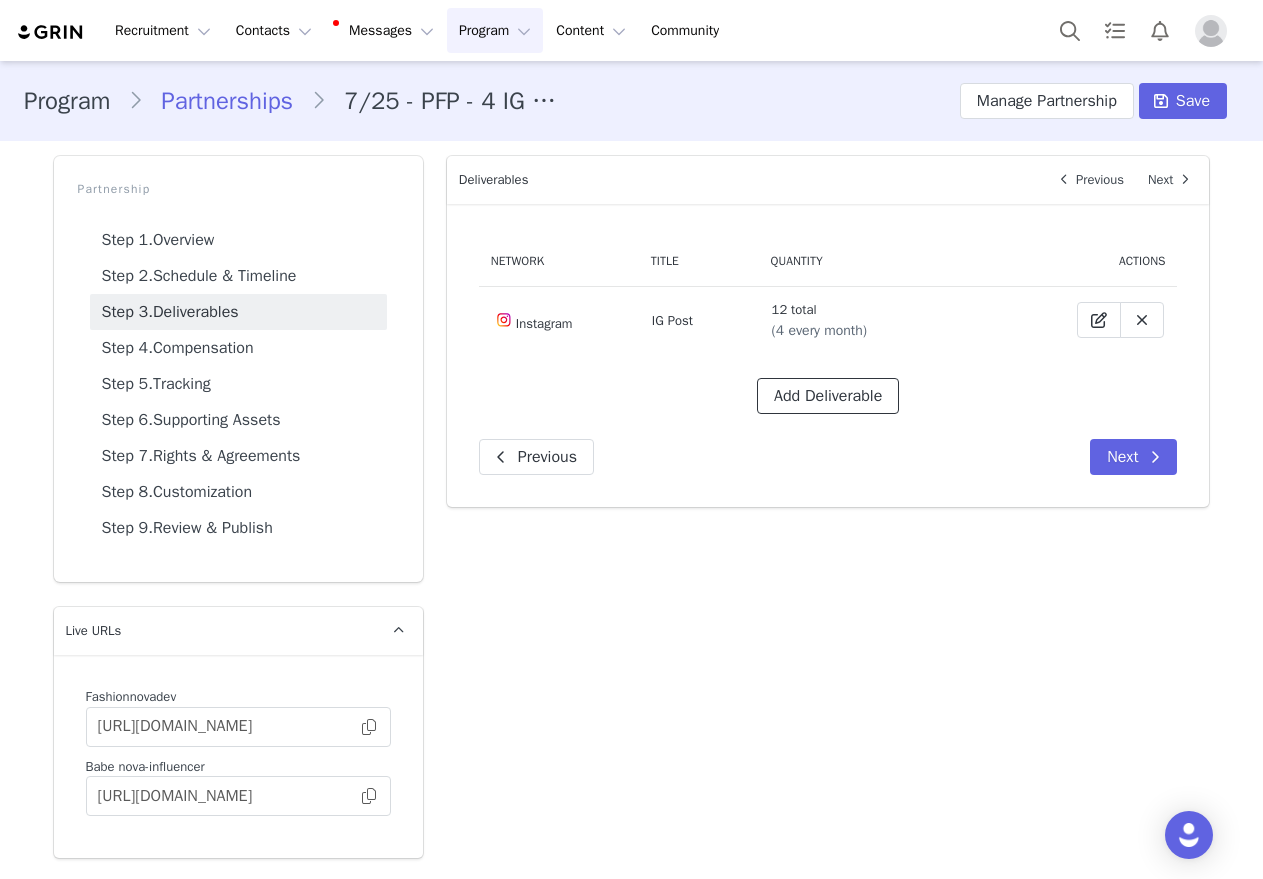 click on "Add Deliverable" at bounding box center (828, 396) 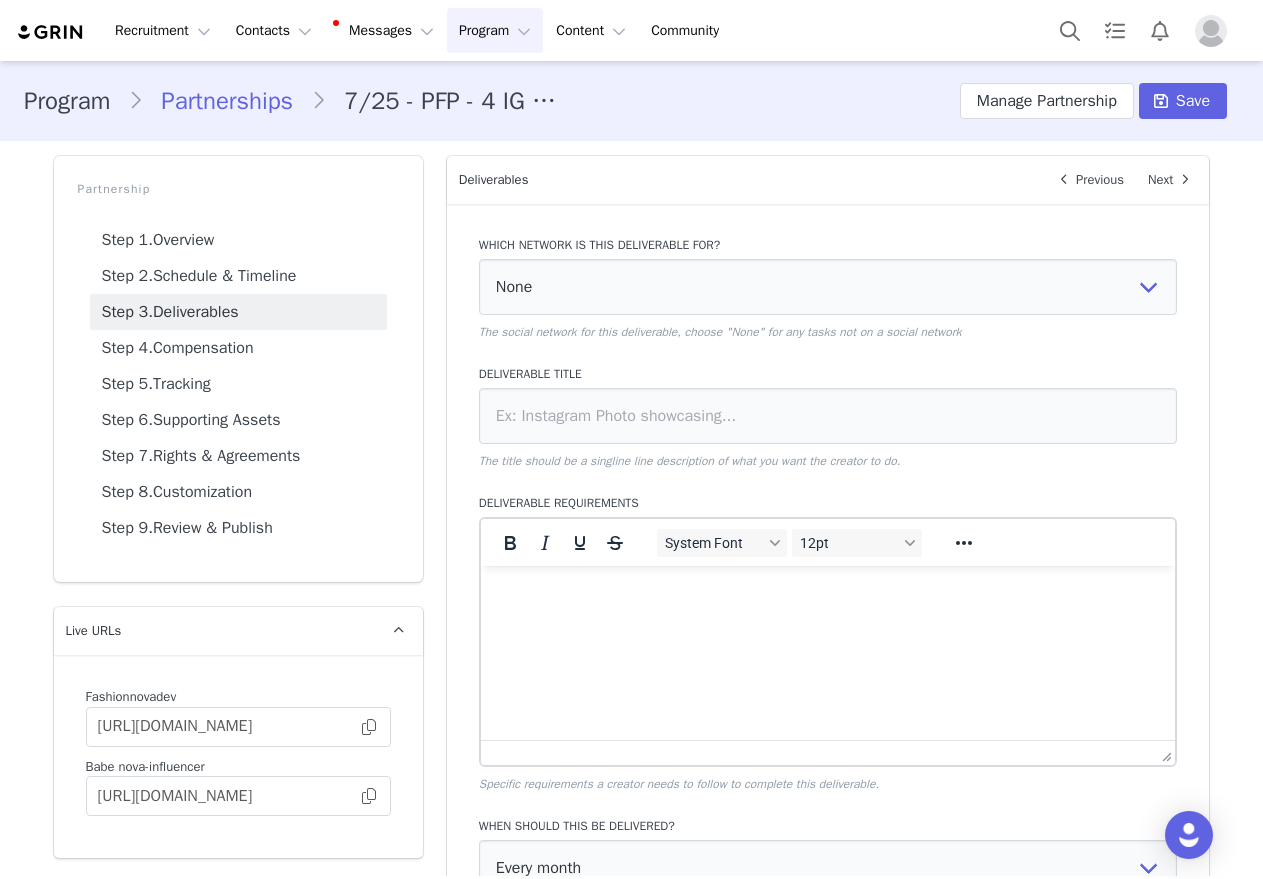 scroll, scrollTop: 0, scrollLeft: 0, axis: both 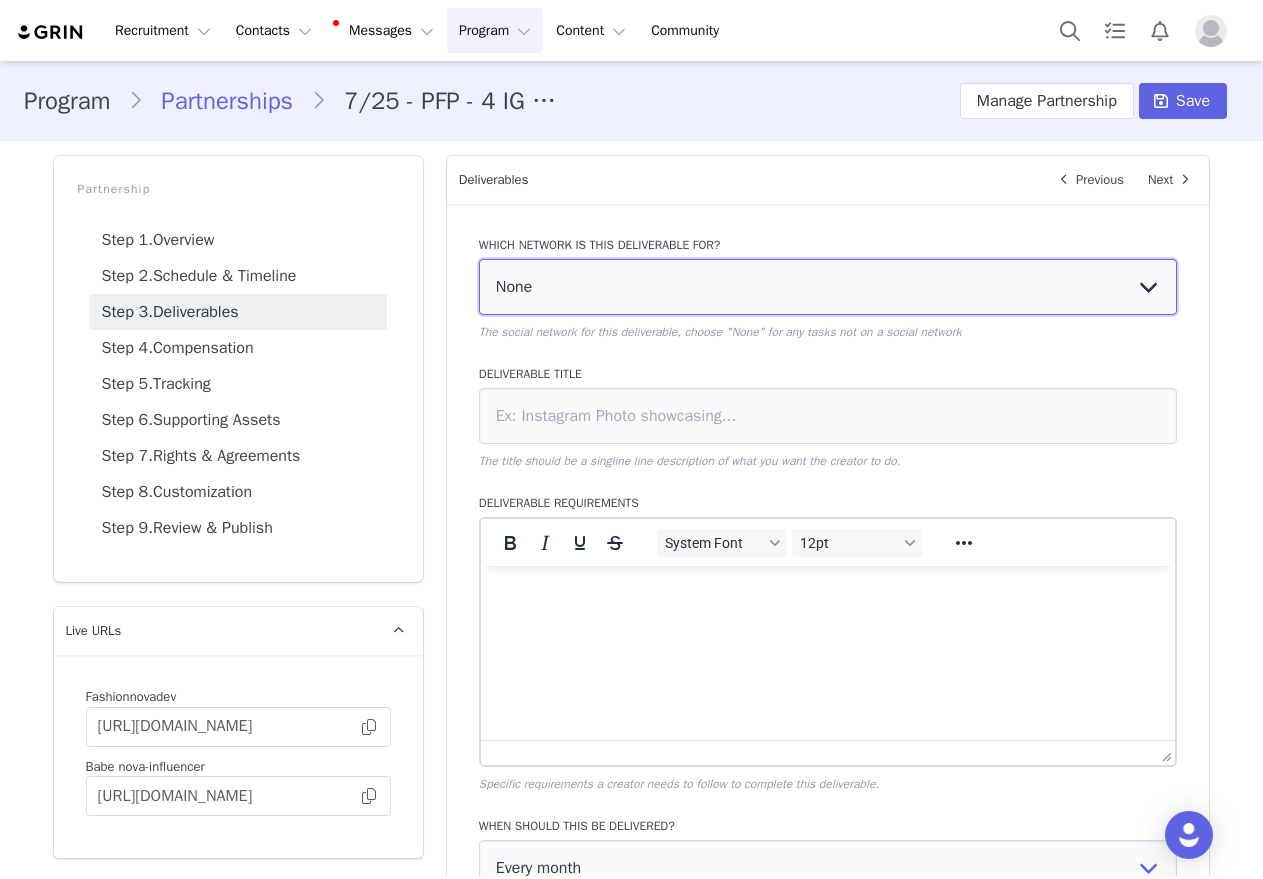 click on "None  YouTube   Twitter   Instagram   Facebook   Twitch   TikTok   Pinterest" at bounding box center (828, 287) 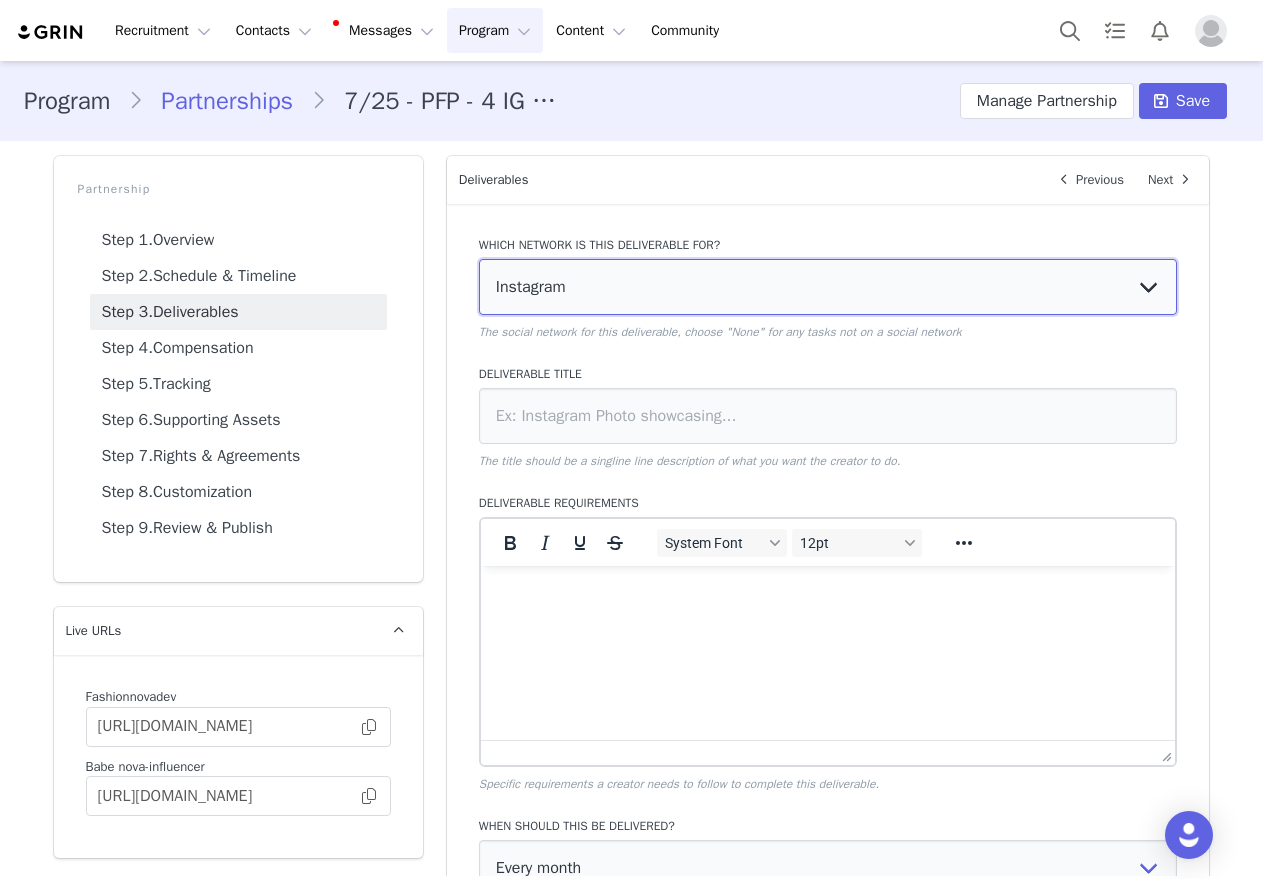 click on "None  YouTube   Twitter   Instagram   Facebook   Twitch   TikTok   Pinterest" at bounding box center (828, 287) 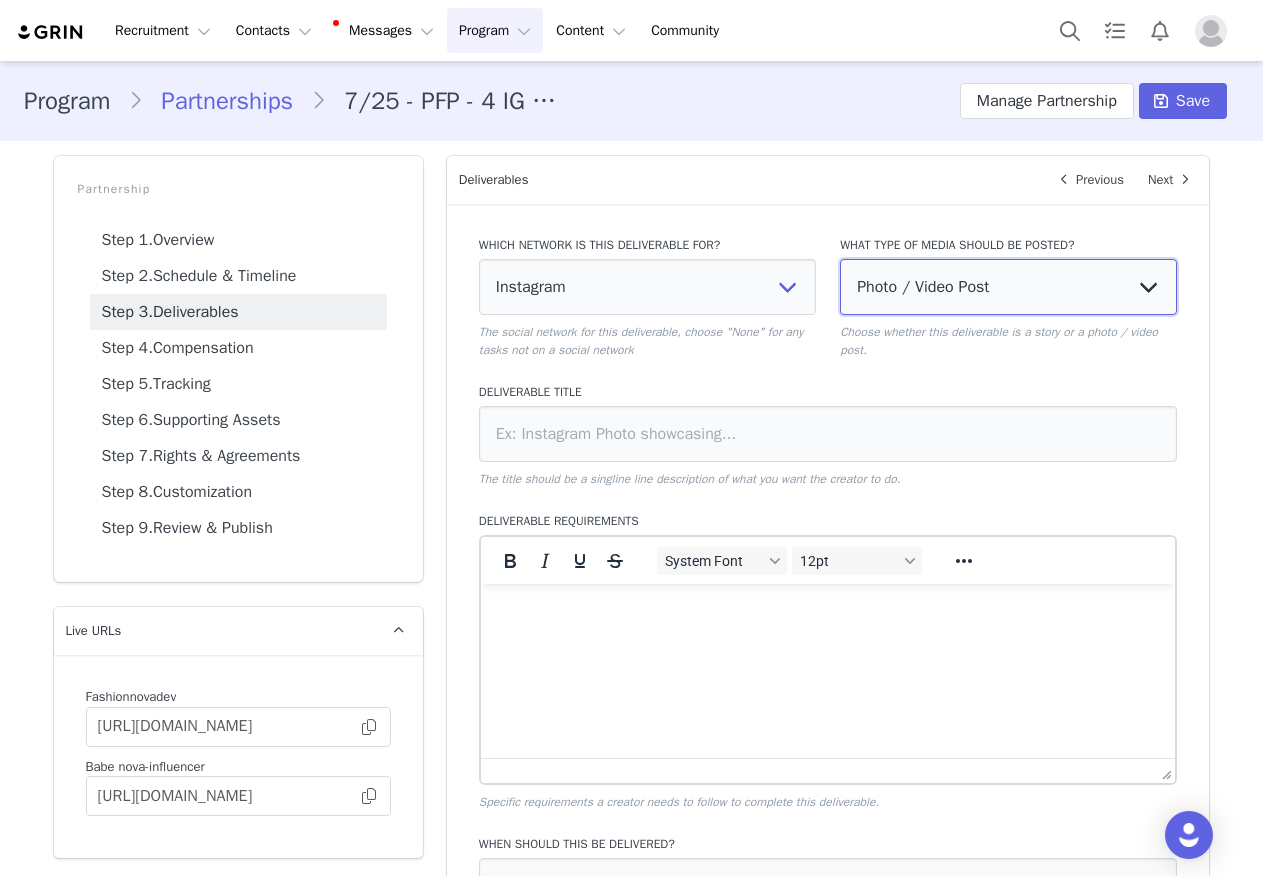 click on "Photo / Video Post   Story   Text in Bio   Highlight Reel" at bounding box center [1008, 287] 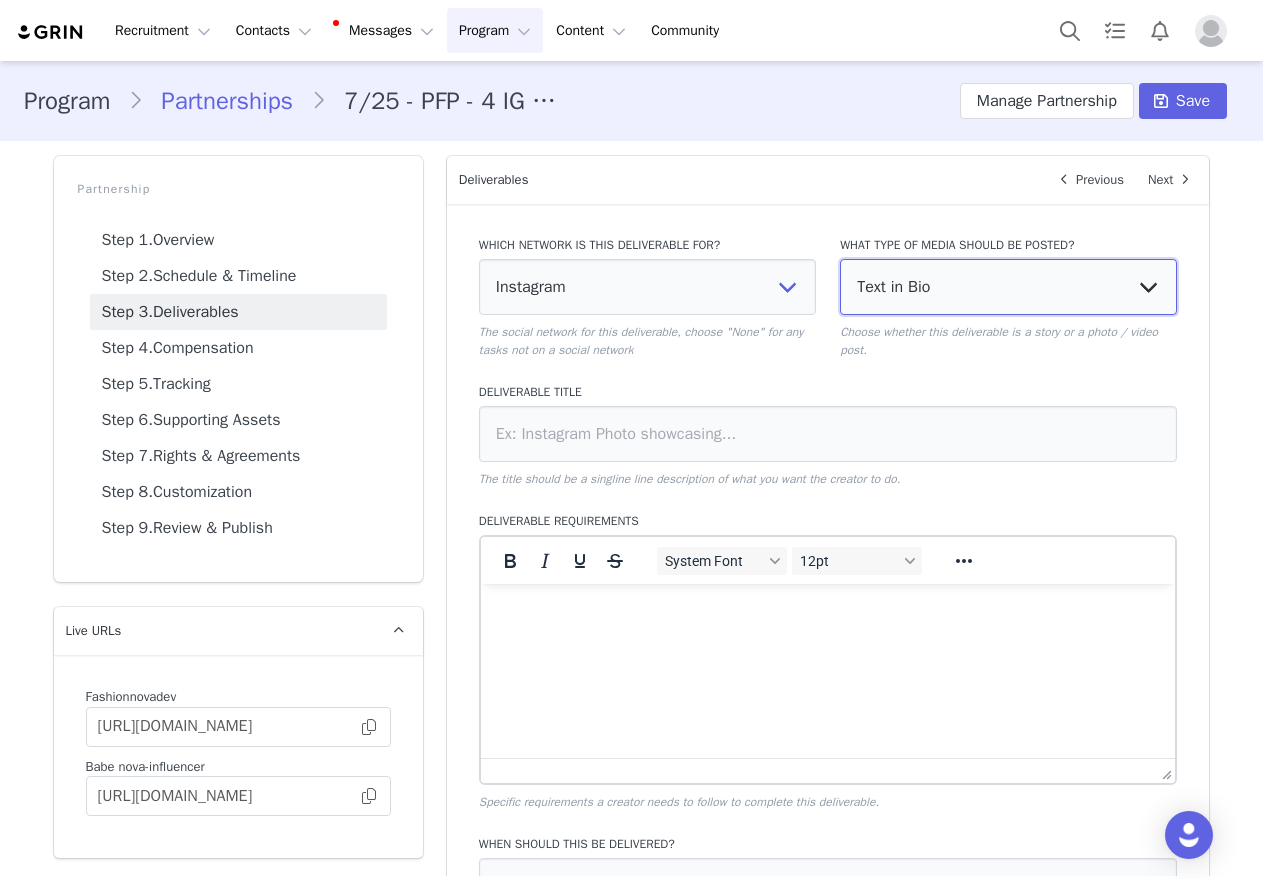 click on "Photo / Video Post   Story   Text in Bio   Highlight Reel" at bounding box center [1008, 287] 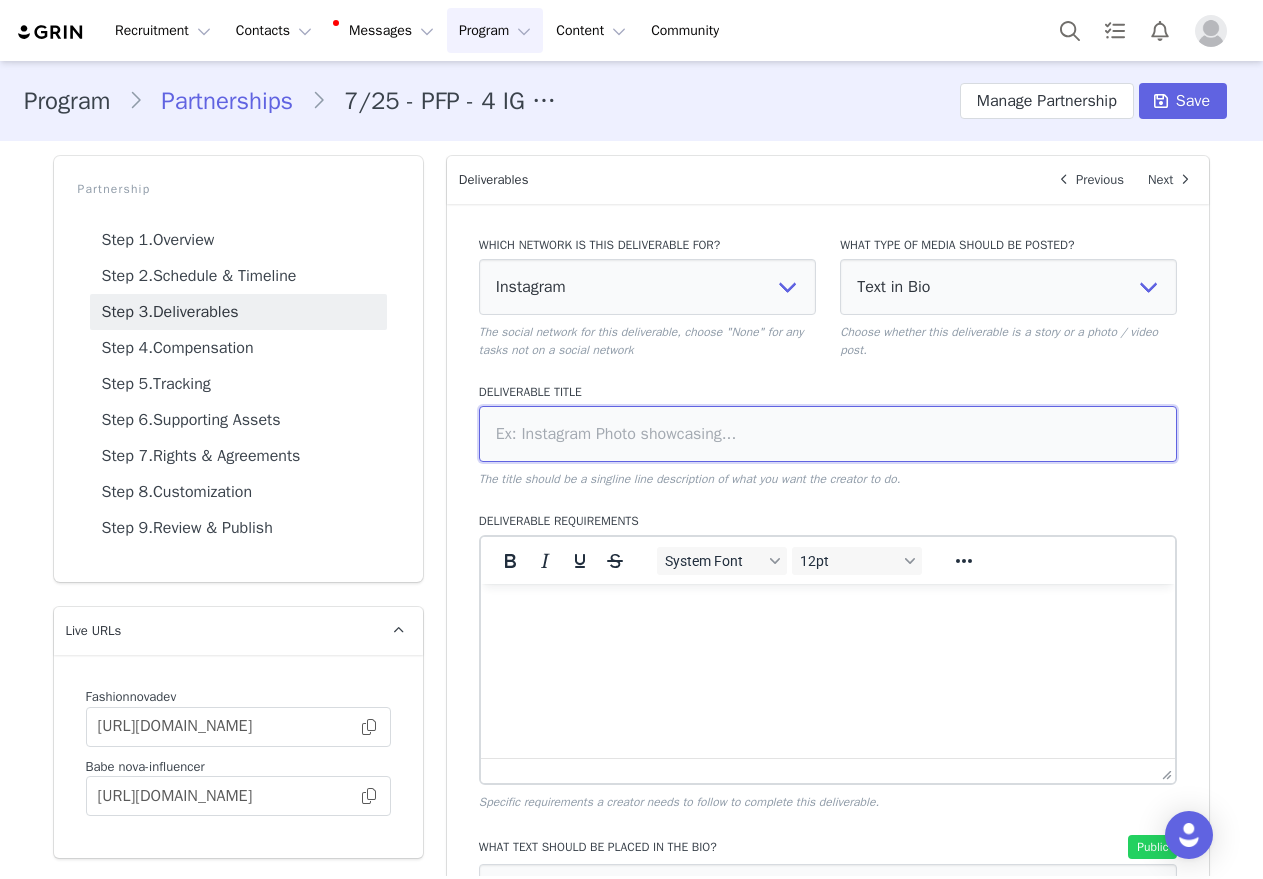 click at bounding box center [828, 434] 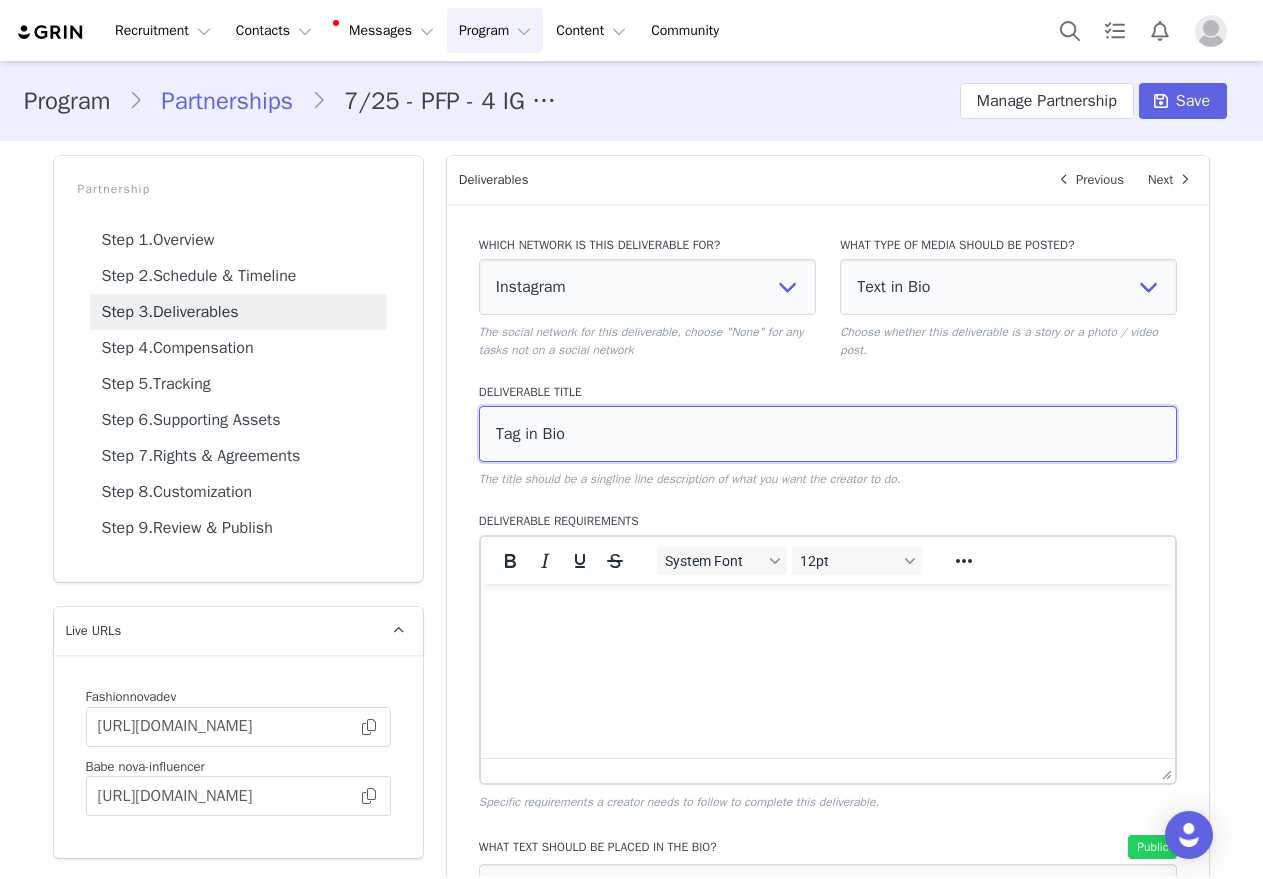 type on "Tag in Bio" 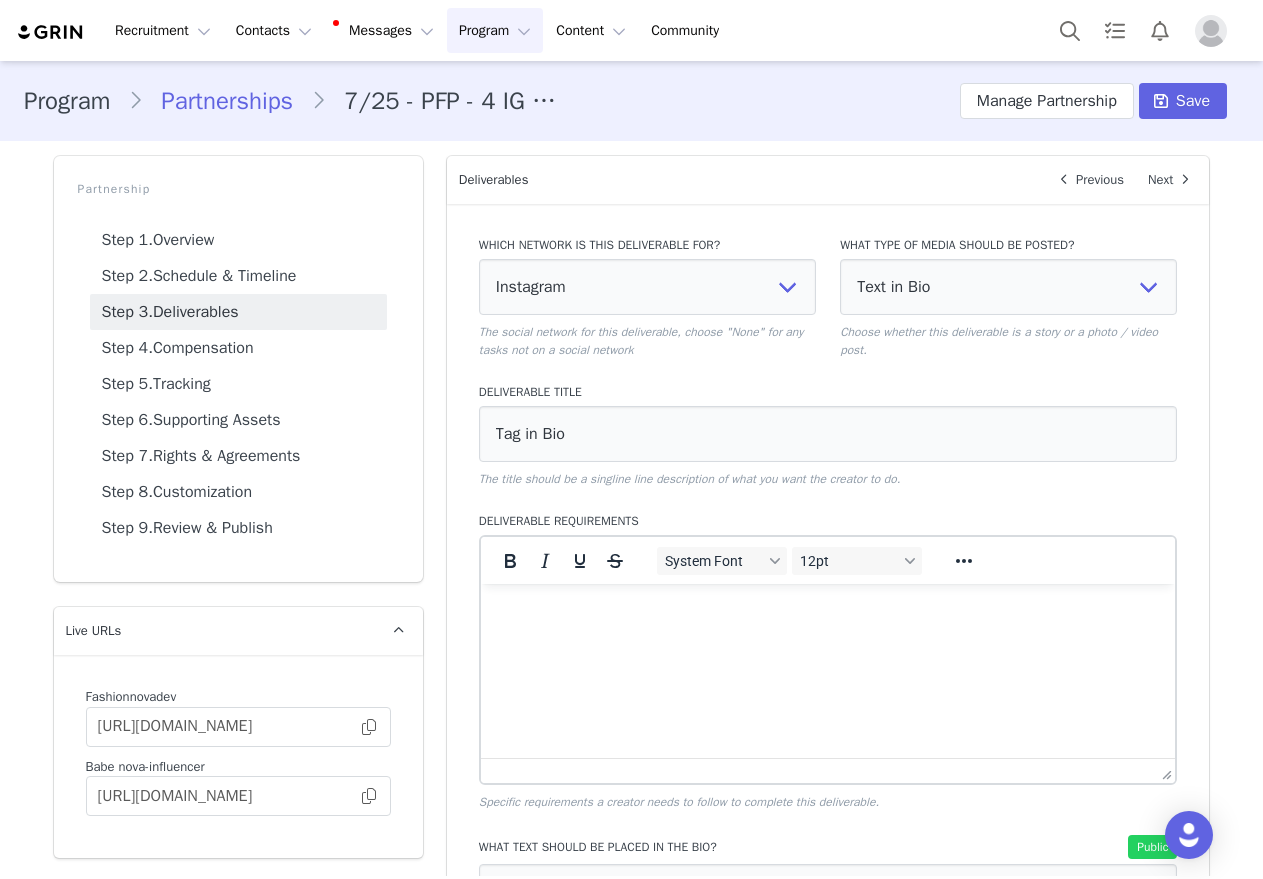 click on "Which network is this deliverable for?  None  YouTube   Twitter   Instagram   Facebook   Twitch   TikTok   Pinterest   The social network for this deliverable, choose "None" for any tasks not on a social network   What type of media should be posted?   Photo / Video Post   Story   Text in Bio   Highlight Reel  Choose whether this deliverable is a story or a photo / video post.  Deliverable Title  Tag in Bio  The title should be a singline line description of what you want the creator to do.   Deliverable Requirements  System Font 12pt To open the popup, press Shift+Enter To open the popup, press Shift+Enter To open the popup, press Shift+Enter To open the popup, press Shift+Enter  Specific requirements a creator needs to follow to complete this deliverable.   What text should be placed in the bio?   Public   Specify the text (links, tags, etc.) the creator should place in their Instagram bio.   When should this be delivered?  Every month Every other month In specific months Throughout partnership 1 Save" at bounding box center [828, 744] 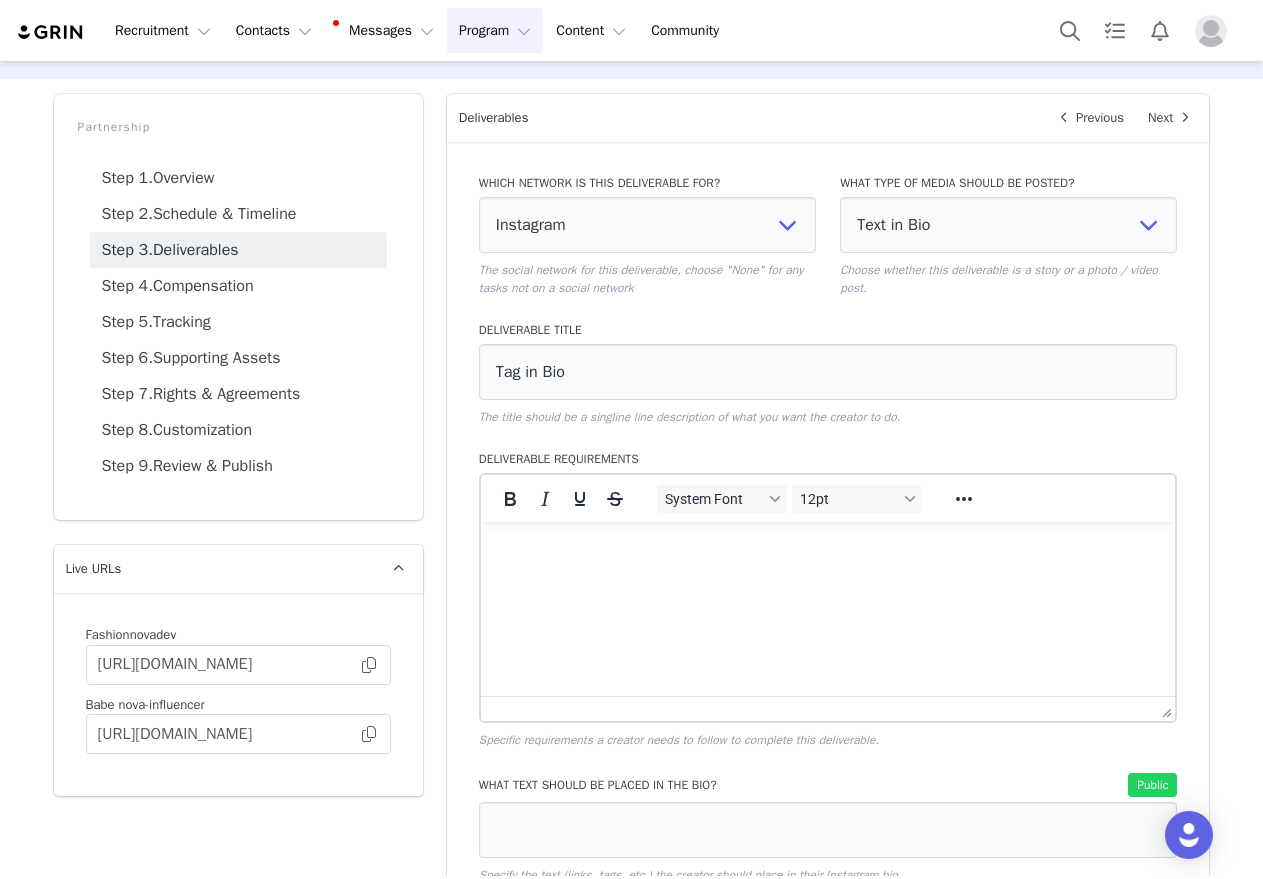 scroll, scrollTop: 496, scrollLeft: 0, axis: vertical 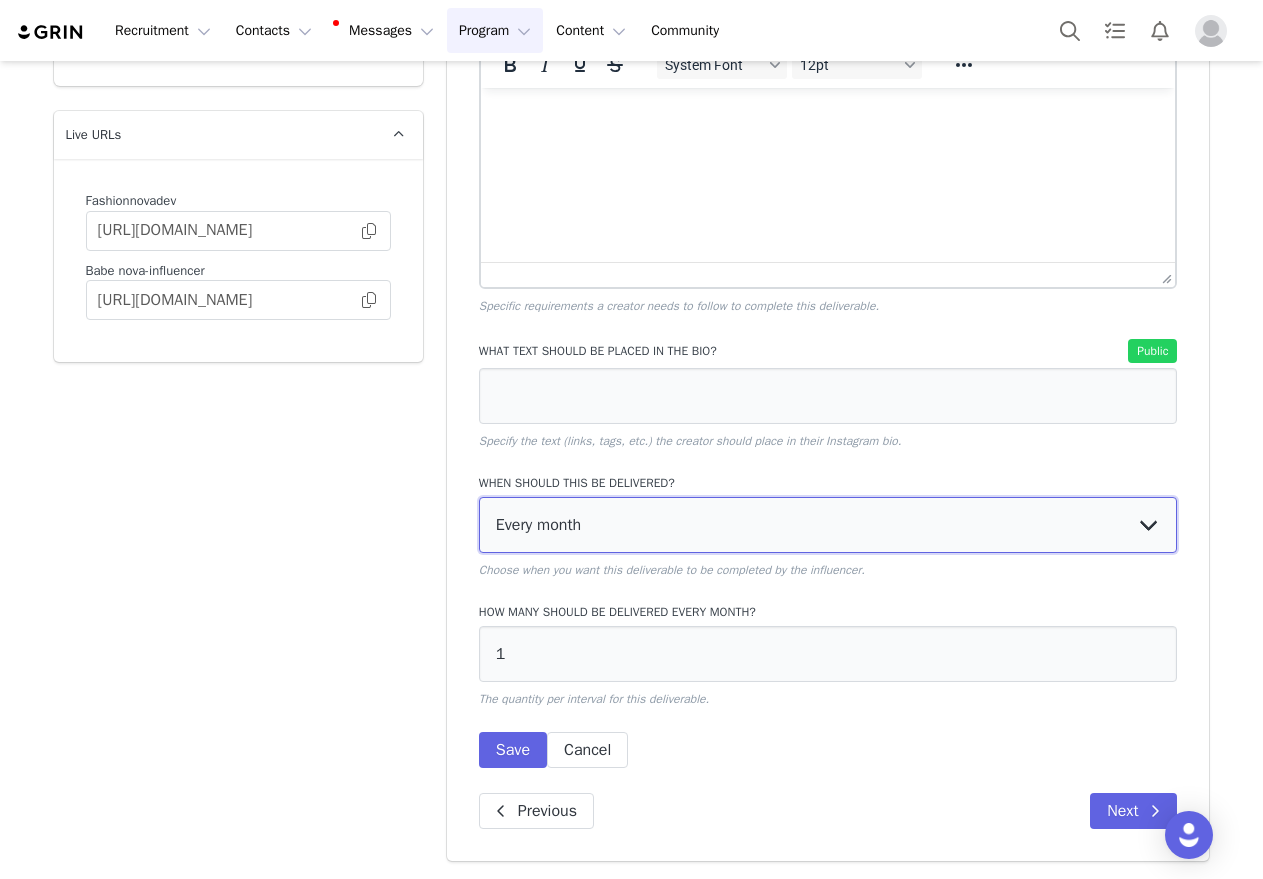 click on "Every month Every other month In specific months Throughout partnership" at bounding box center (828, 525) 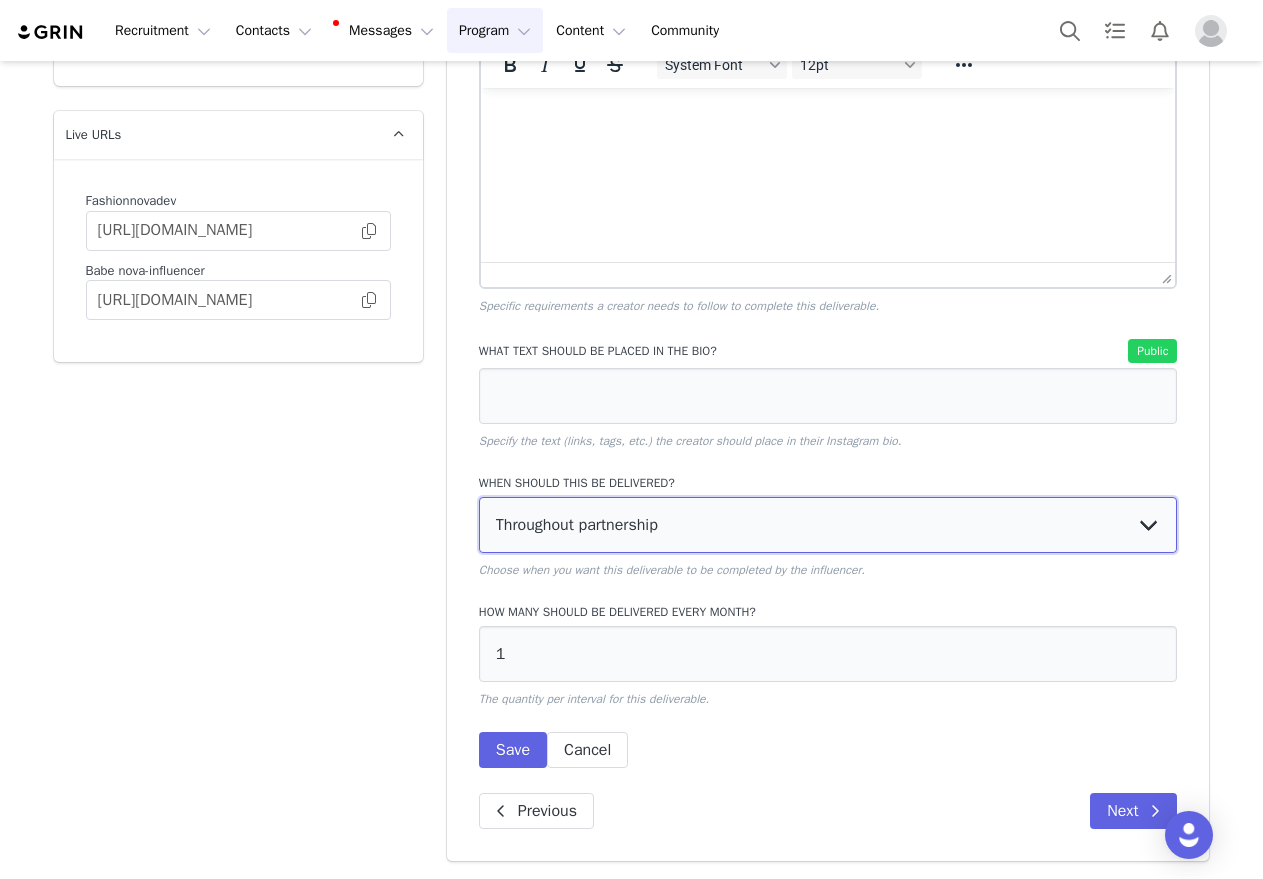 click on "Every month Every other month In specific months Throughout partnership" at bounding box center (828, 525) 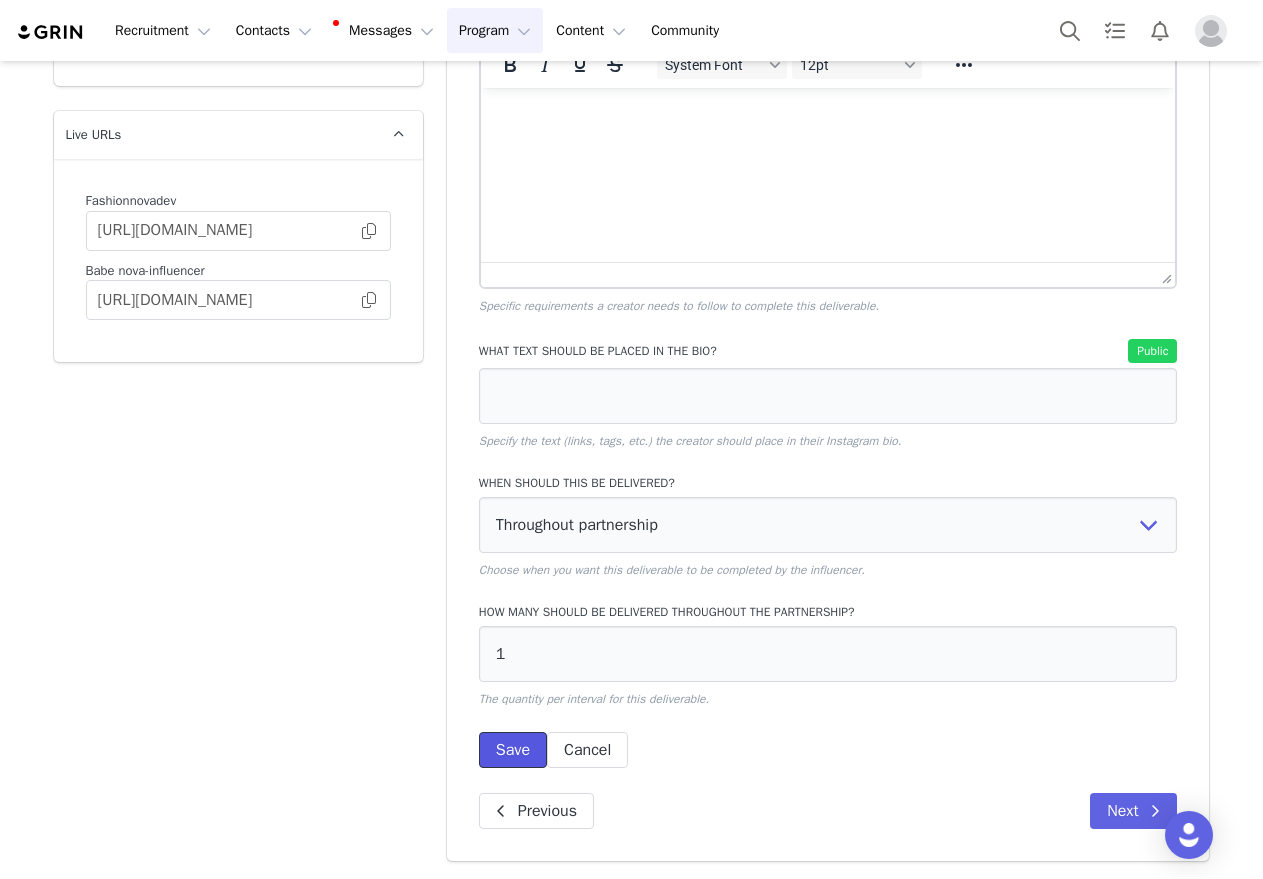 click on "Save" at bounding box center [513, 750] 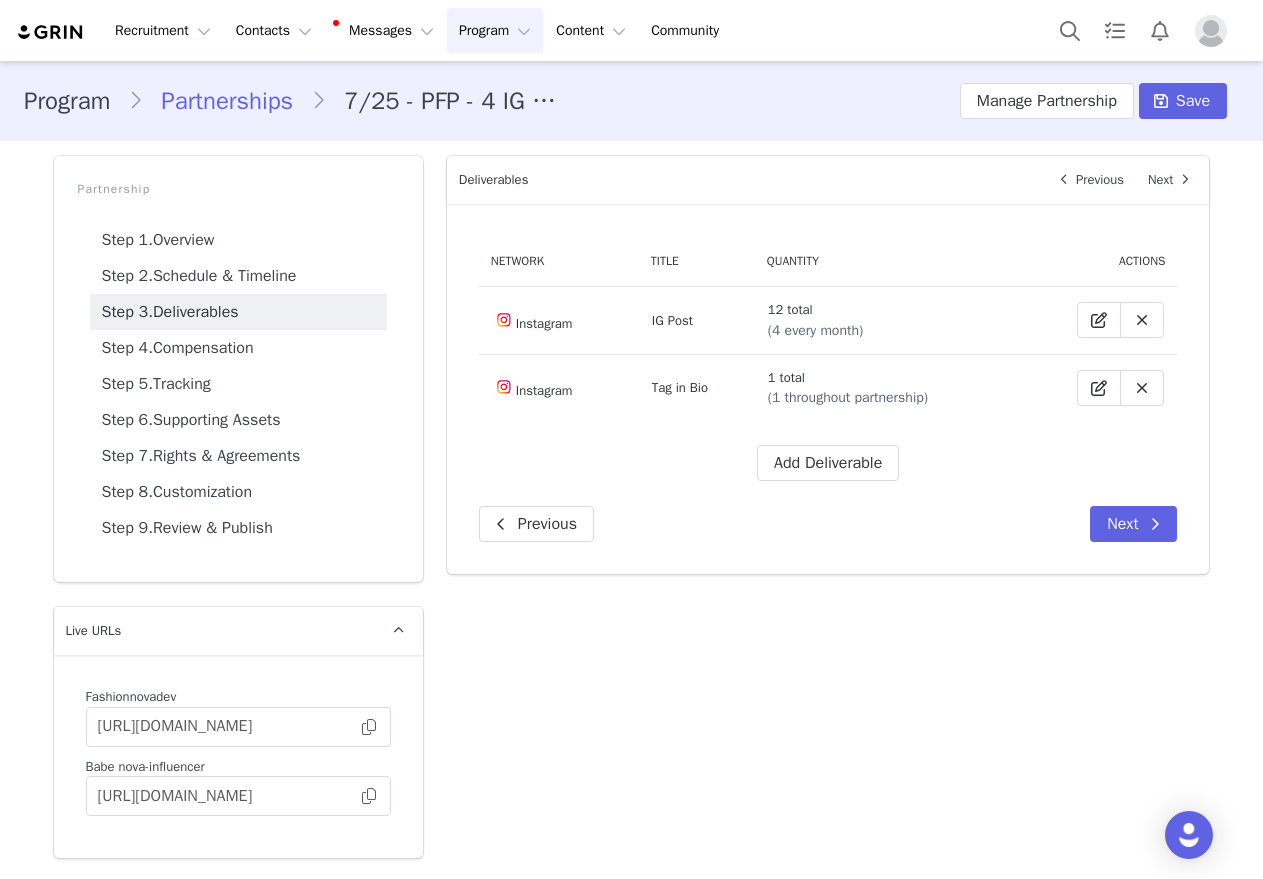 scroll, scrollTop: 0, scrollLeft: 0, axis: both 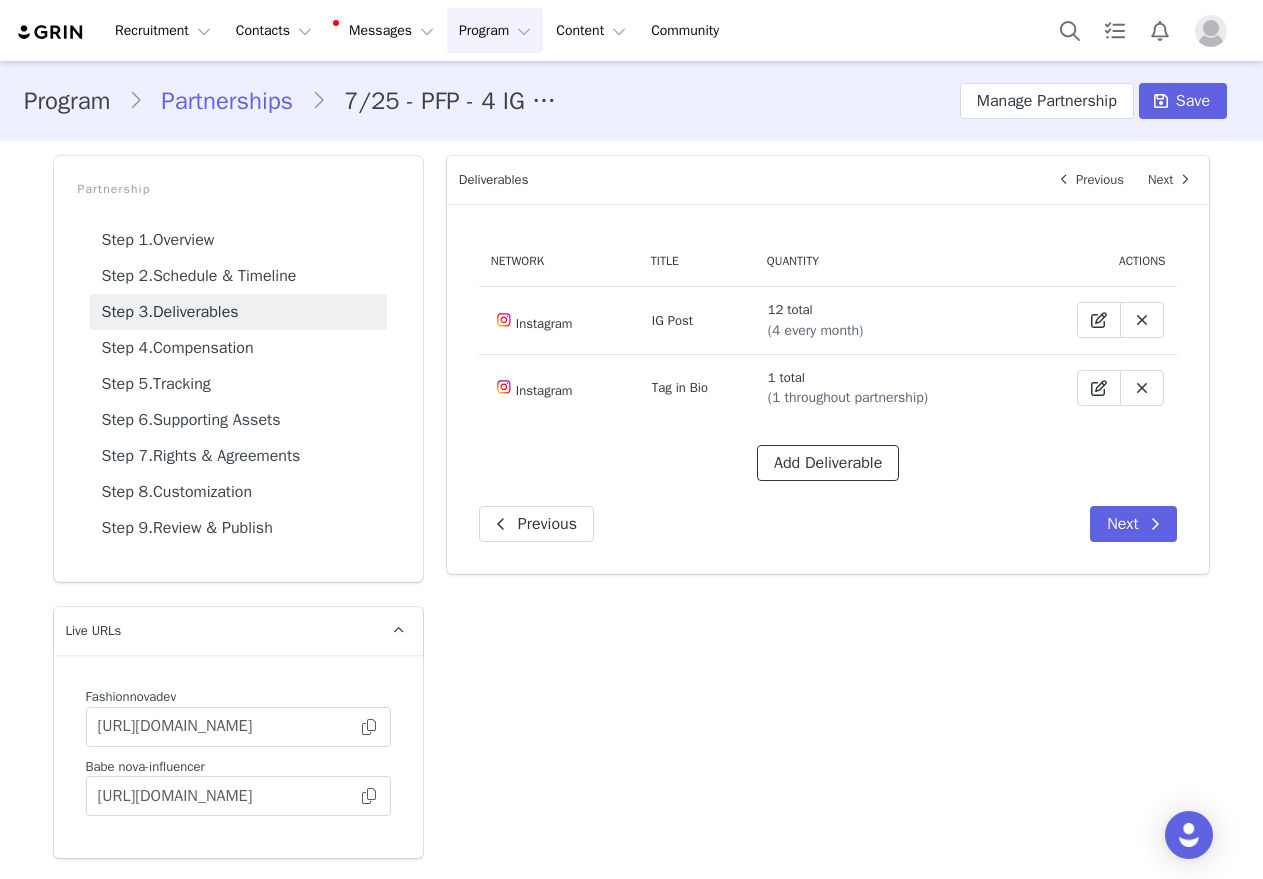 click on "Add Deliverable" at bounding box center (828, 463) 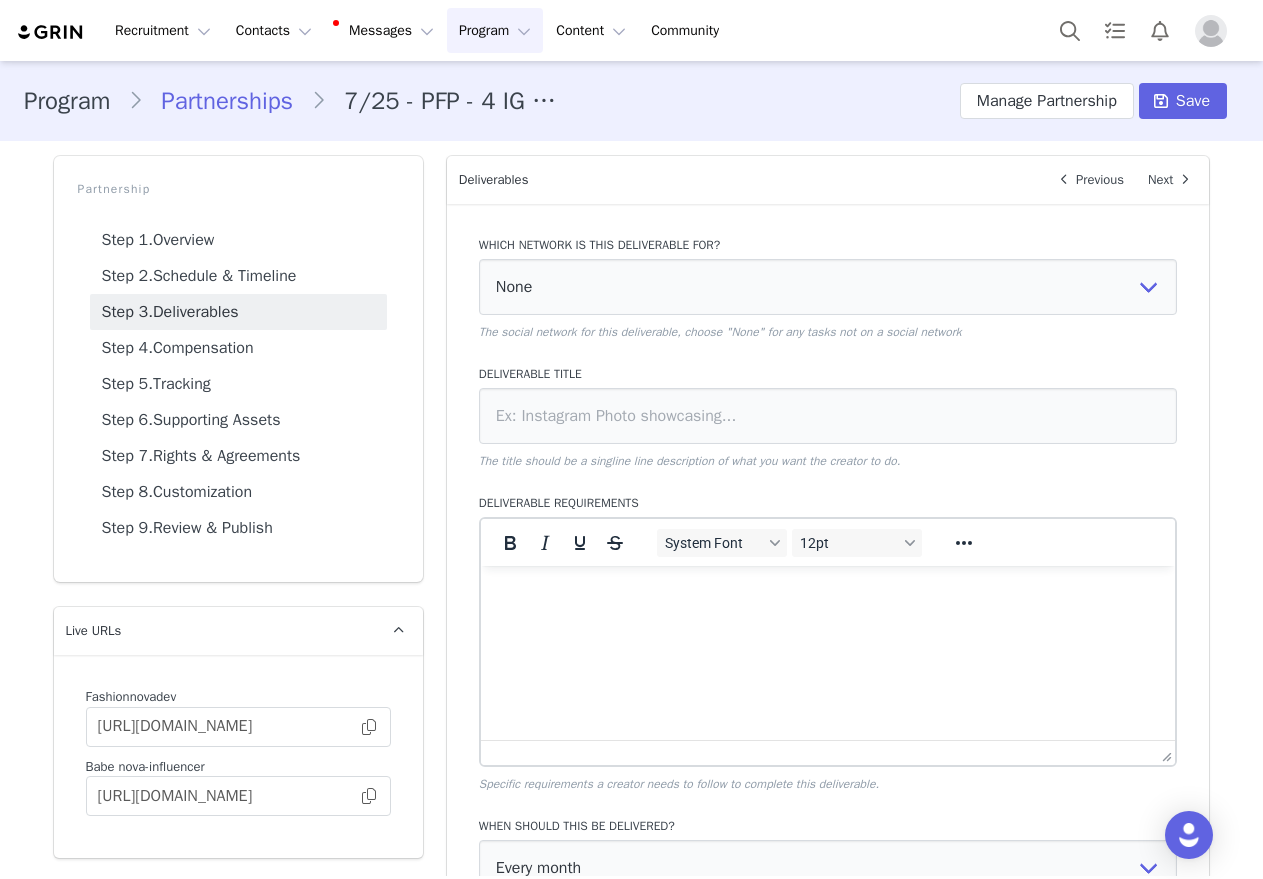 scroll, scrollTop: 0, scrollLeft: 0, axis: both 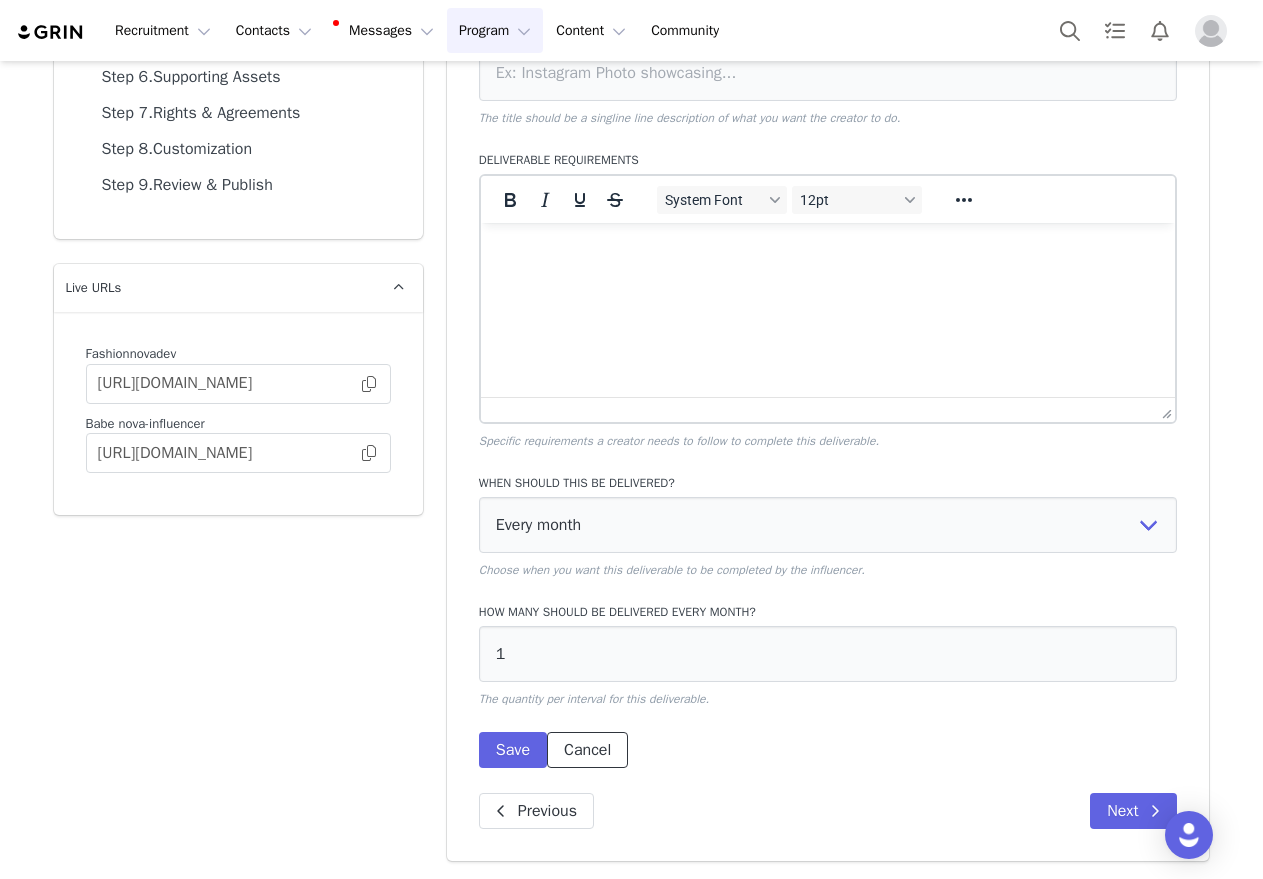 click on "Cancel" at bounding box center (587, 750) 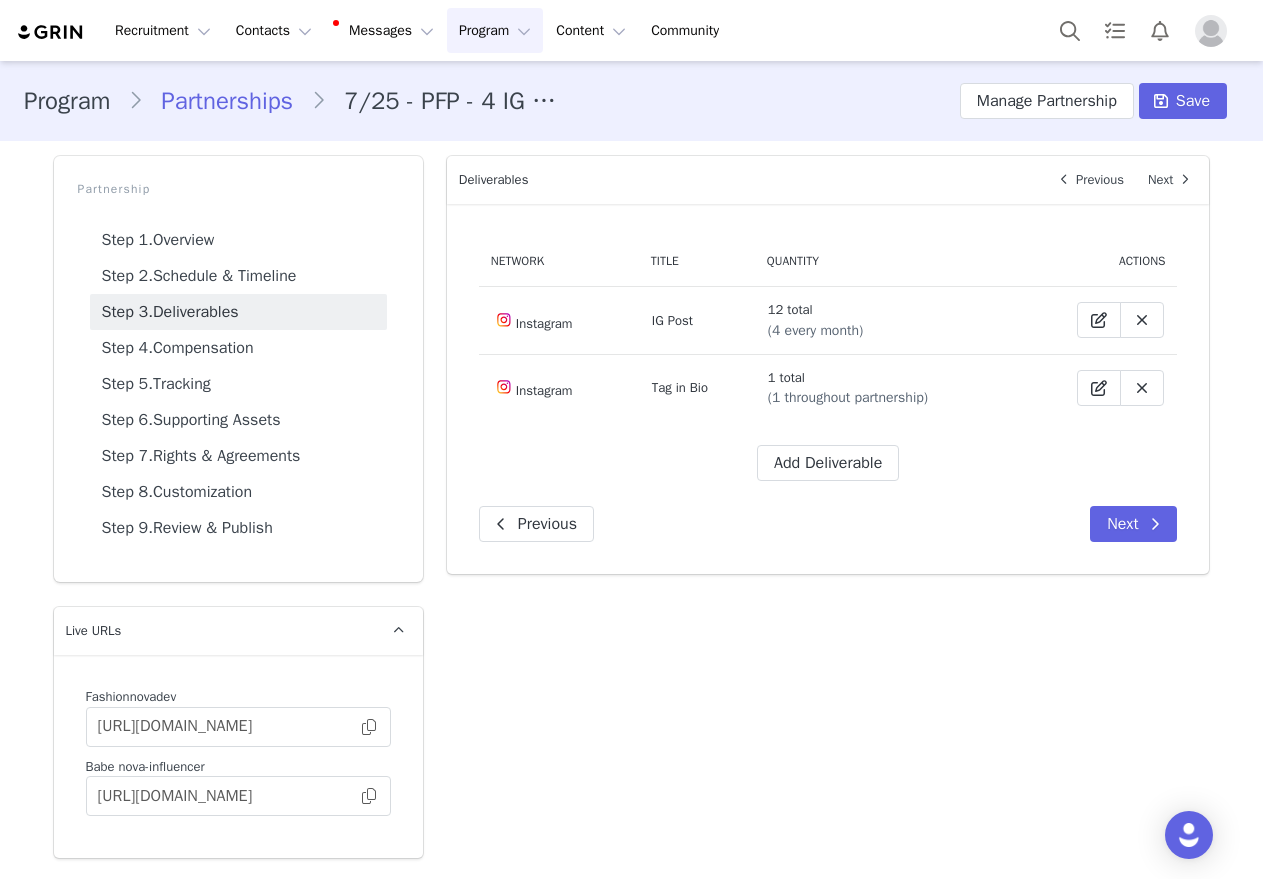 scroll, scrollTop: 0, scrollLeft: 0, axis: both 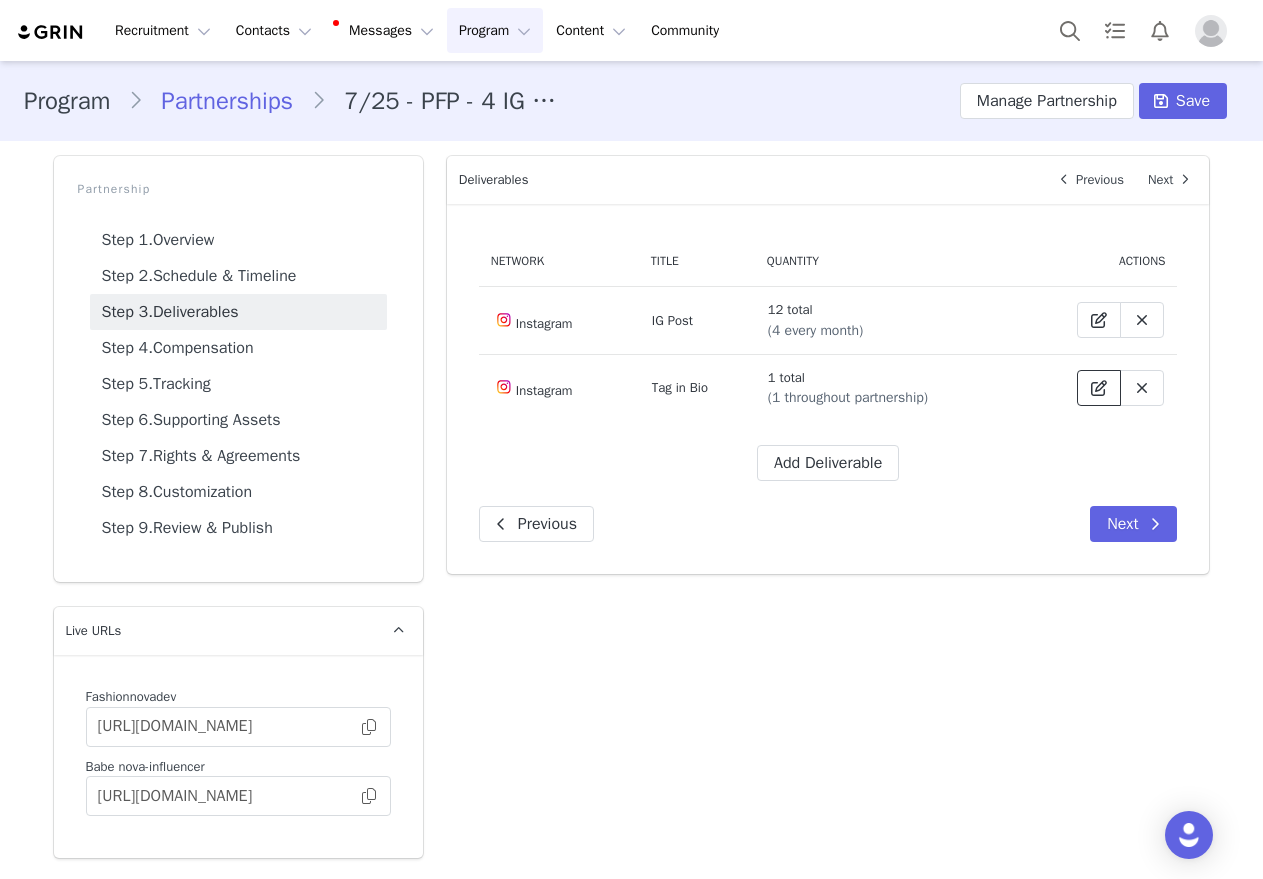 click at bounding box center (1099, 388) 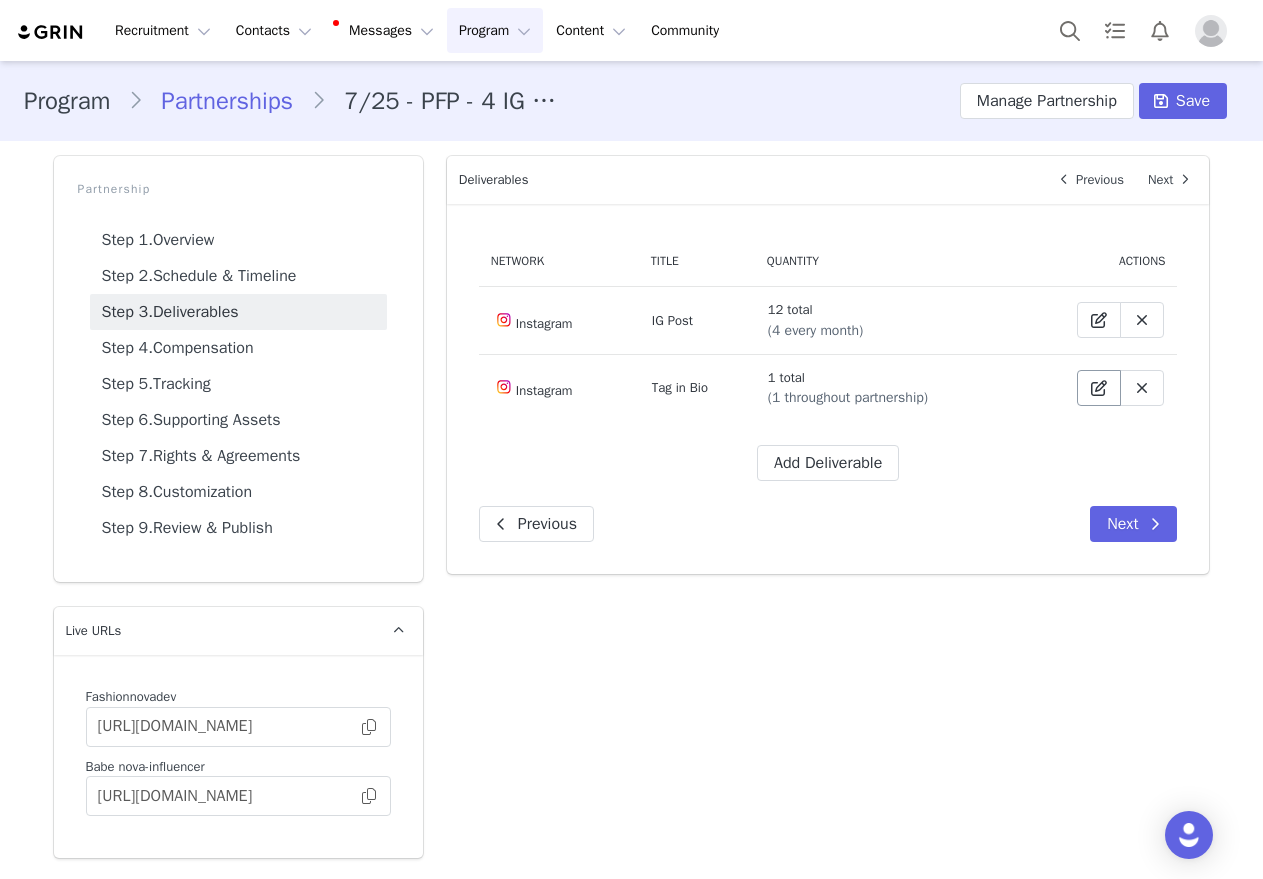 select on "5" 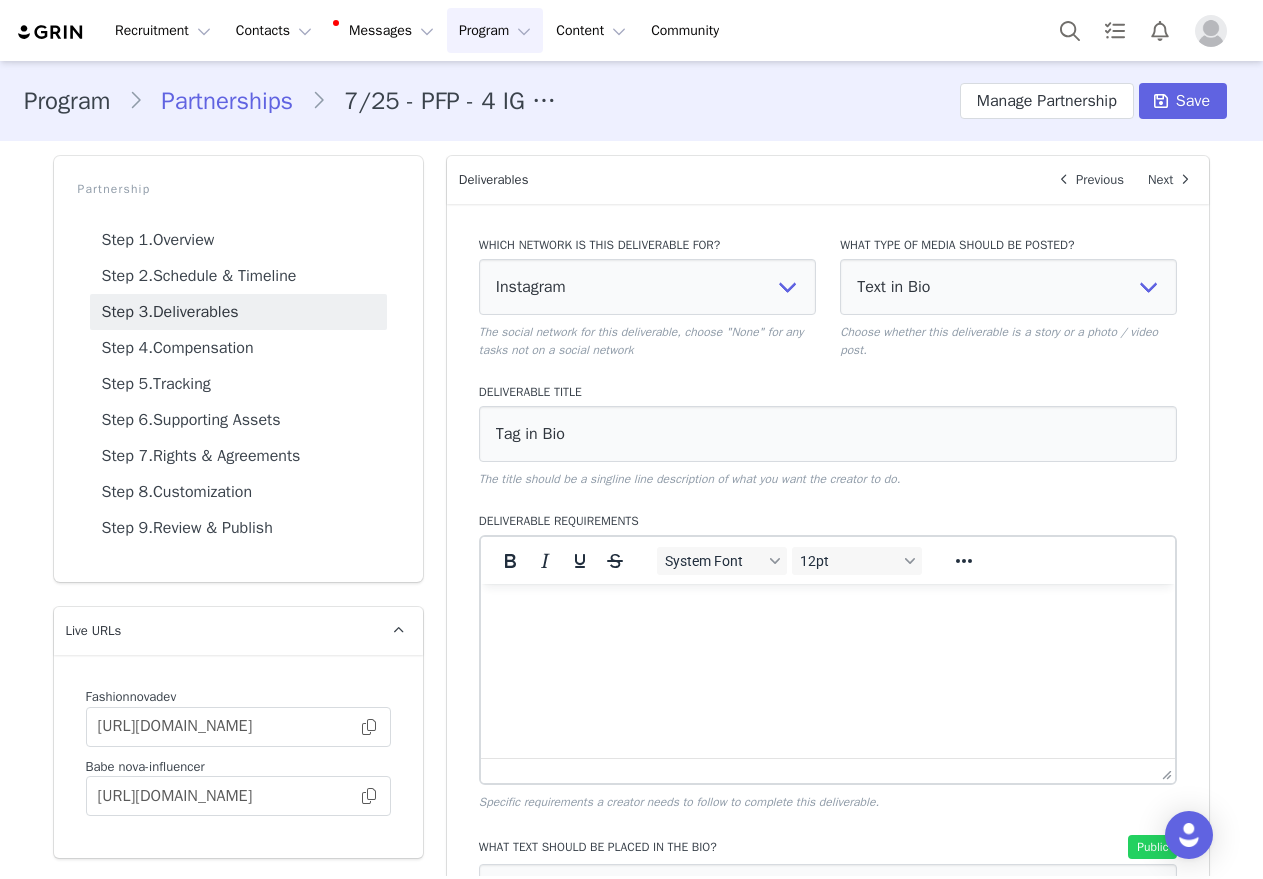 scroll, scrollTop: 0, scrollLeft: 0, axis: both 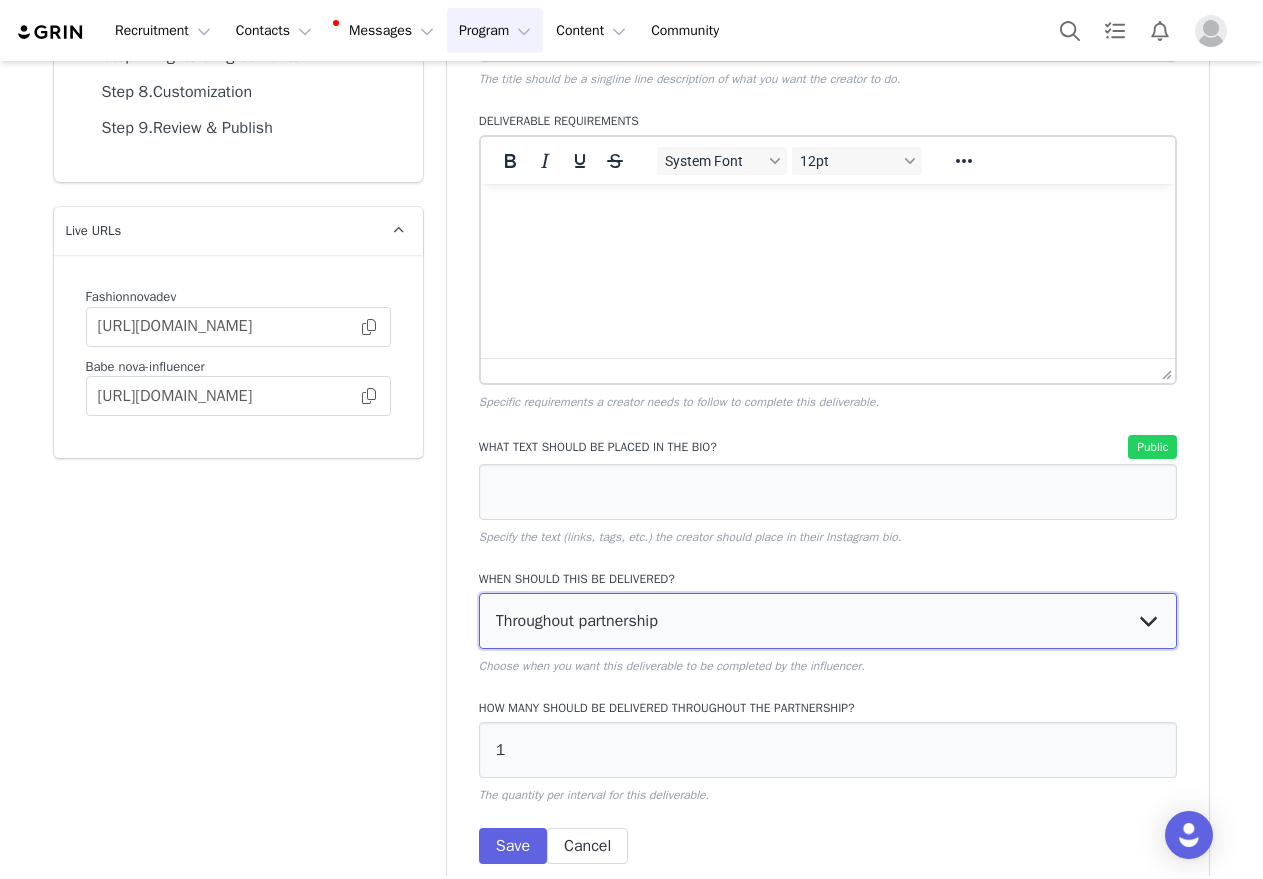 click on "Every month Every other month In specific months Throughout partnership" at bounding box center [828, 621] 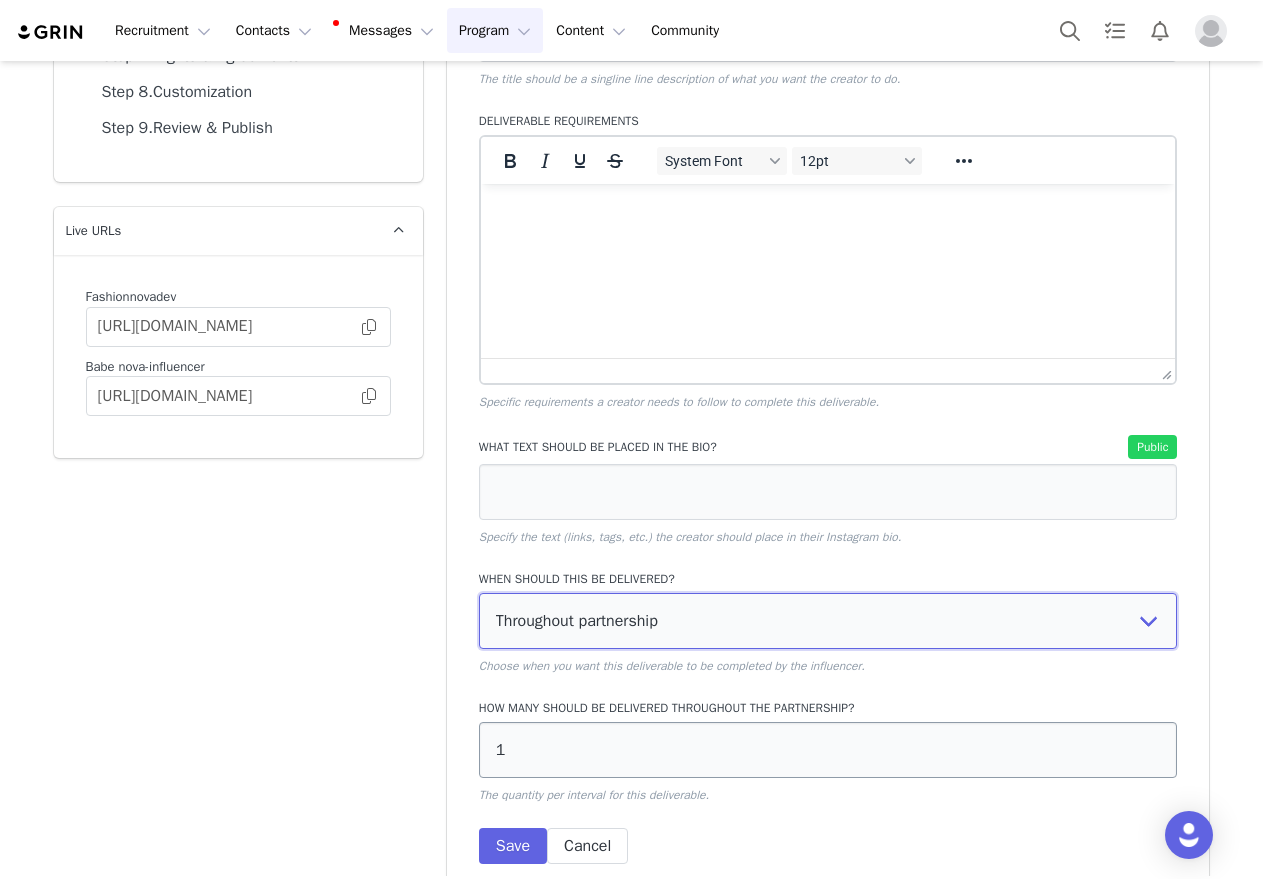 select on "all" 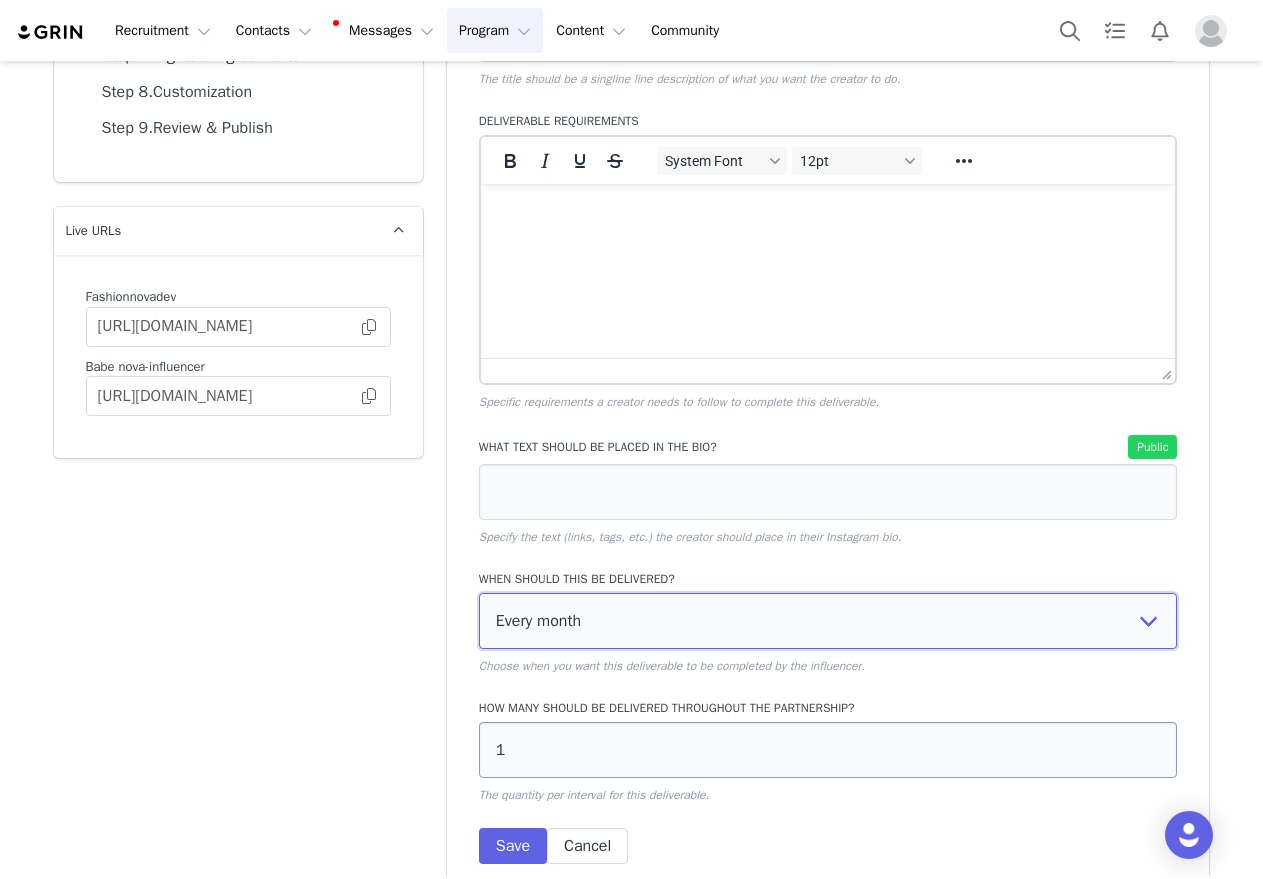 click on "Every month Every other month In specific months Throughout partnership" at bounding box center (828, 621) 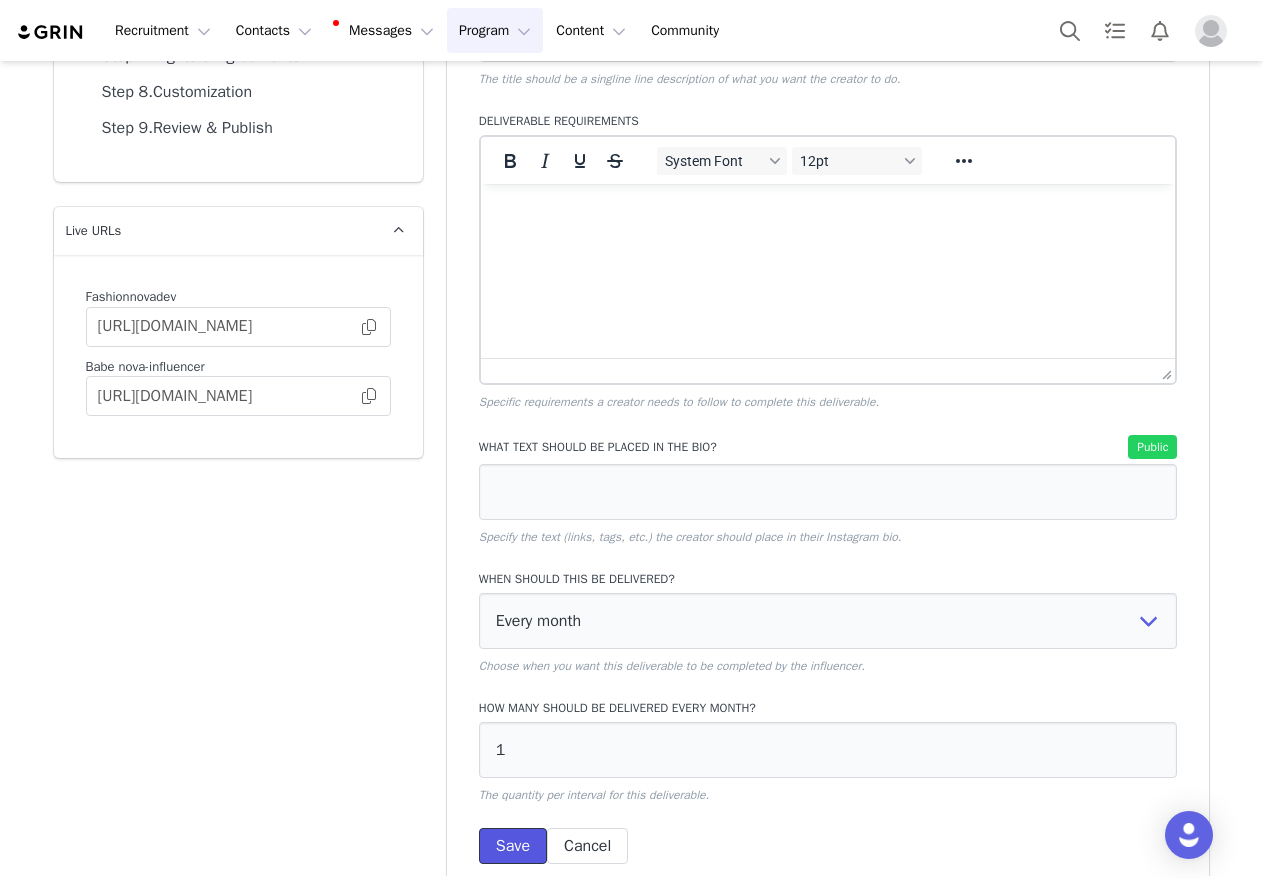 click on "Save" at bounding box center (513, 846) 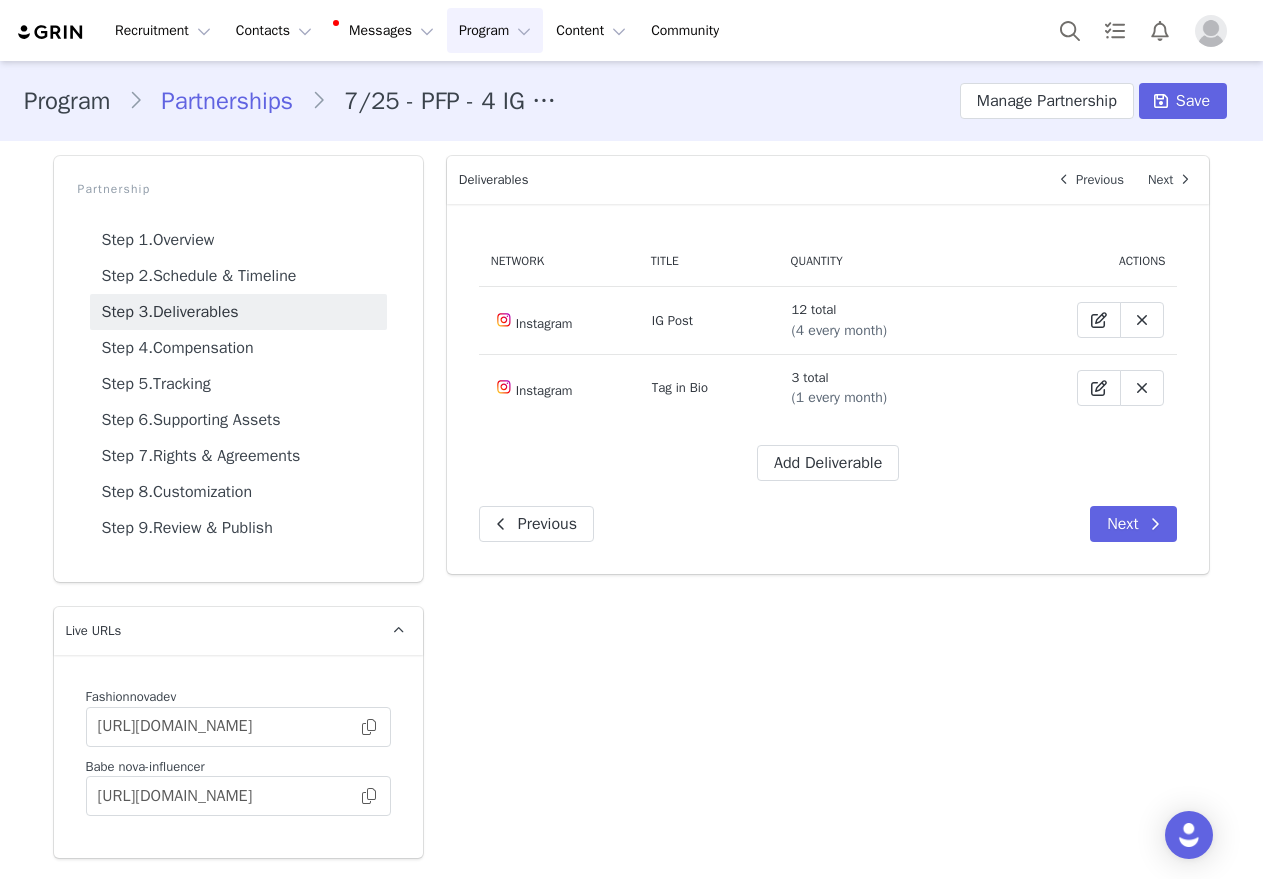 scroll, scrollTop: 0, scrollLeft: 0, axis: both 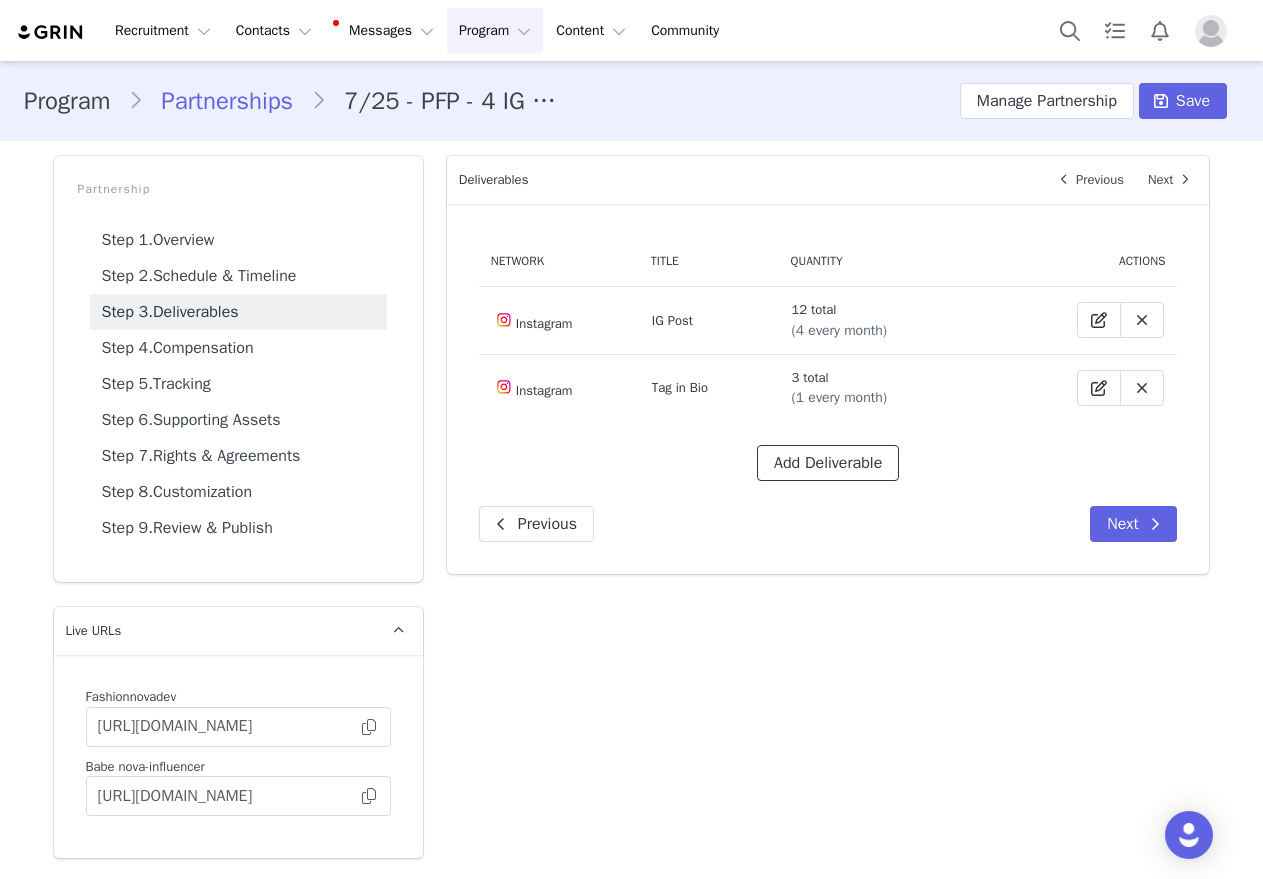 click on "Add Deliverable" at bounding box center [828, 463] 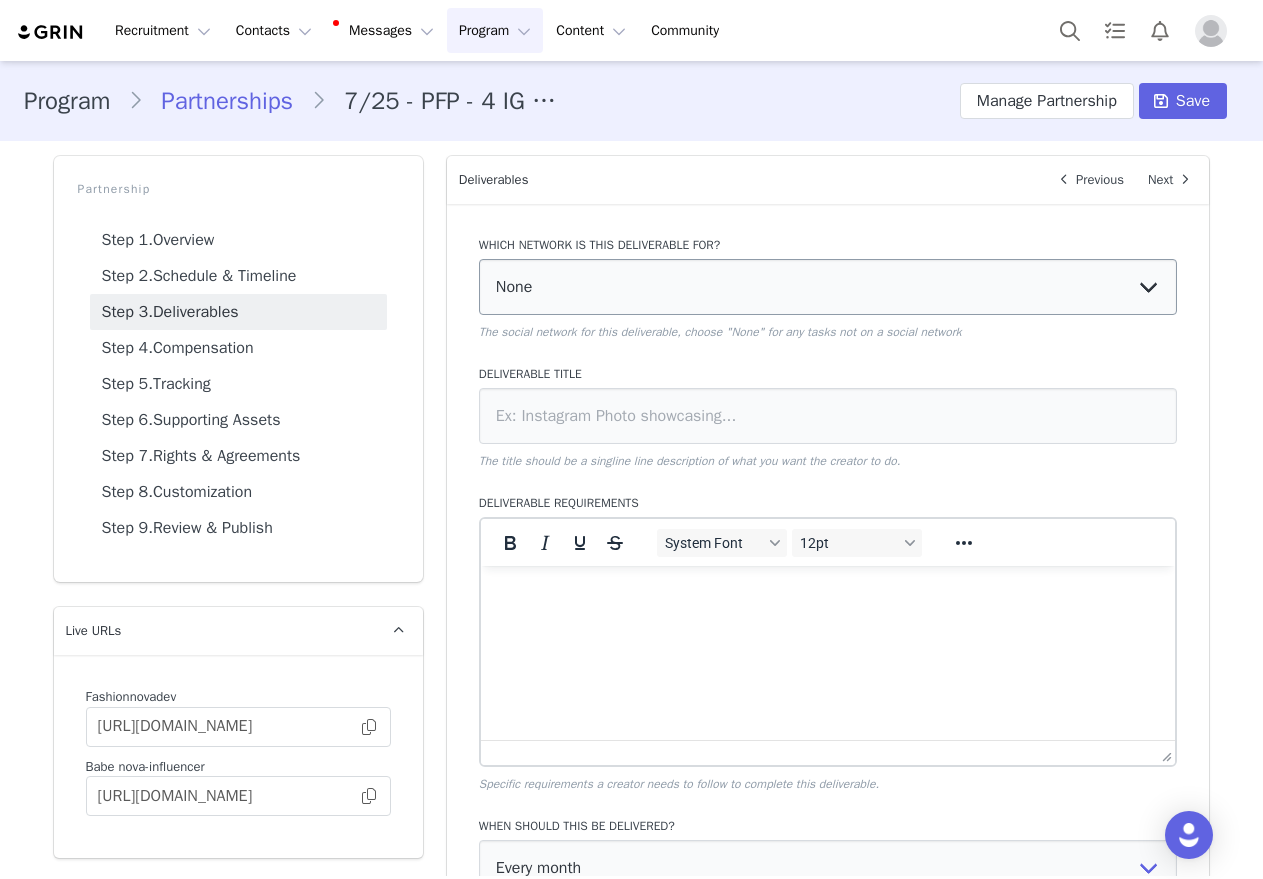scroll, scrollTop: 0, scrollLeft: 0, axis: both 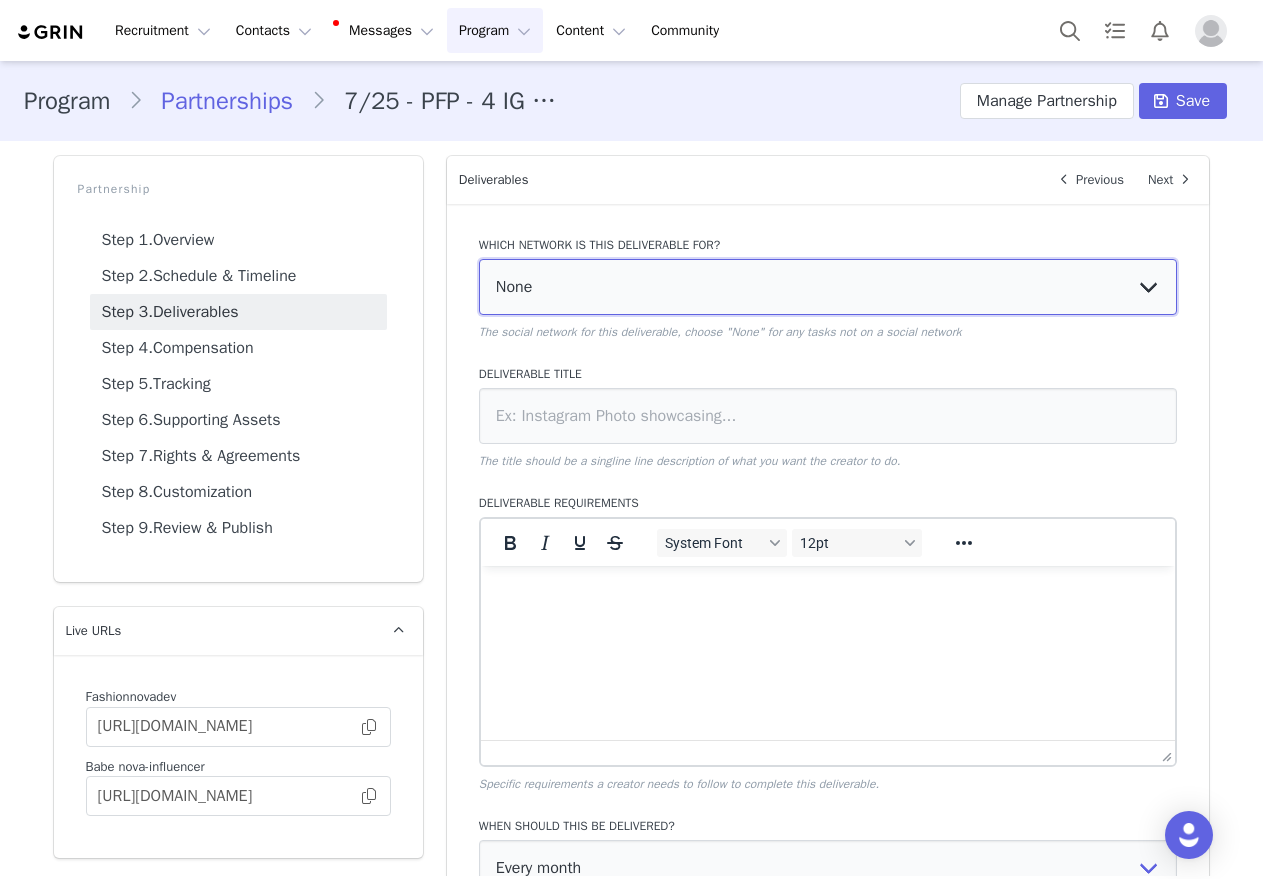 click on "None  YouTube   Twitter   Instagram   Facebook   Twitch   TikTok   Pinterest" at bounding box center (828, 287) 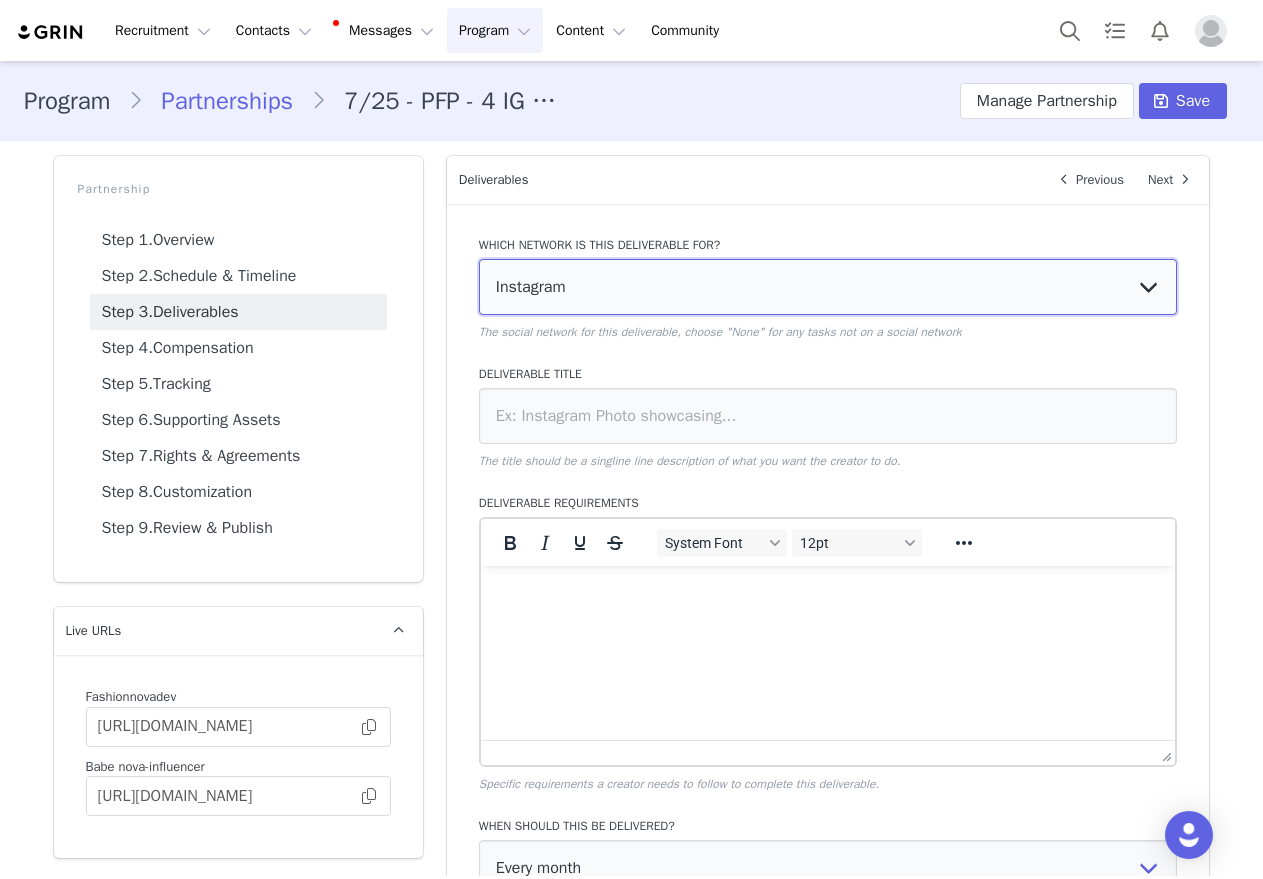 click on "None  YouTube   Twitter   Instagram   Facebook   Twitch   TikTok   Pinterest" at bounding box center (828, 287) 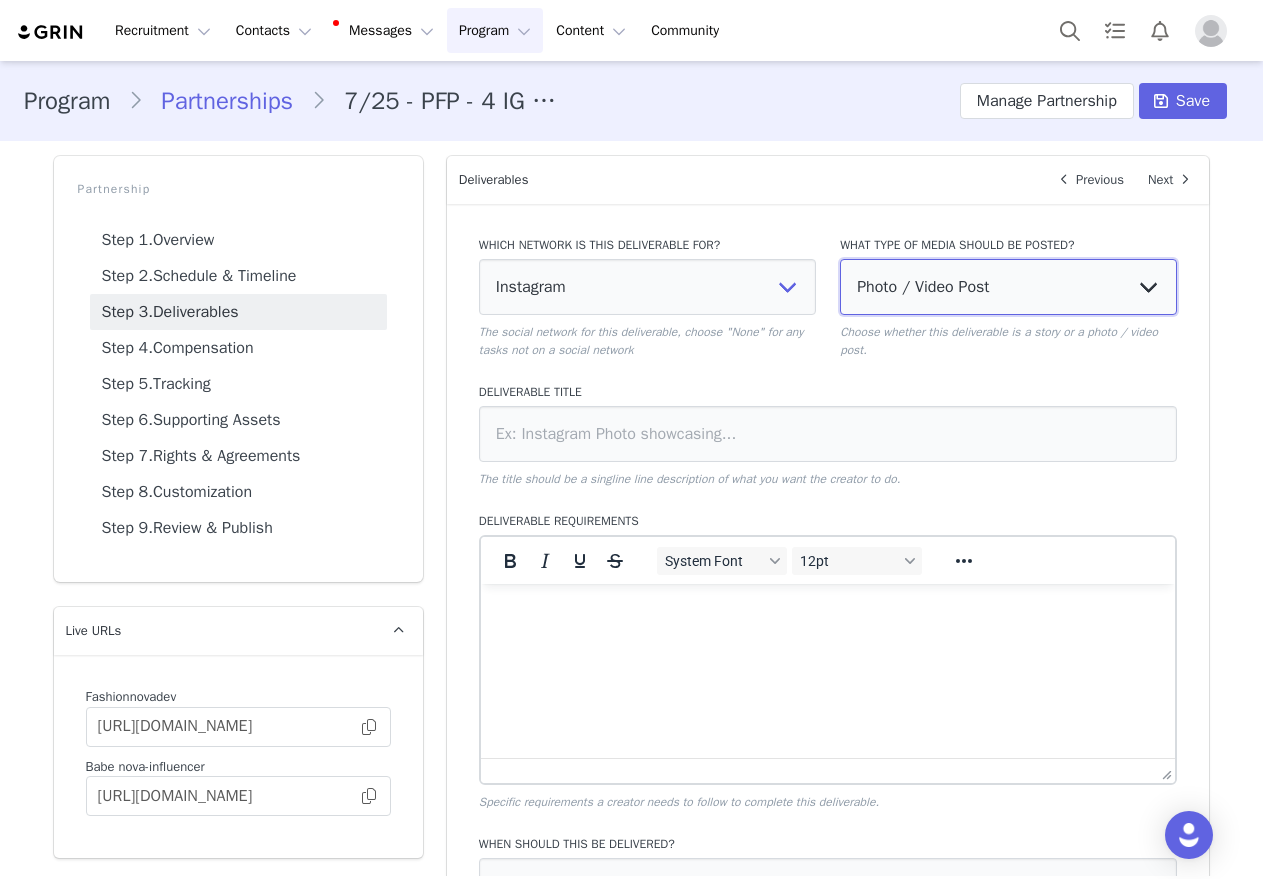 drag, startPoint x: 974, startPoint y: 291, endPoint x: 972, endPoint y: 301, distance: 10.198039 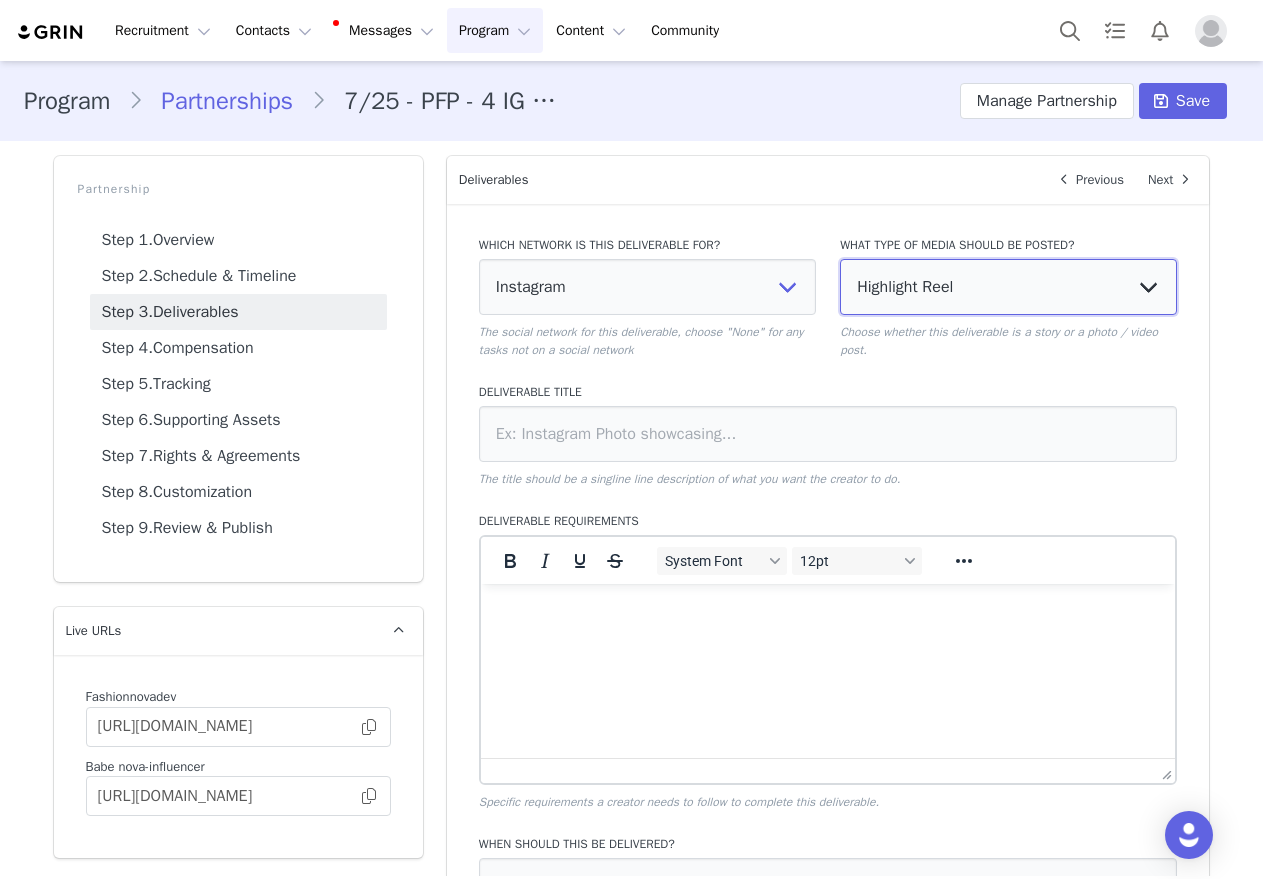 click on "Photo / Video Post   Story   Text in Bio   Highlight Reel" at bounding box center [1008, 287] 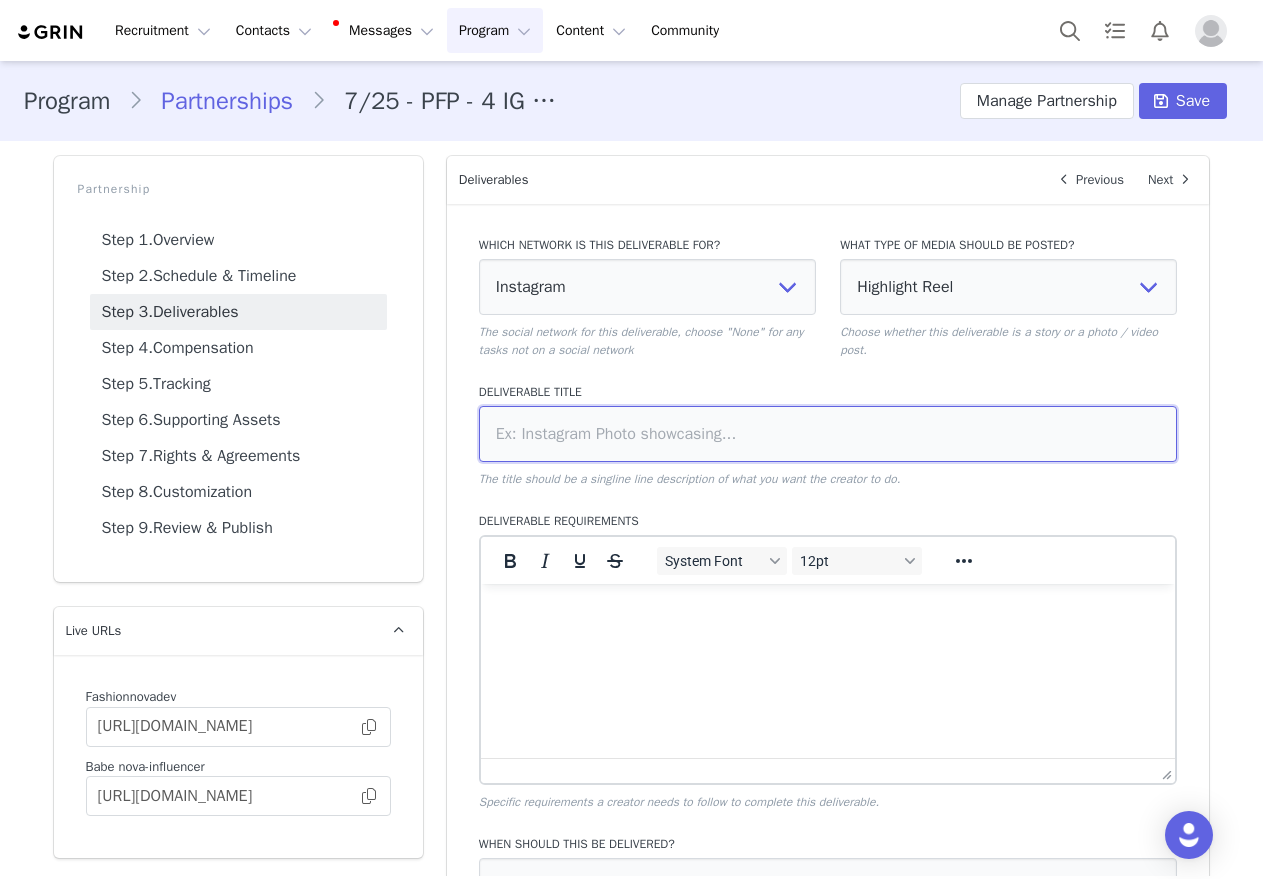 click at bounding box center (828, 434) 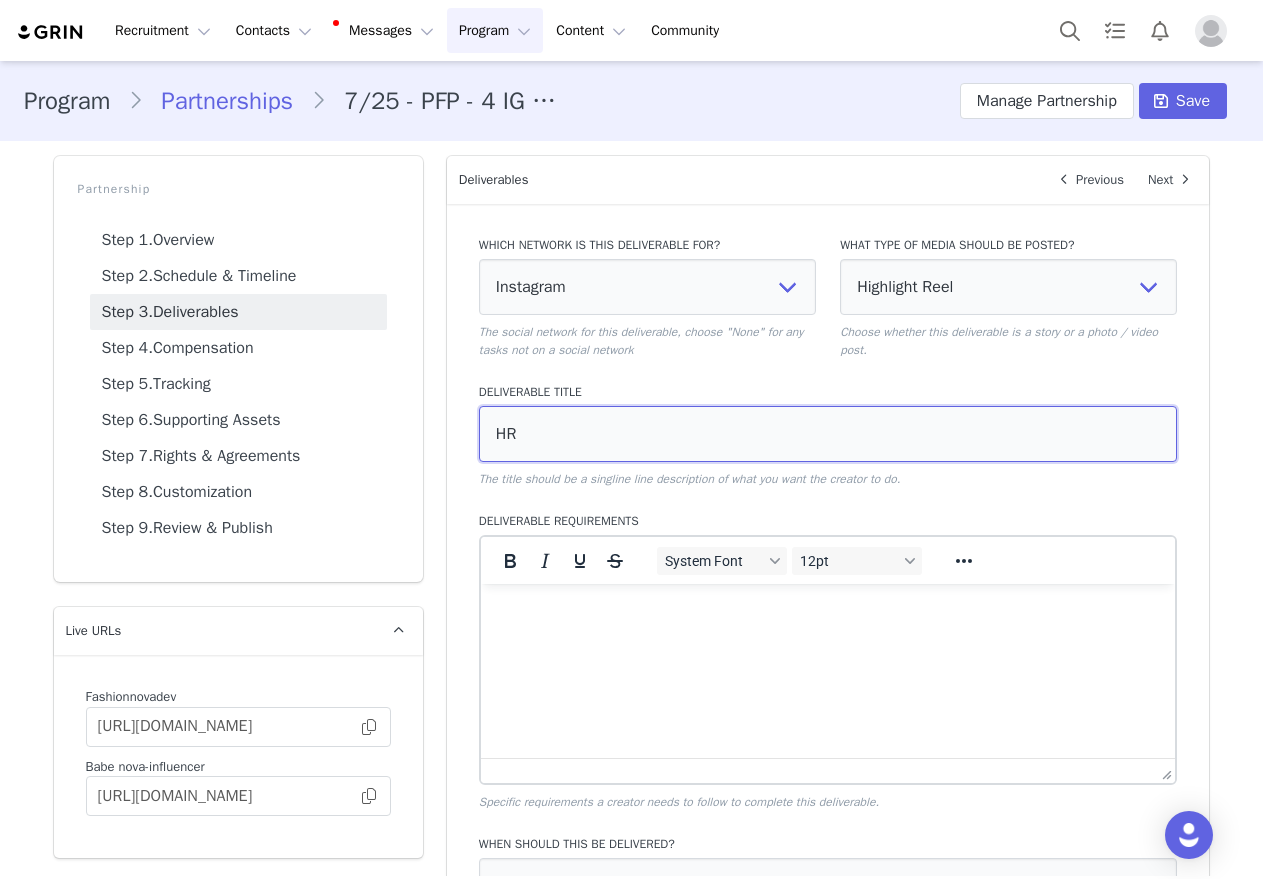 type on "HR" 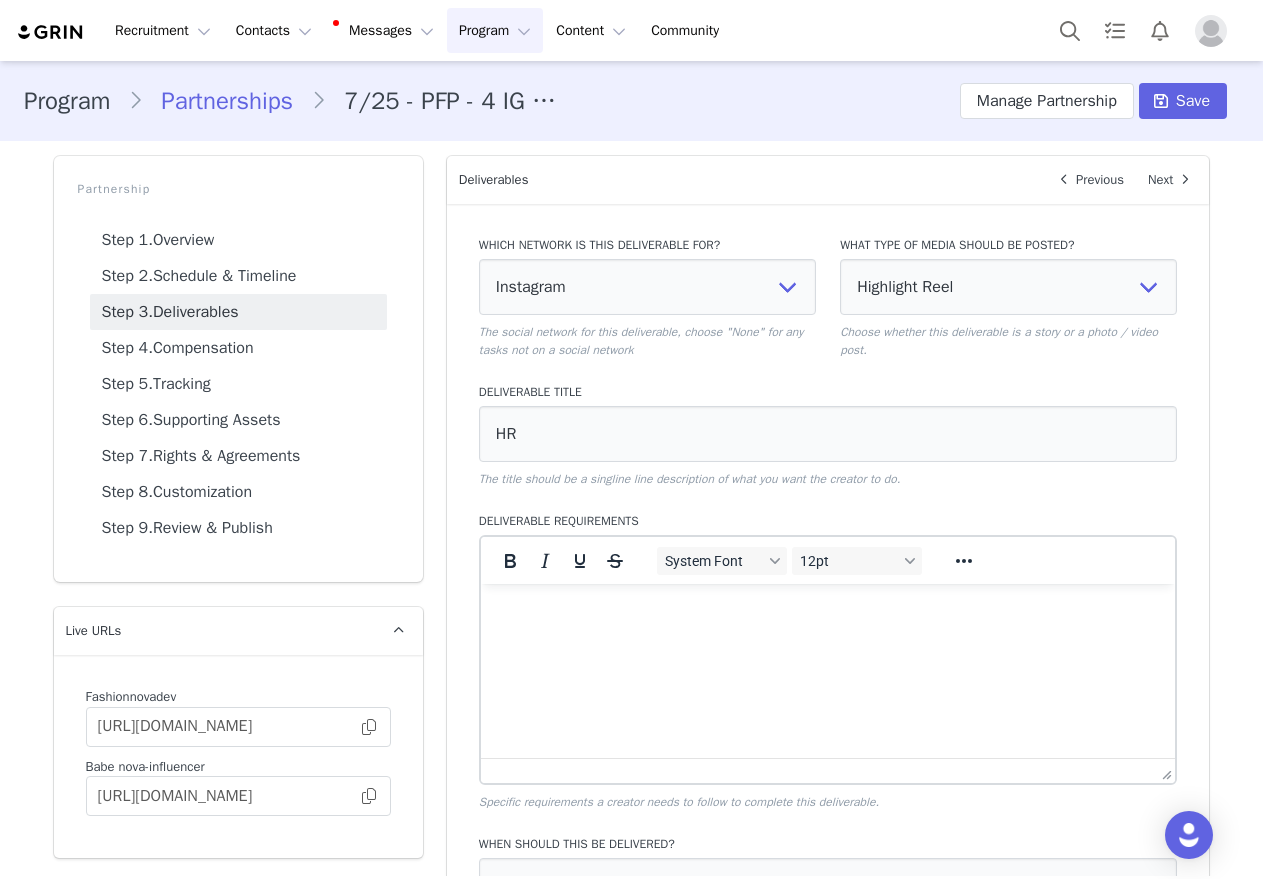 click on "Which network is this deliverable for?  None  YouTube   Twitter   Instagram   Facebook   Twitch   TikTok   Pinterest   The social network for this deliverable, choose "None" for any tasks not on a social network   What type of media should be posted?   Photo / Video Post   Story   Text in Bio   Highlight Reel  Choose whether this deliverable is a story or a photo / video post.  Deliverable Title  HR  The title should be a singline line description of what you want the creator to do.   Deliverable Requirements  System Font 12pt To open the popup, press Shift+Enter To open the popup, press Shift+Enter To open the popup, press Shift+Enter To open the popup, press Shift+Enter  Specific requirements a creator needs to follow to complete this deliverable.   When should this be delivered?  Every month Every other month In specific months Throughout partnership  Choose when you want this deliverable to be completed by the influencer.   How many should be delivered every month?  1 Save Cancel" at bounding box center [828, 676] 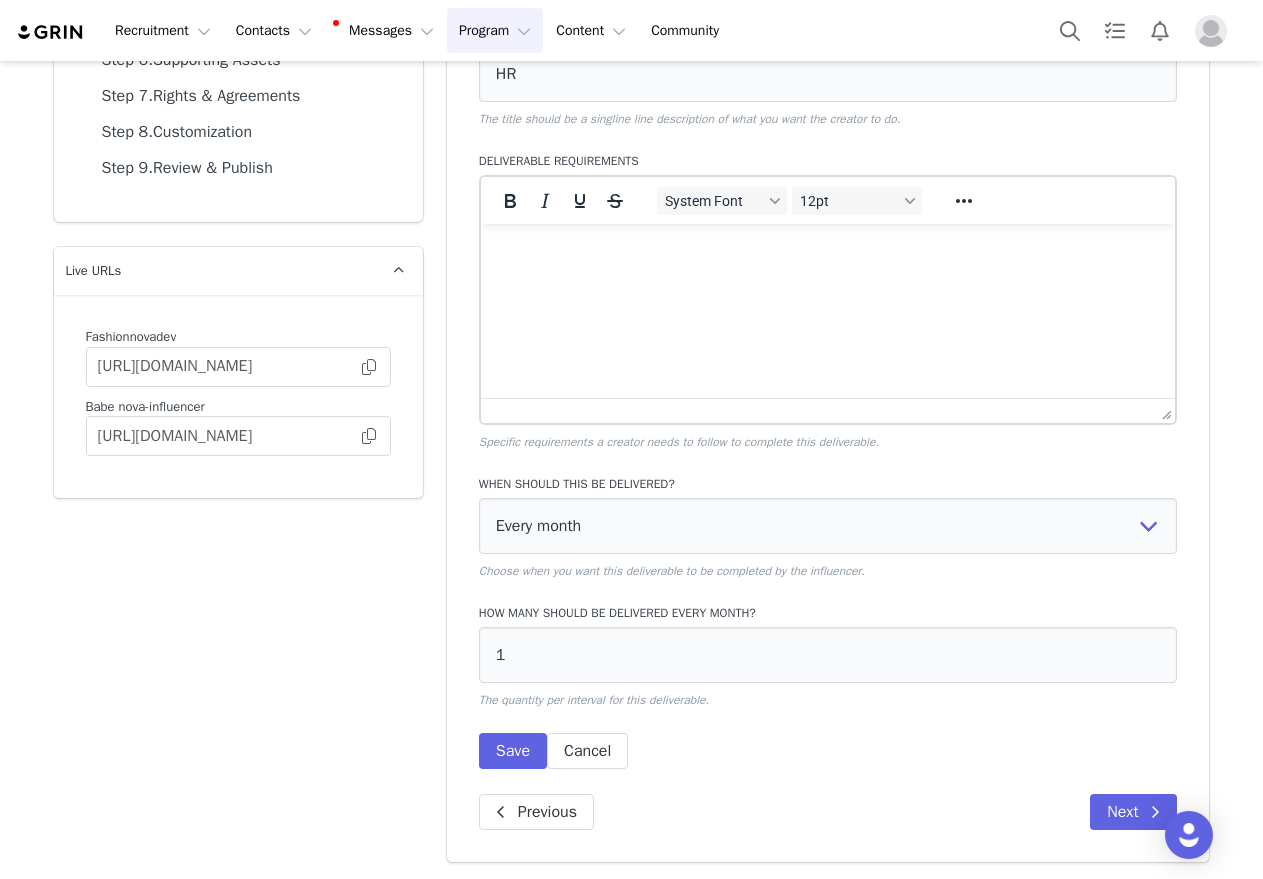 scroll, scrollTop: 361, scrollLeft: 0, axis: vertical 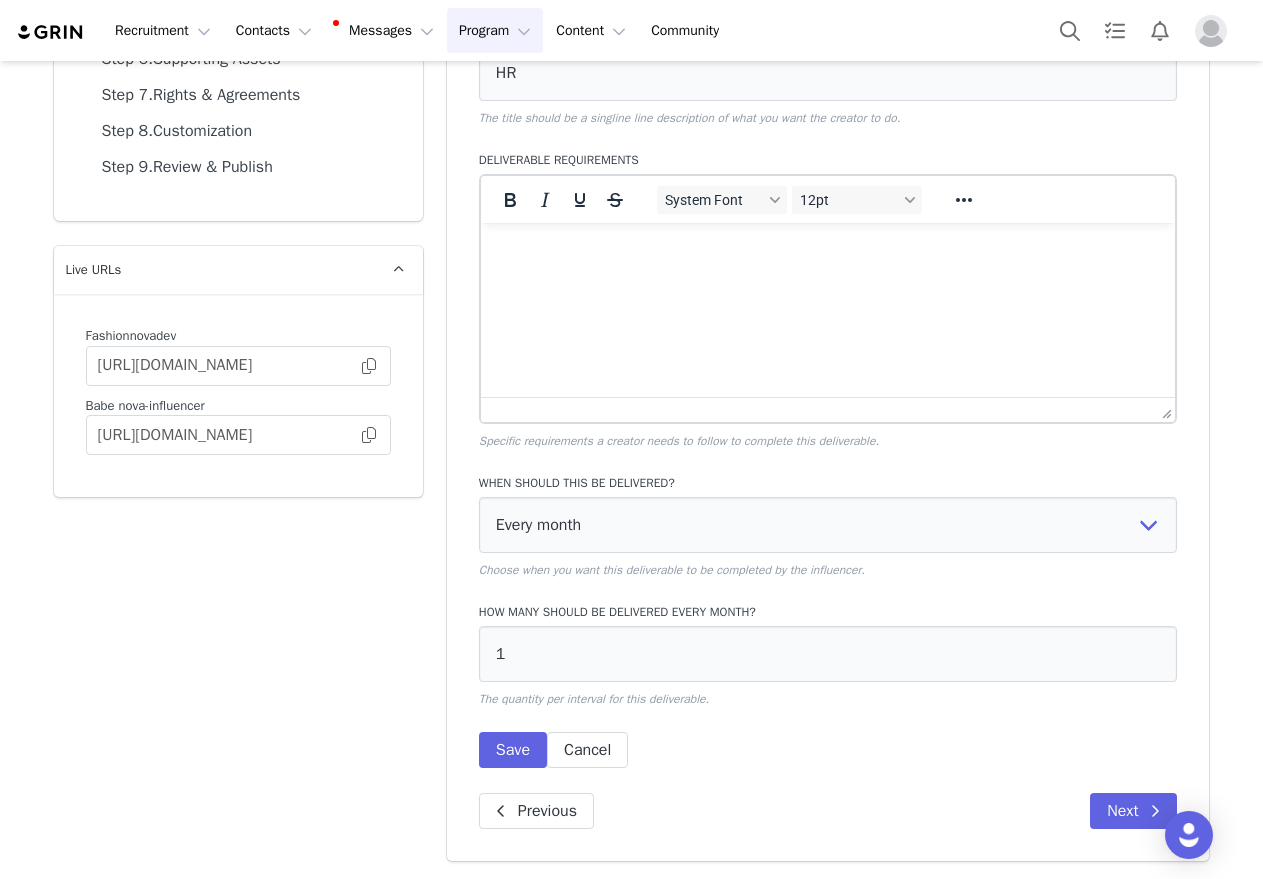 click on "Which network is this deliverable for?  None  YouTube   Twitter   Instagram   Facebook   Twitch   TikTok   Pinterest   The social network for this deliverable, choose "None" for any tasks not on a social network   What type of media should be posted?   Photo / Video Post   Story   Text in Bio   Highlight Reel  Choose whether this deliverable is a story or a photo / video post.  Deliverable Title  HR  The title should be a singline line description of what you want the creator to do.   Deliverable Requirements  System Font 12pt To open the popup, press Shift+Enter To open the popup, press Shift+Enter To open the popup, press Shift+Enter To open the popup, press Shift+Enter  Specific requirements a creator needs to follow to complete this deliverable.   When should this be delivered?  Every month Every other month In specific months Throughout partnership  Choose when you want this deliverable to be completed by the influencer.   How many should be delivered every month?  1 Save Cancel  Previous   Next" at bounding box center [828, 352] 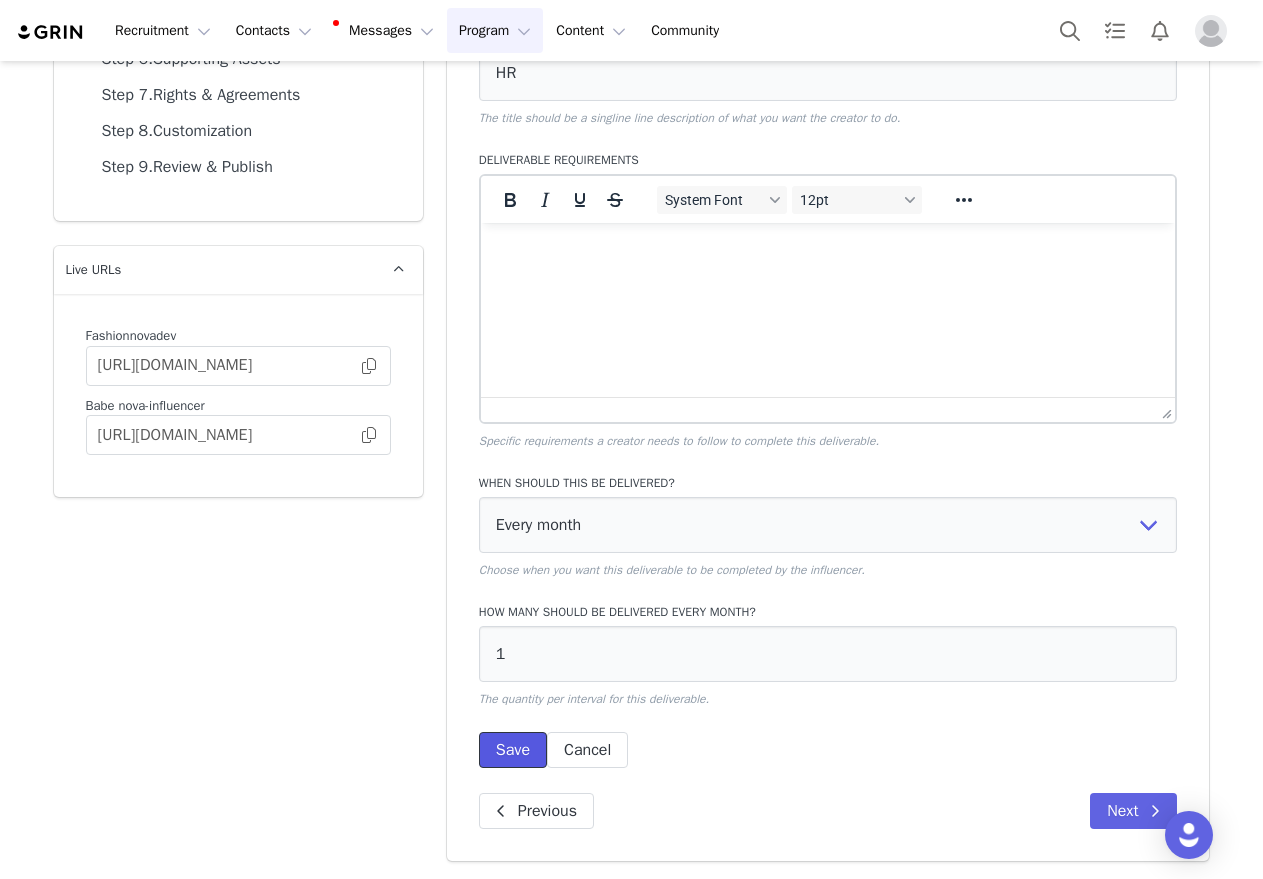 click on "Save" at bounding box center (513, 750) 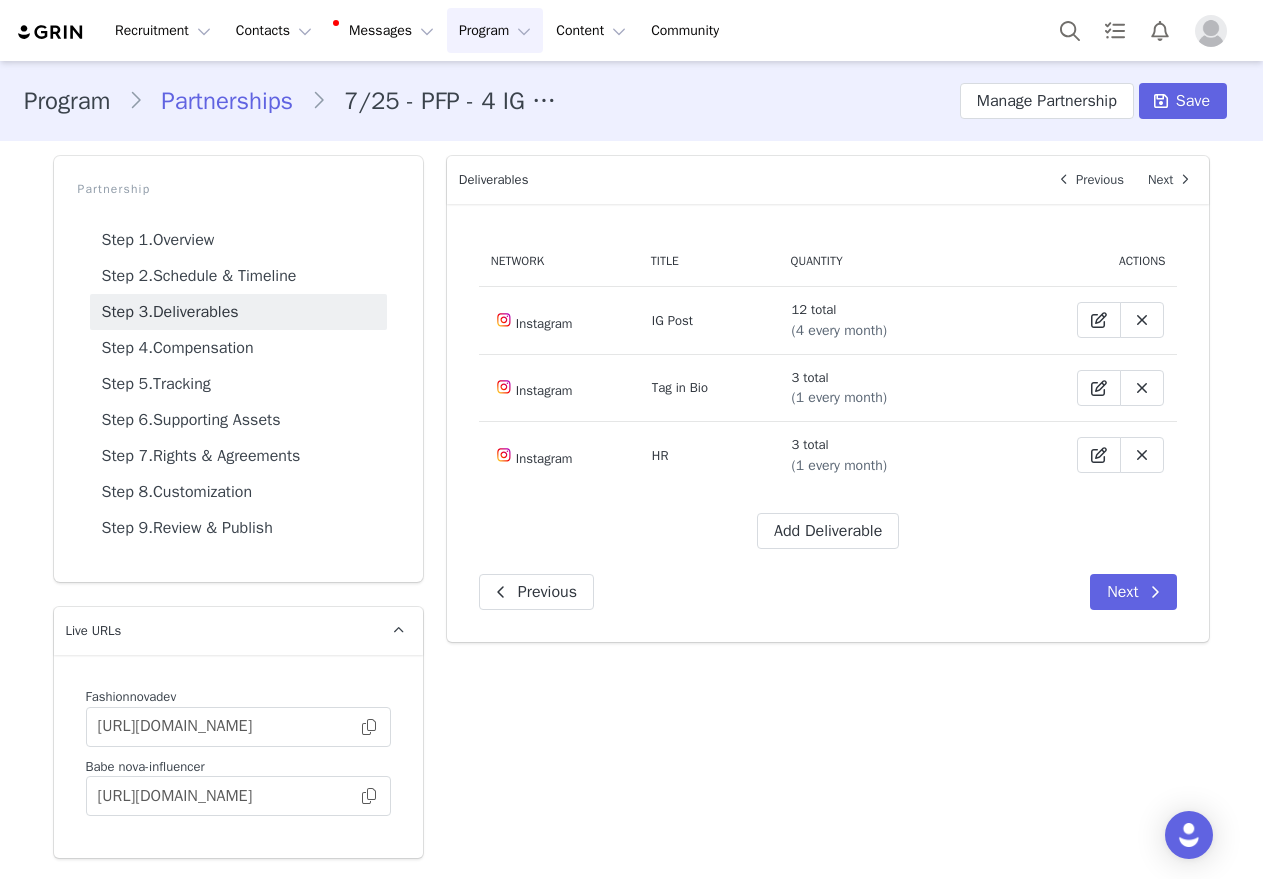 scroll, scrollTop: 0, scrollLeft: 0, axis: both 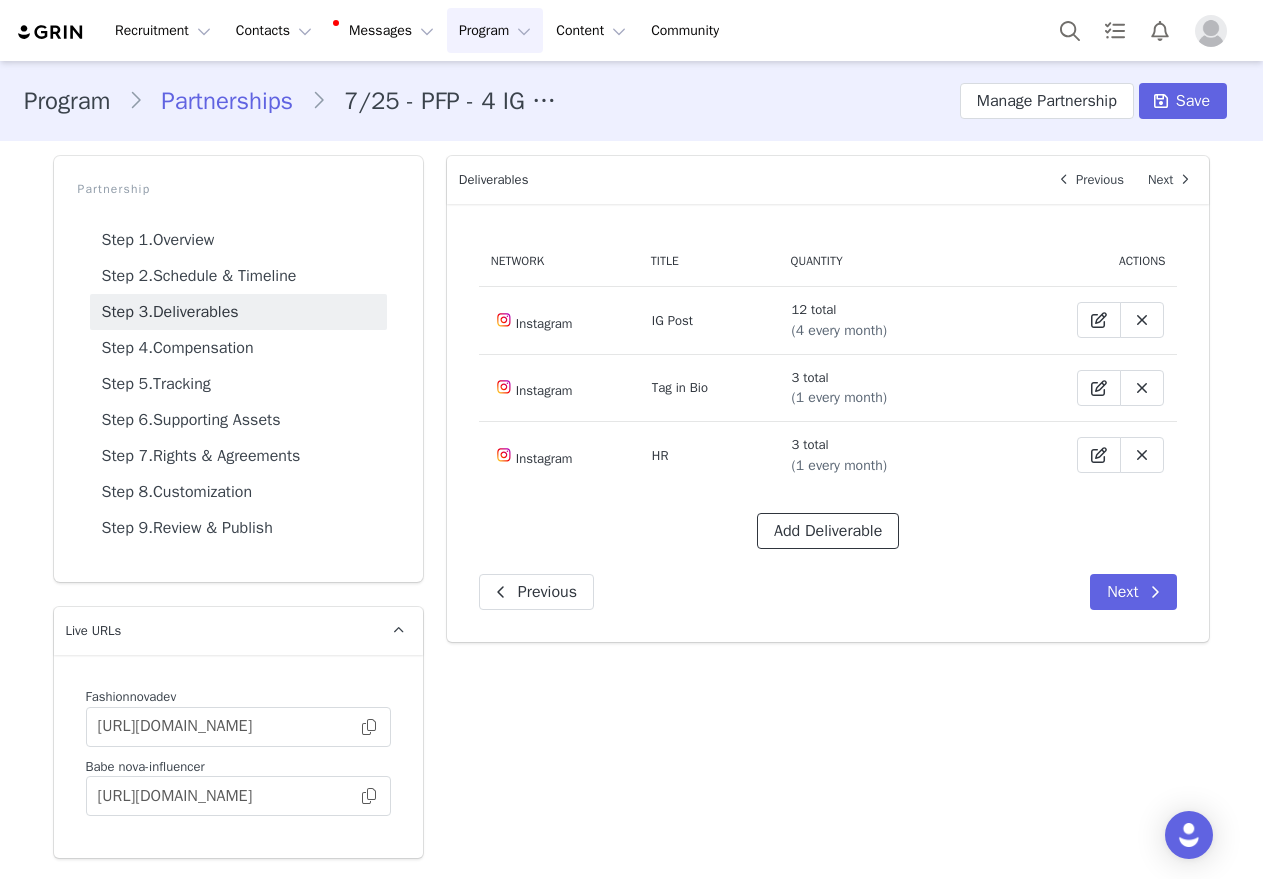 click on "Add Deliverable" at bounding box center [828, 531] 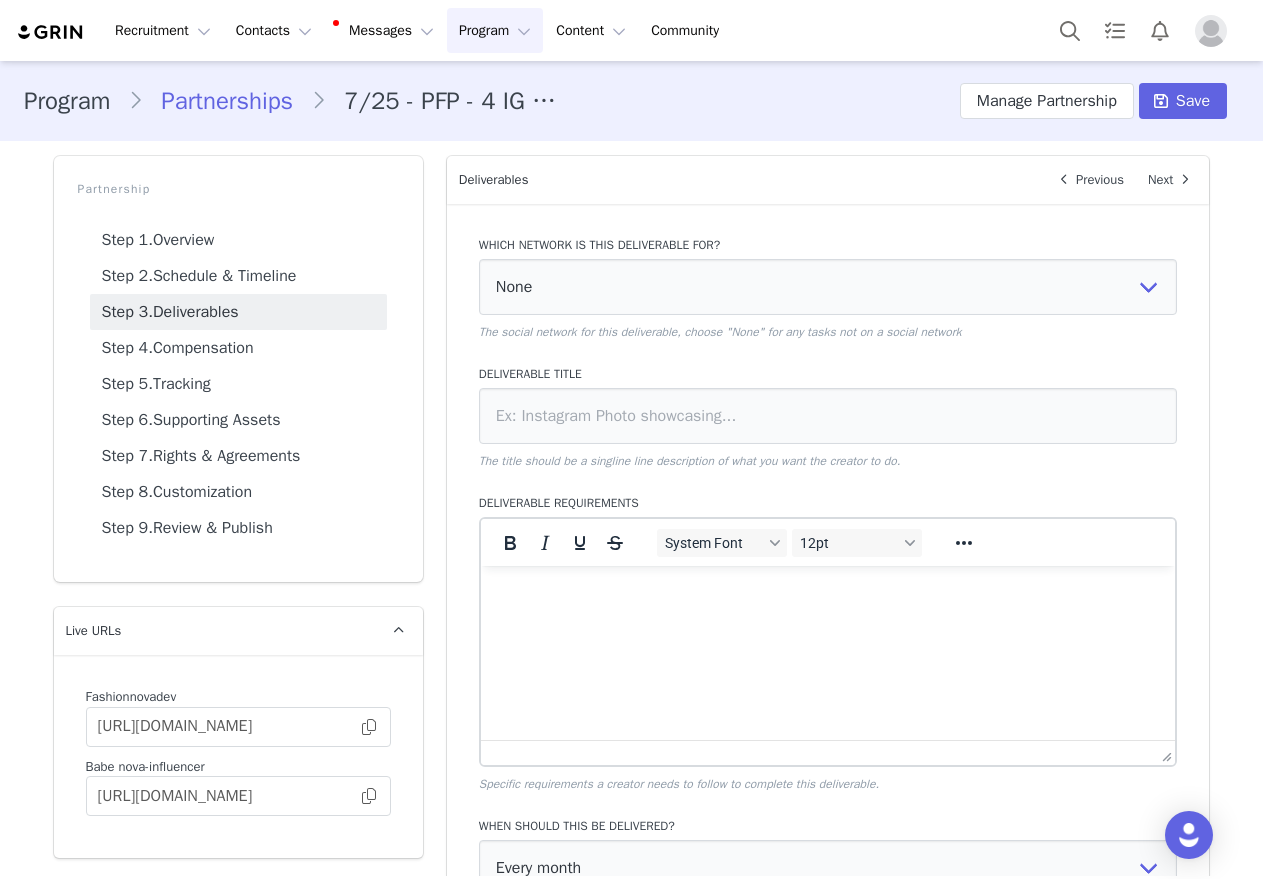 scroll, scrollTop: 0, scrollLeft: 0, axis: both 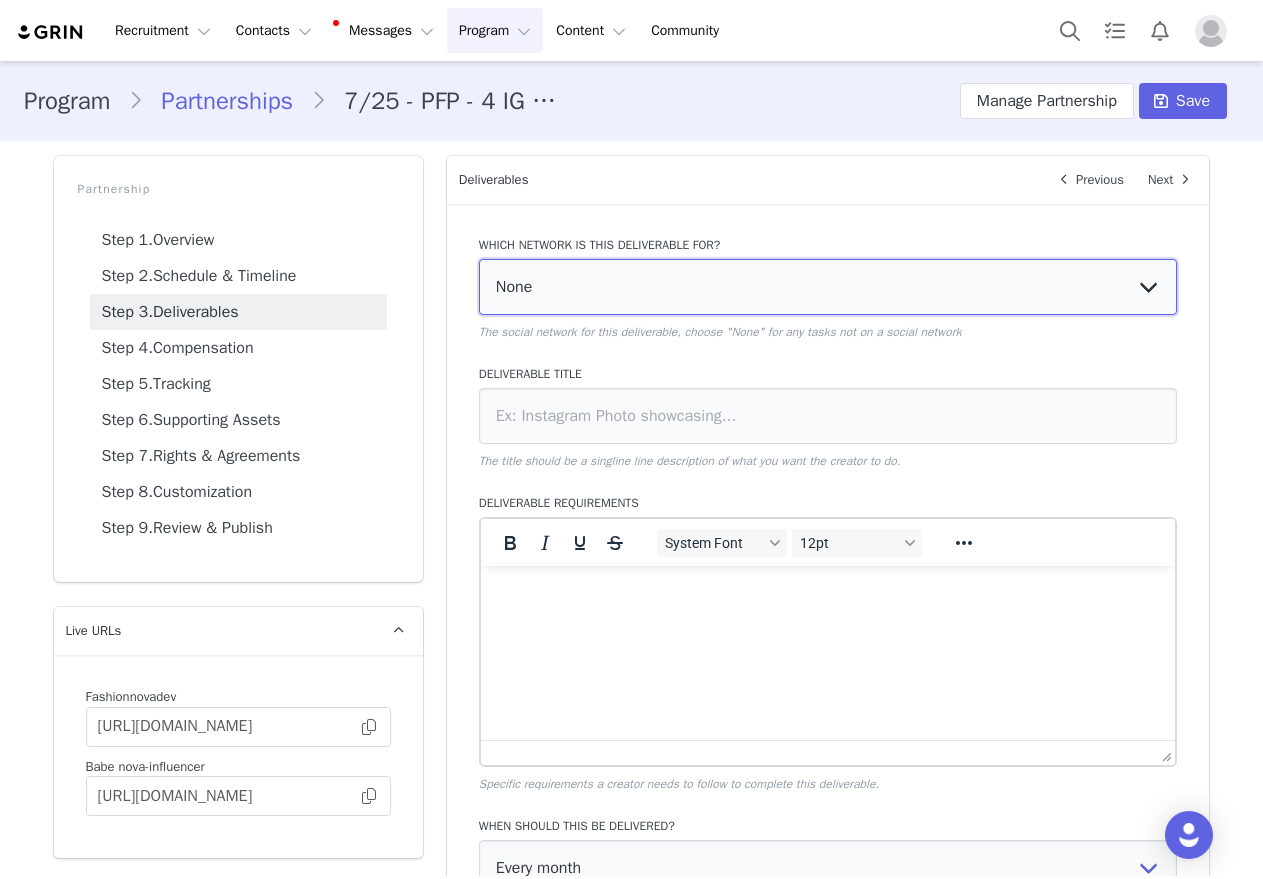 click on "None  YouTube   Twitter   Instagram   Facebook   Twitch   TikTok   Pinterest" at bounding box center (828, 287) 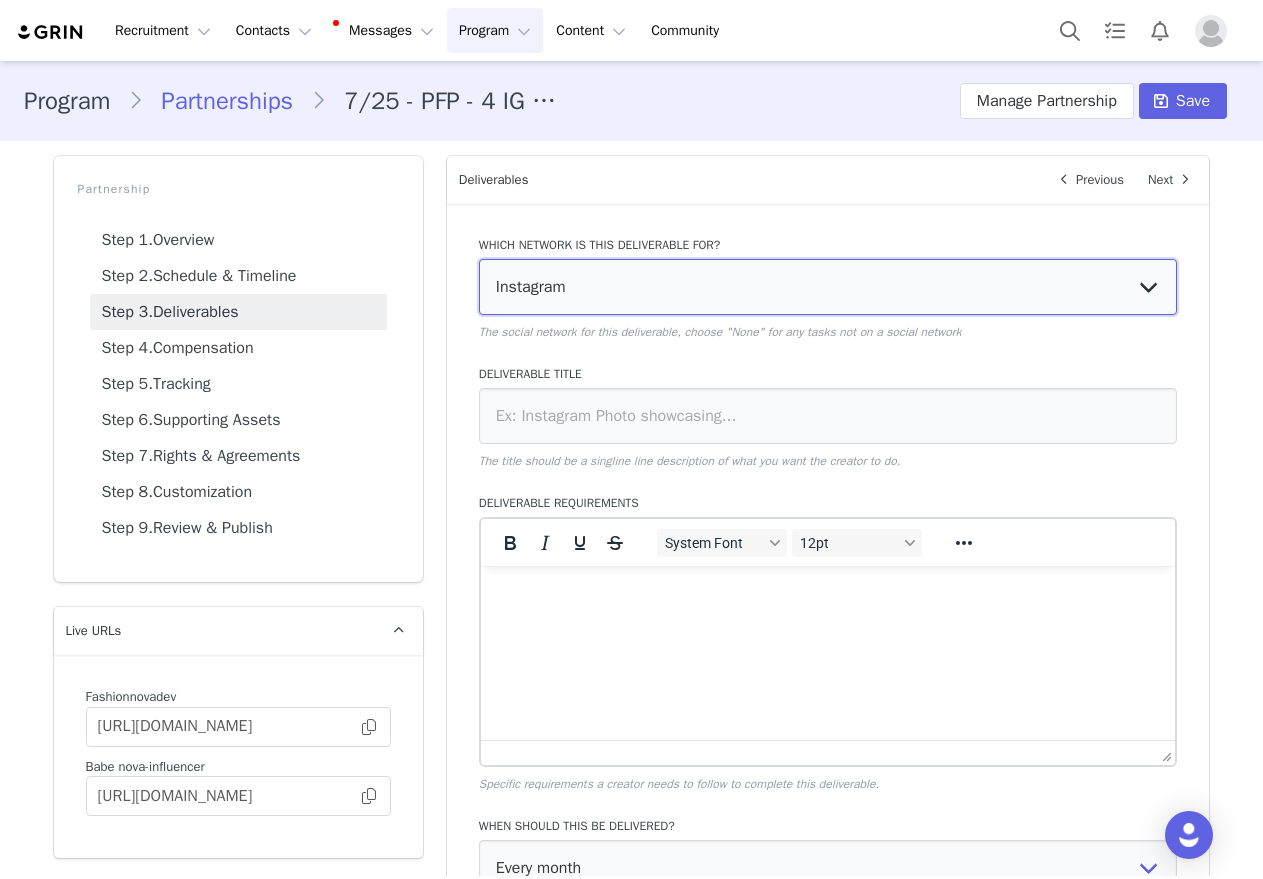 click on "None  YouTube   Twitter   Instagram   Facebook   Twitch   TikTok   Pinterest" at bounding box center [828, 287] 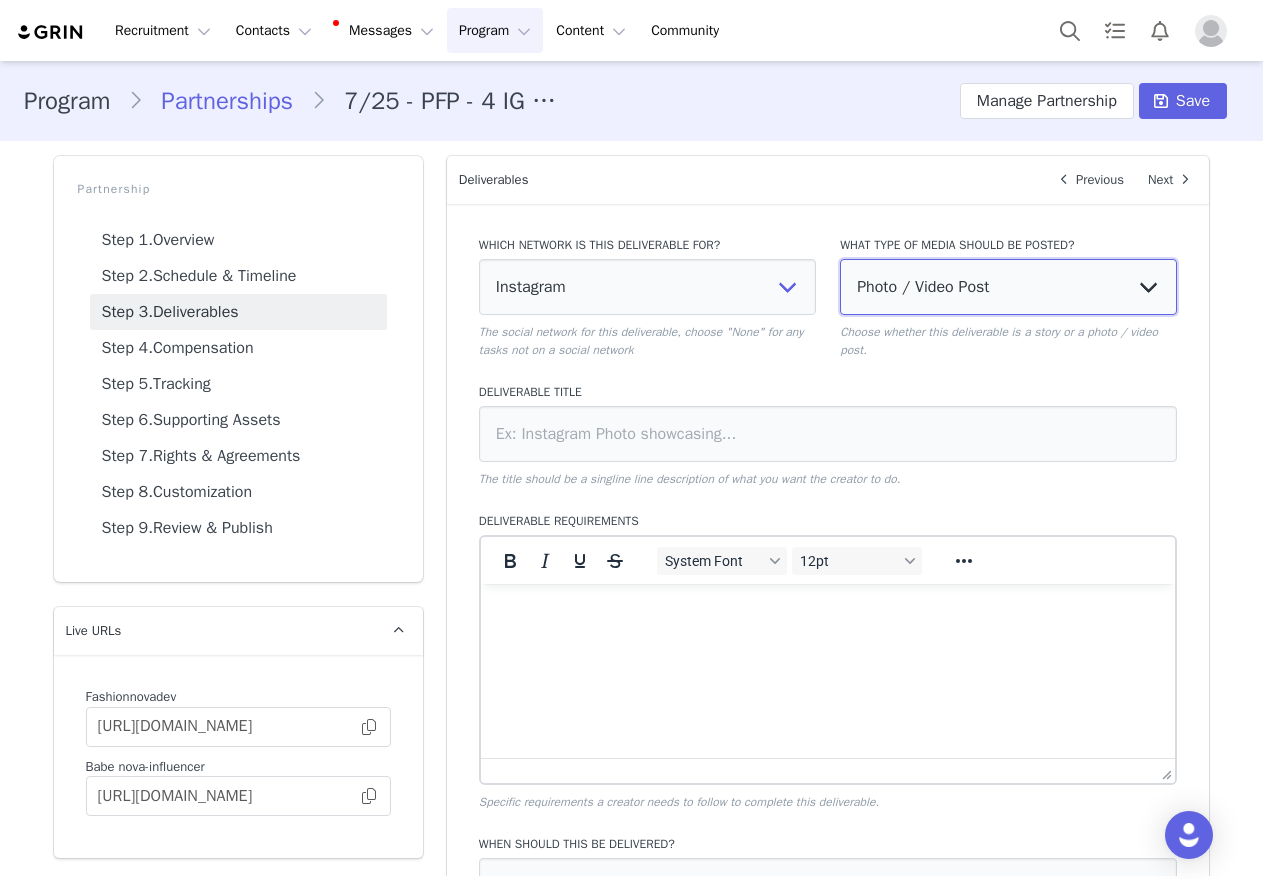 drag, startPoint x: 786, startPoint y: 335, endPoint x: 847, endPoint y: 305, distance: 67.977936 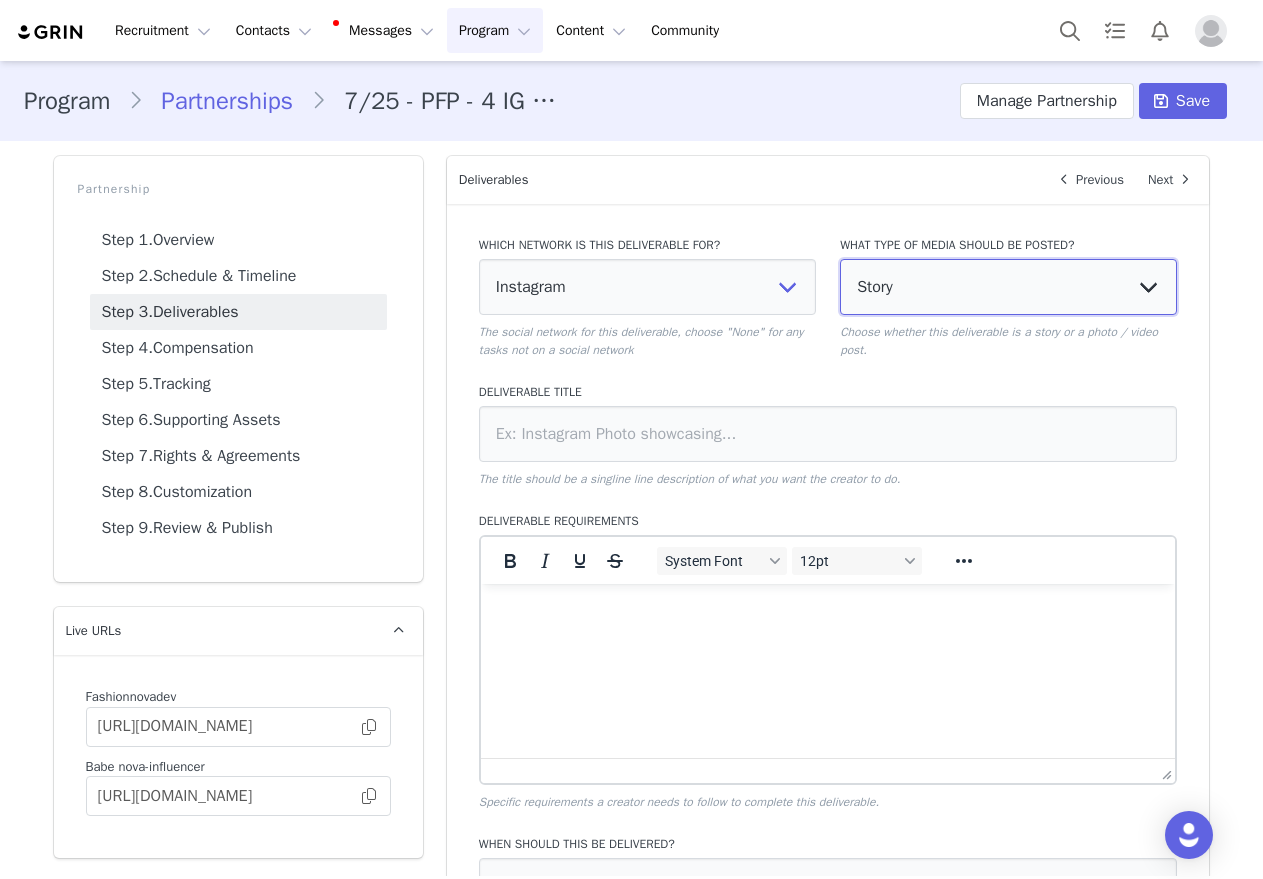 click on "Photo / Video Post   Story   Text in Bio   Highlight Reel" at bounding box center (1008, 287) 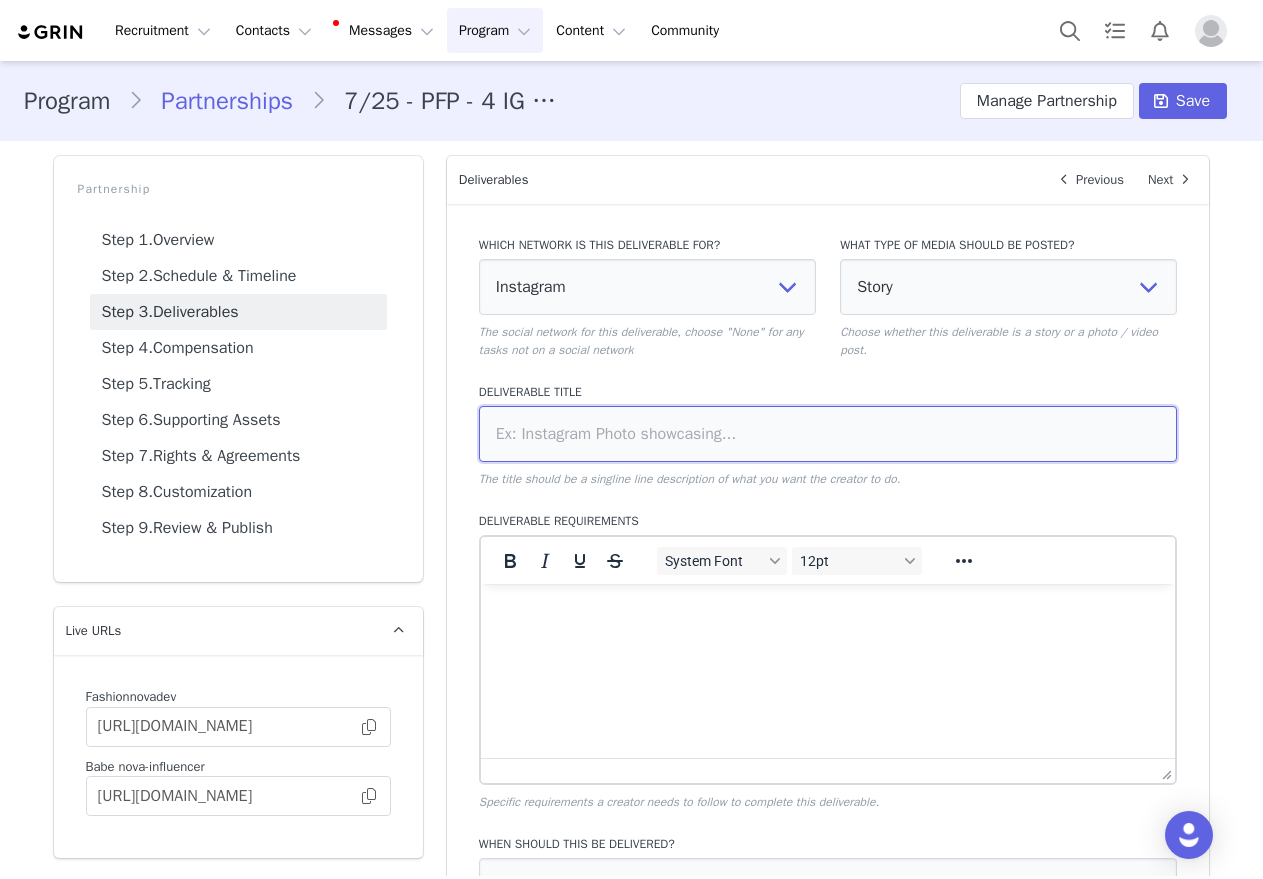 click at bounding box center (828, 434) 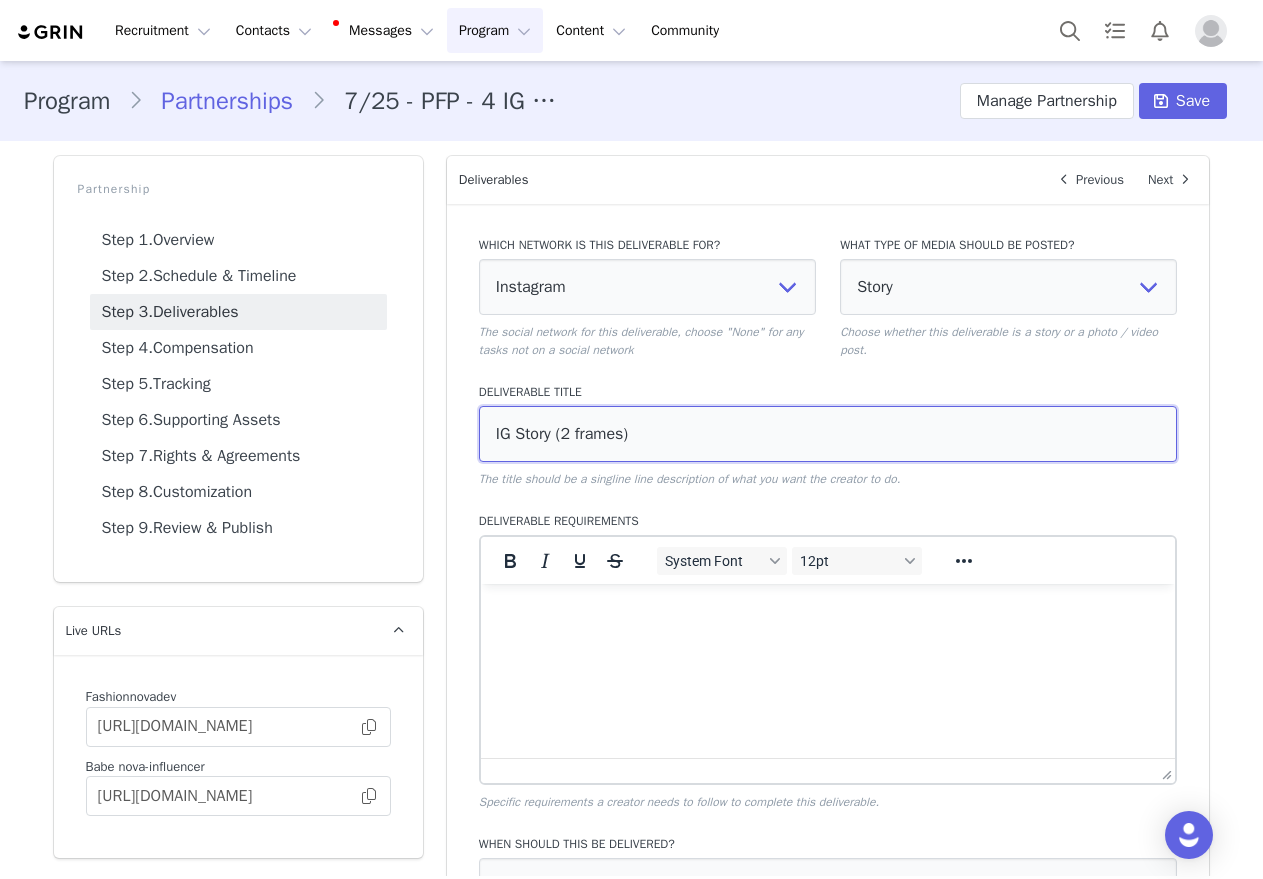 type on "IG Story (2 frames)" 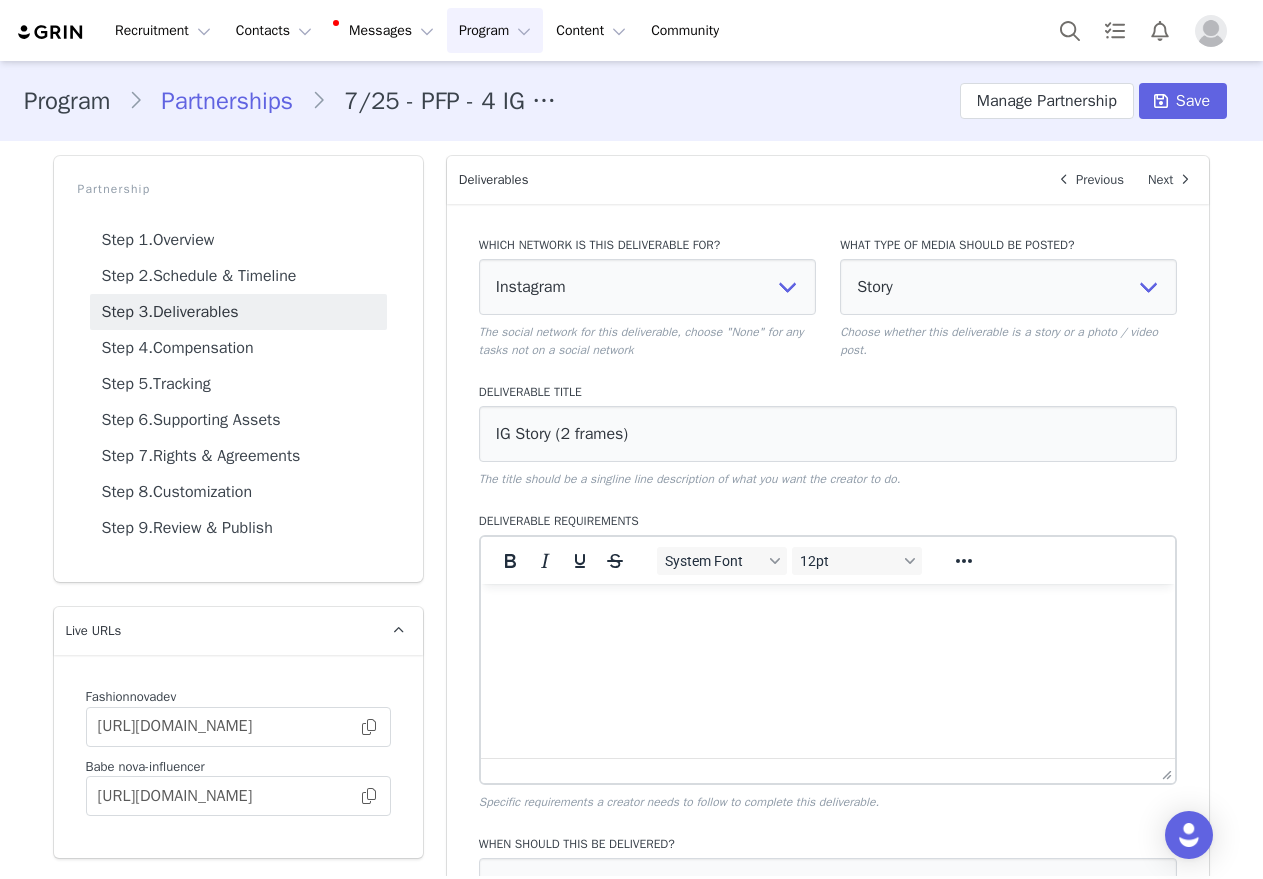 click on "The title should be a singline line description of what you want the creator to do." at bounding box center (828, 479) 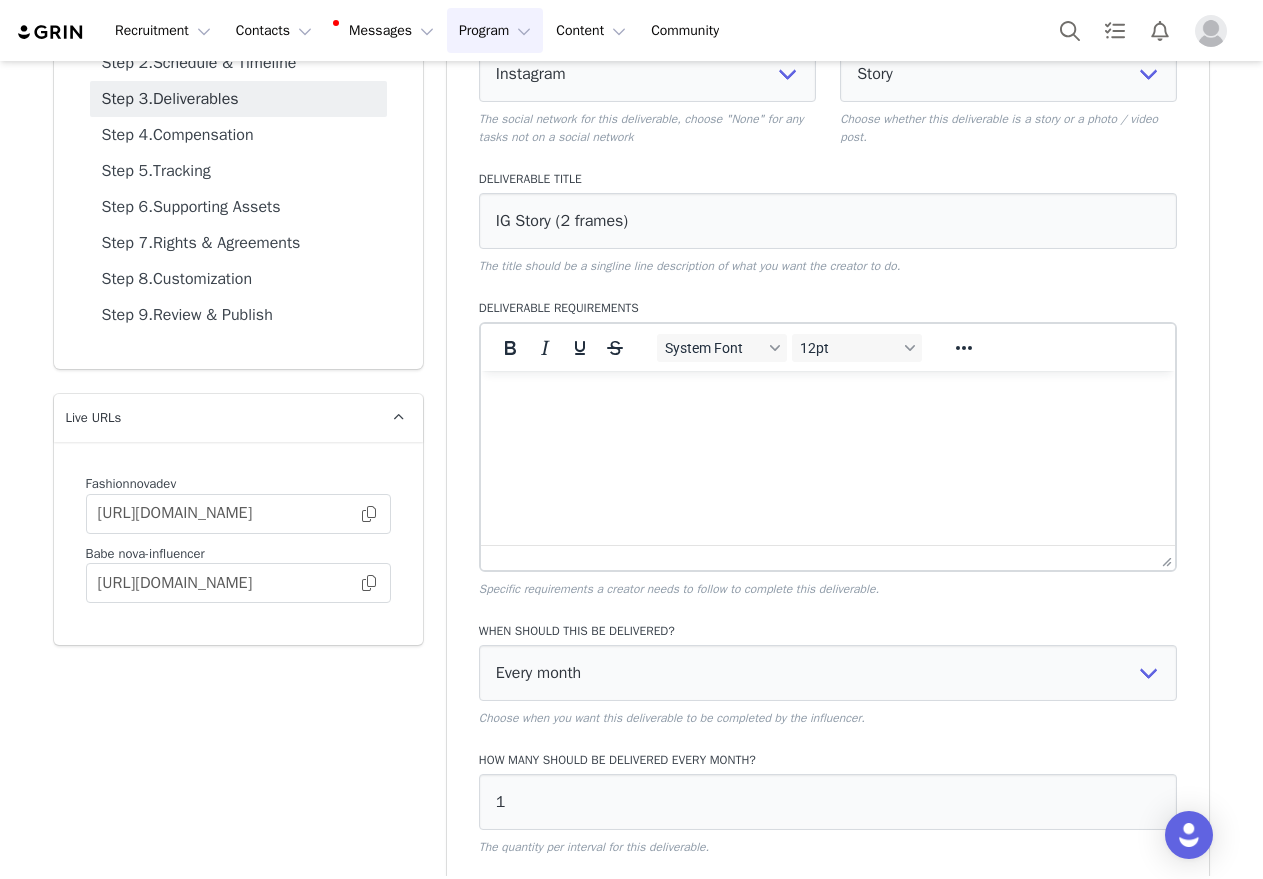 scroll, scrollTop: 361, scrollLeft: 0, axis: vertical 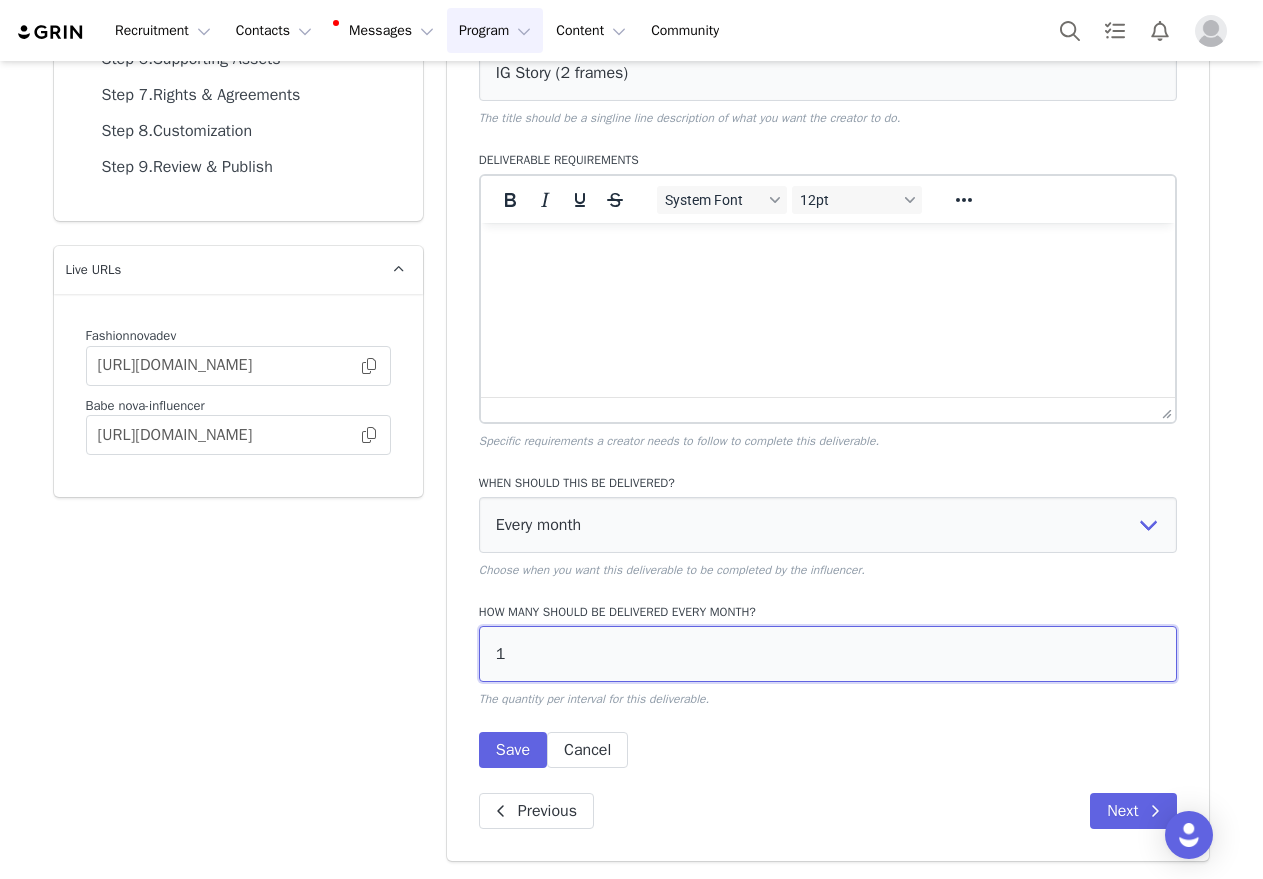 click on "1" at bounding box center (828, 654) 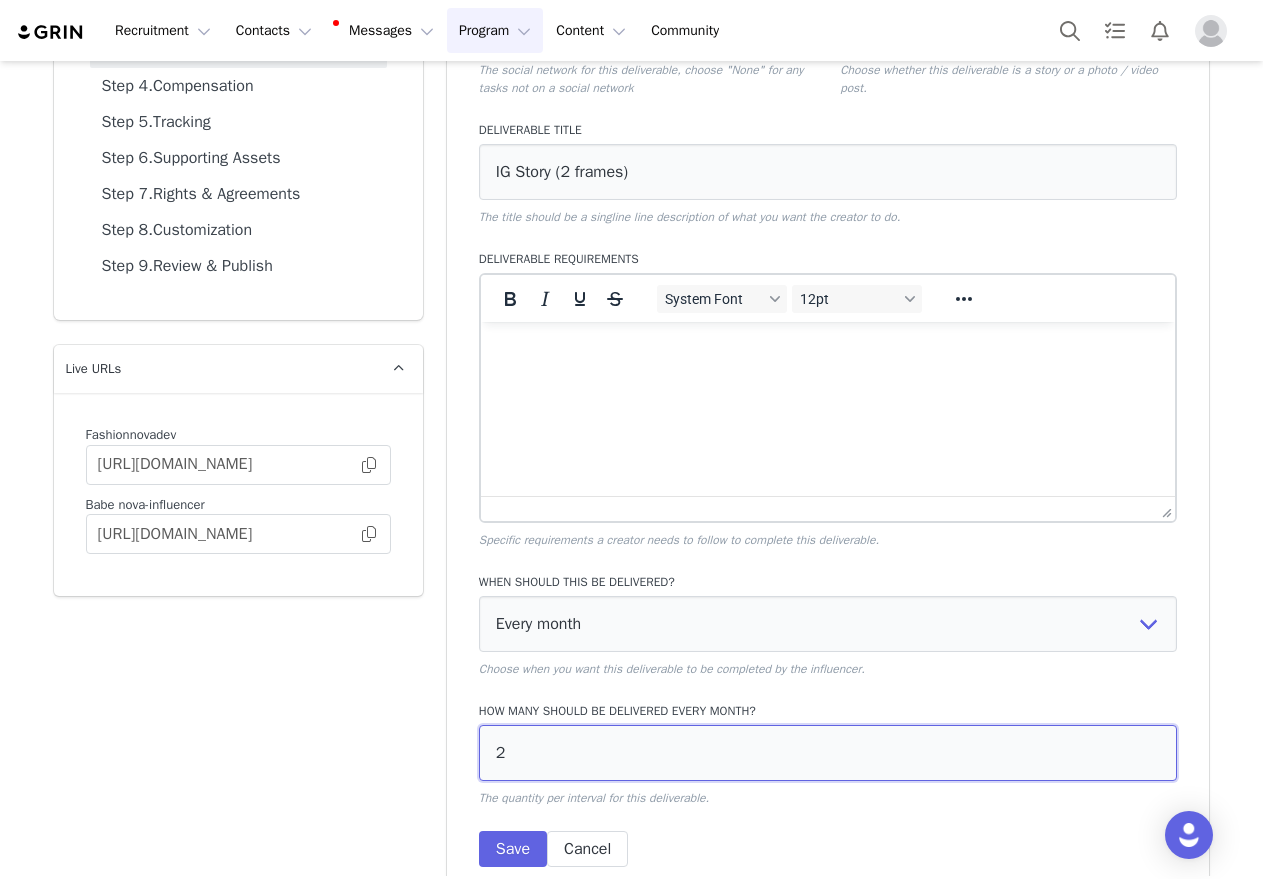 scroll, scrollTop: 261, scrollLeft: 0, axis: vertical 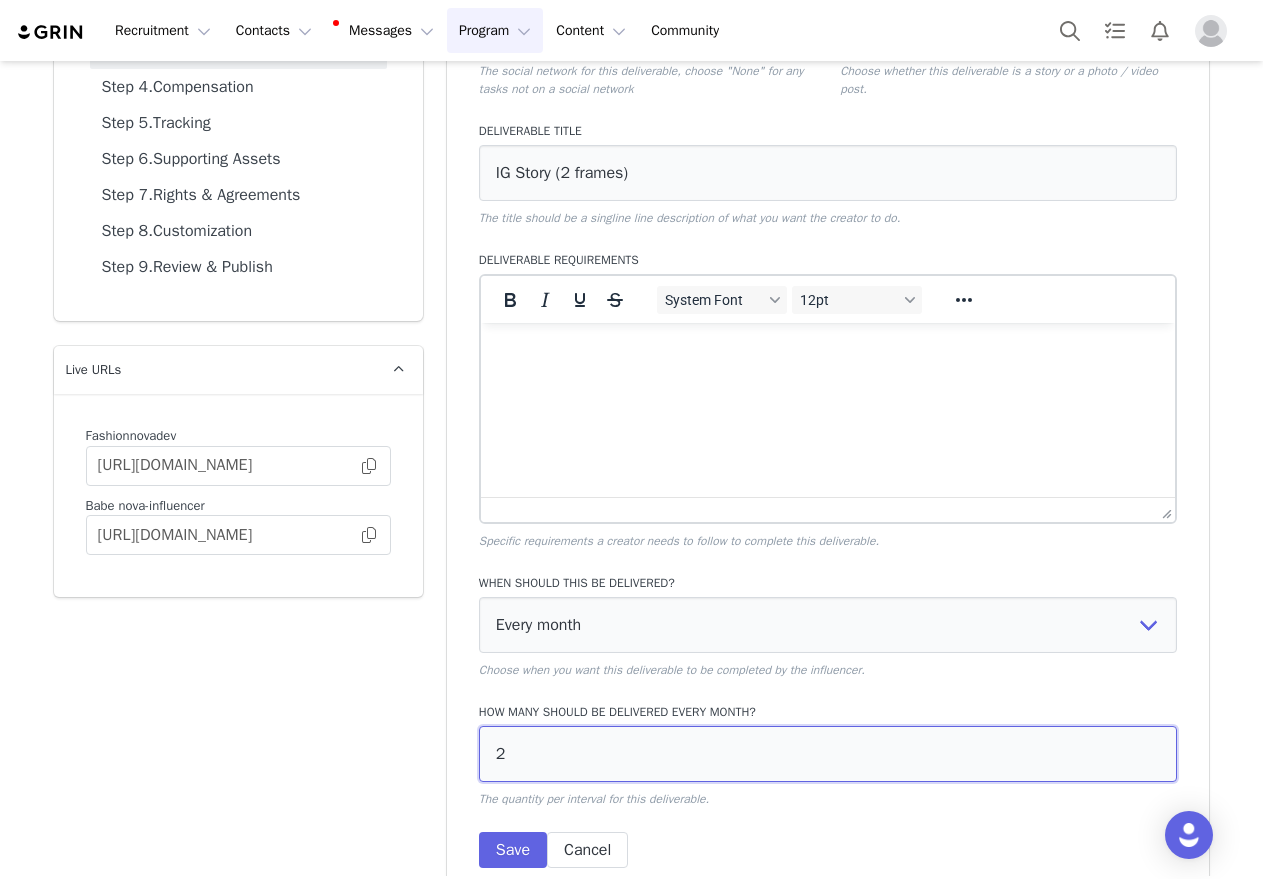 type on "2" 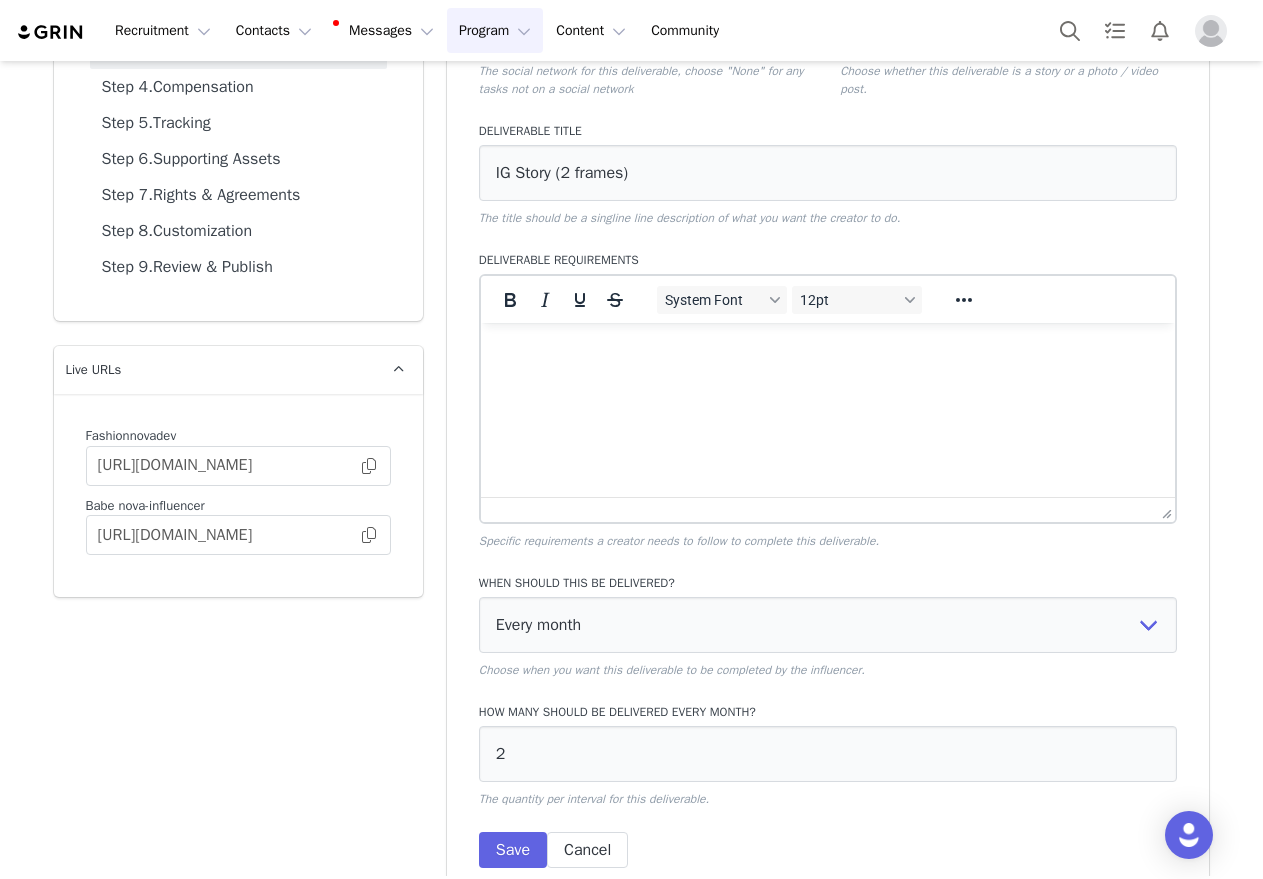 click on "Partnership Step 1.  Overview  Step 2.  Schedule & Timeline  Step 3.  Deliverables  Step 4.  Compensation  Step 5.  Tracking  Step 6.  Supporting Assets  Step 7.  Rights & Agreements  Step 8.  Customization  Step 9.  Review & Publish  Live URLs Fashionnovadev https://fashionnovadev.grin.live/b6e727d5-ace9-42a9-8d6a-225216177fcd   Babe nova-influencer https://babe.nova-influencer.com/b6e727d5-ace9-42a9-8d6a-225216177fcd" at bounding box center [238, 428] 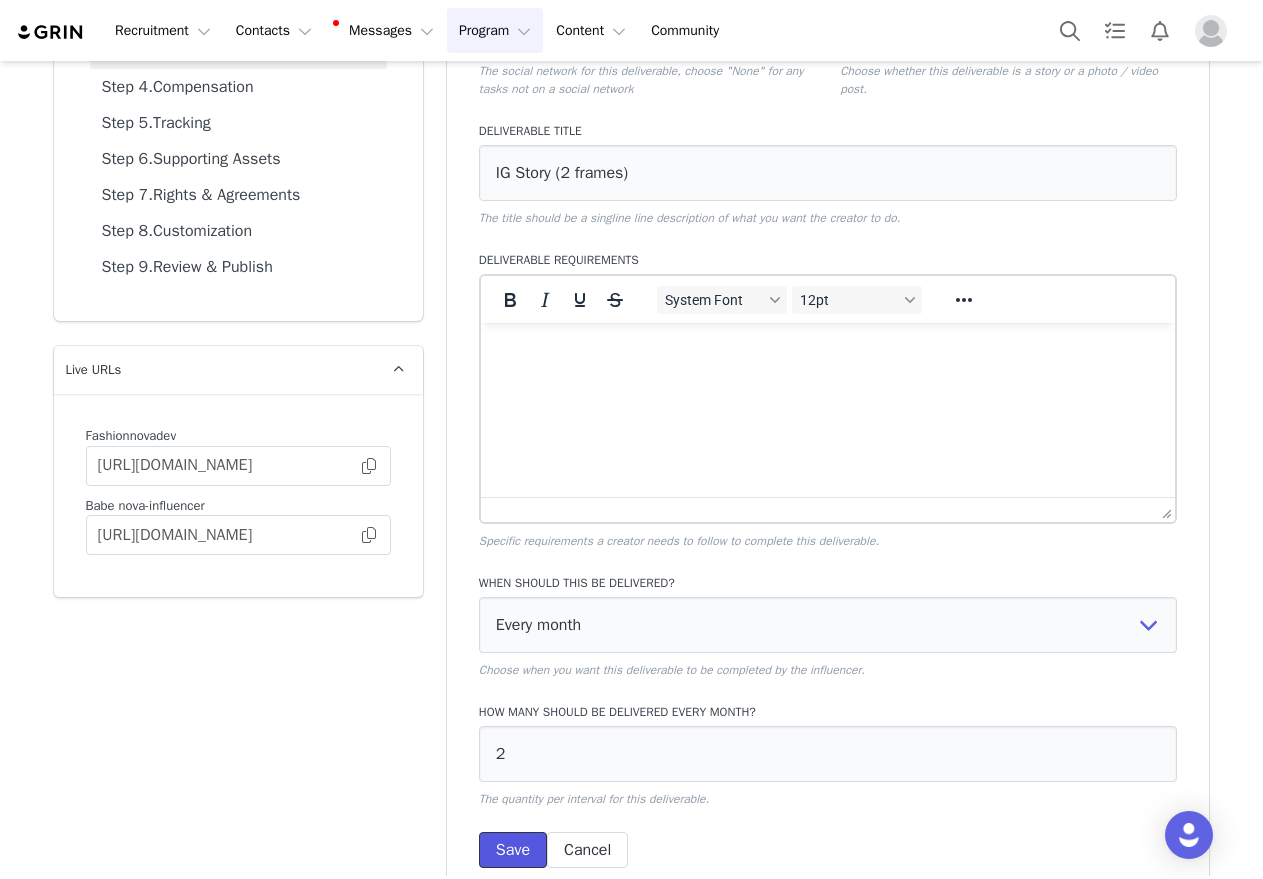 click on "Save" at bounding box center (513, 850) 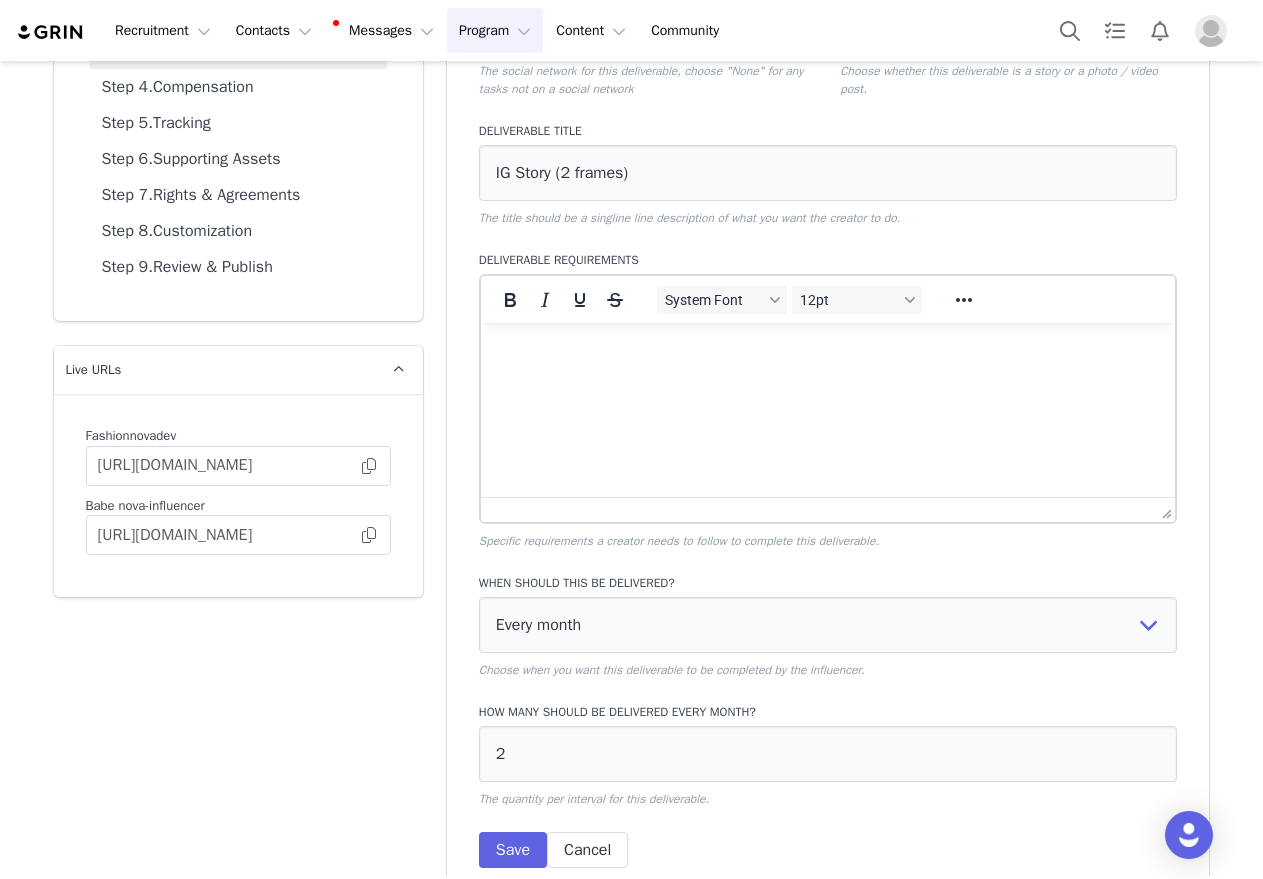 scroll, scrollTop: 0, scrollLeft: 0, axis: both 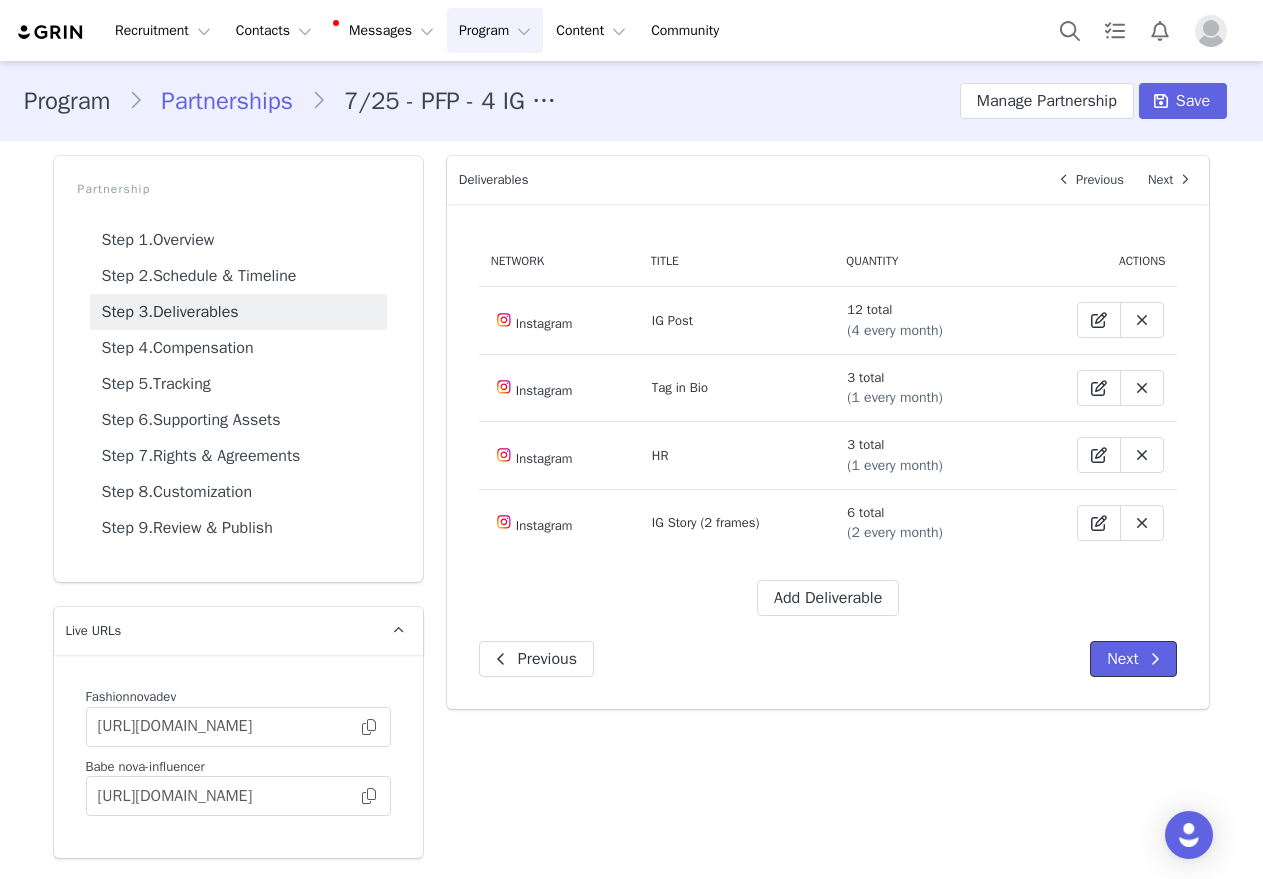 click on "Next" at bounding box center [1133, 659] 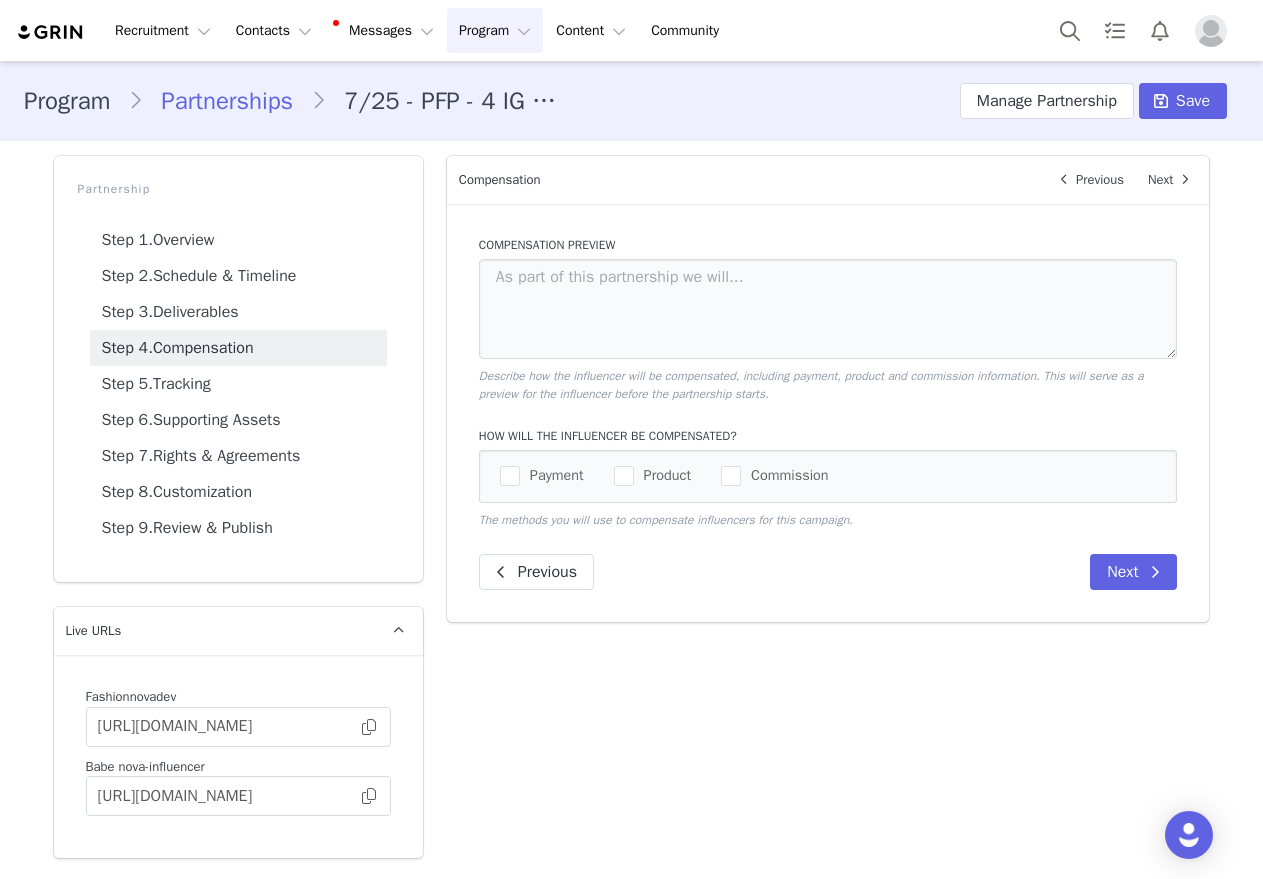 drag, startPoint x: 520, startPoint y: 486, endPoint x: 667, endPoint y: 490, distance: 147.05441 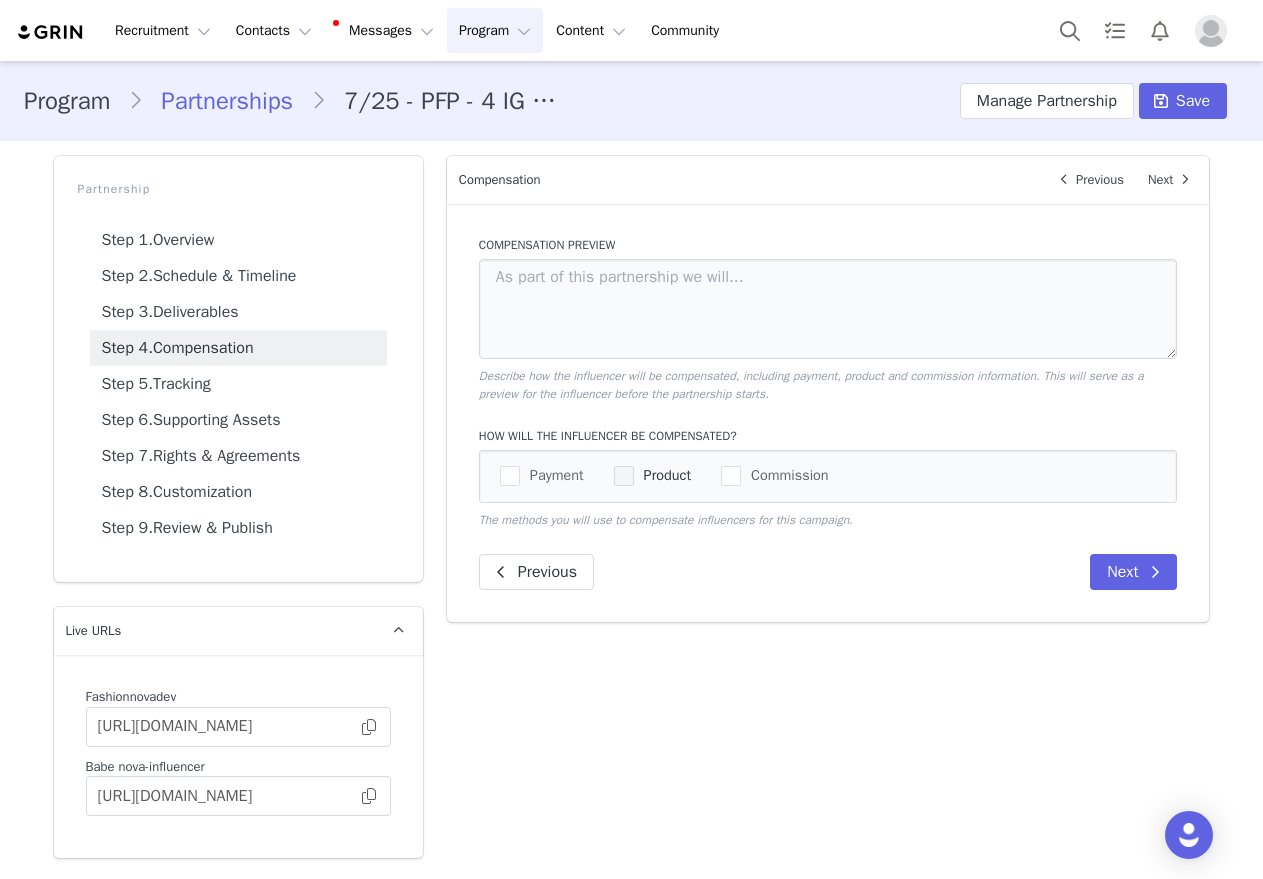click at bounding box center [624, 476] 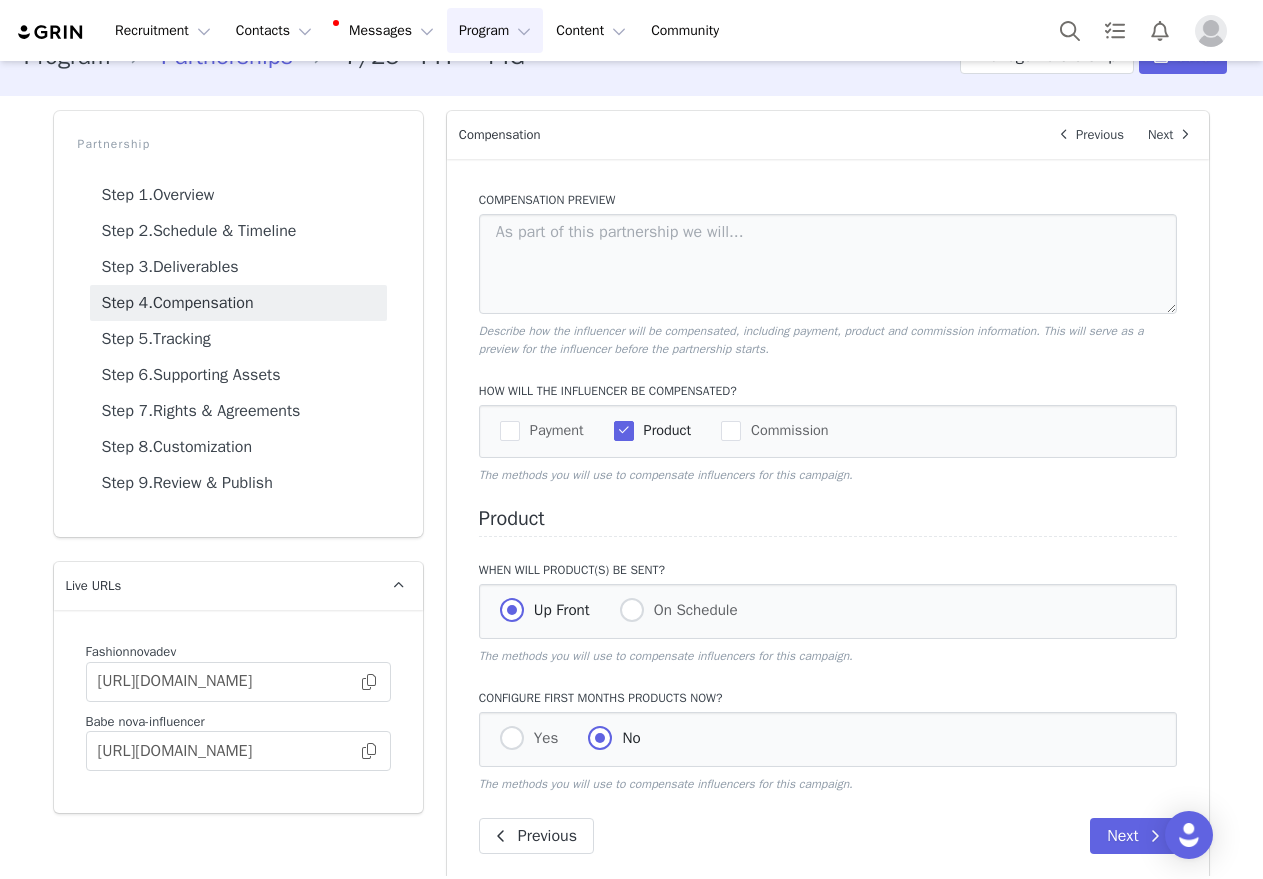 scroll, scrollTop: 70, scrollLeft: 0, axis: vertical 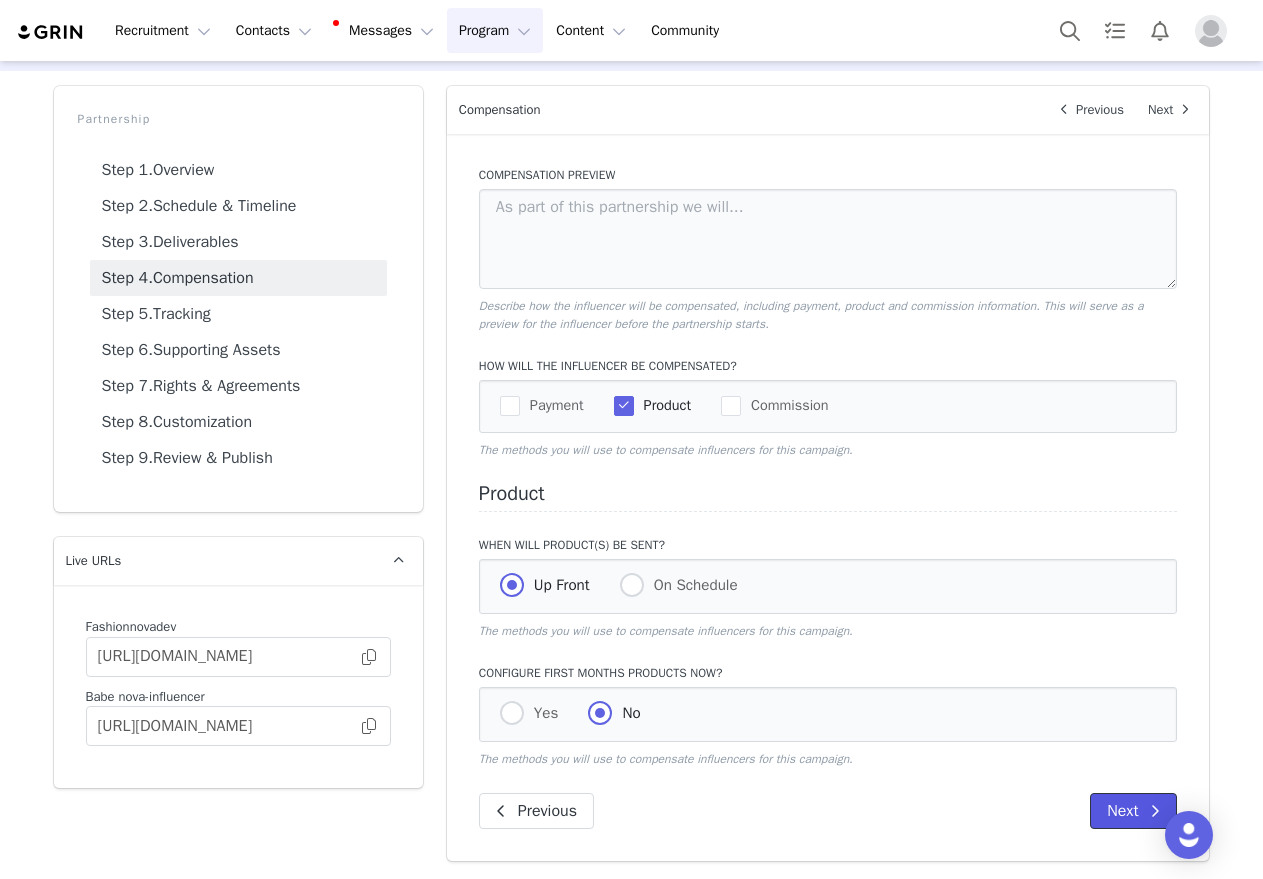 click on "Next" at bounding box center (1133, 811) 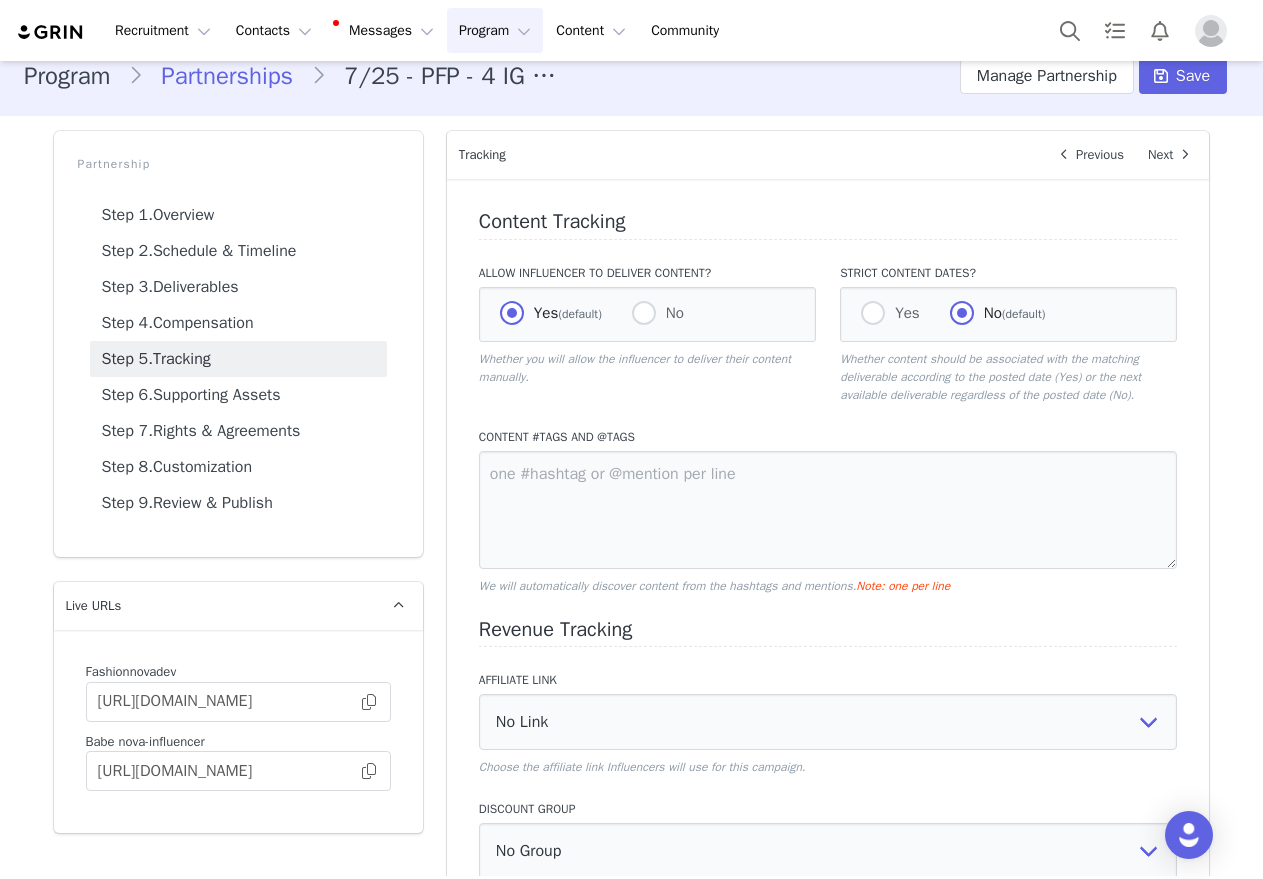 scroll, scrollTop: 0, scrollLeft: 0, axis: both 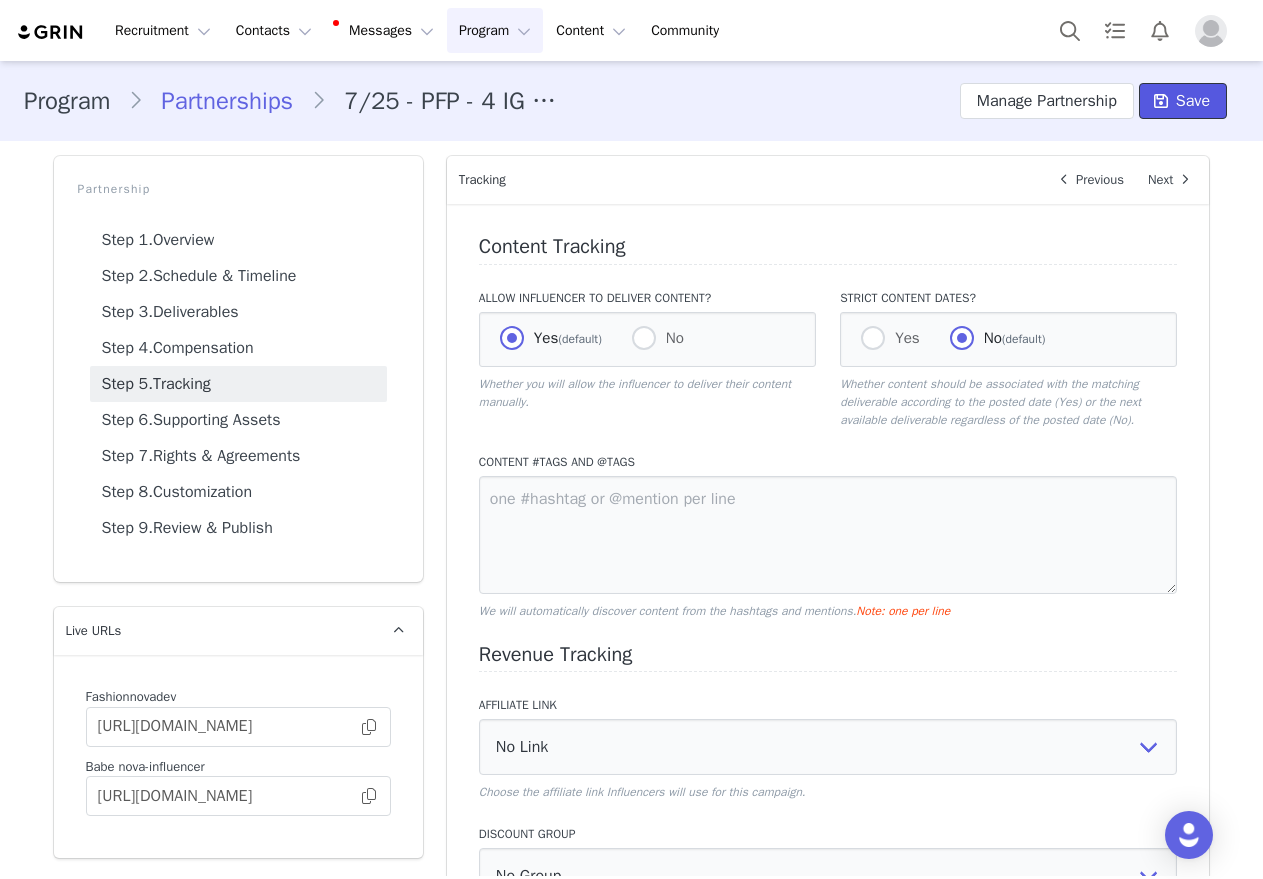 click on "Save" at bounding box center [1193, 101] 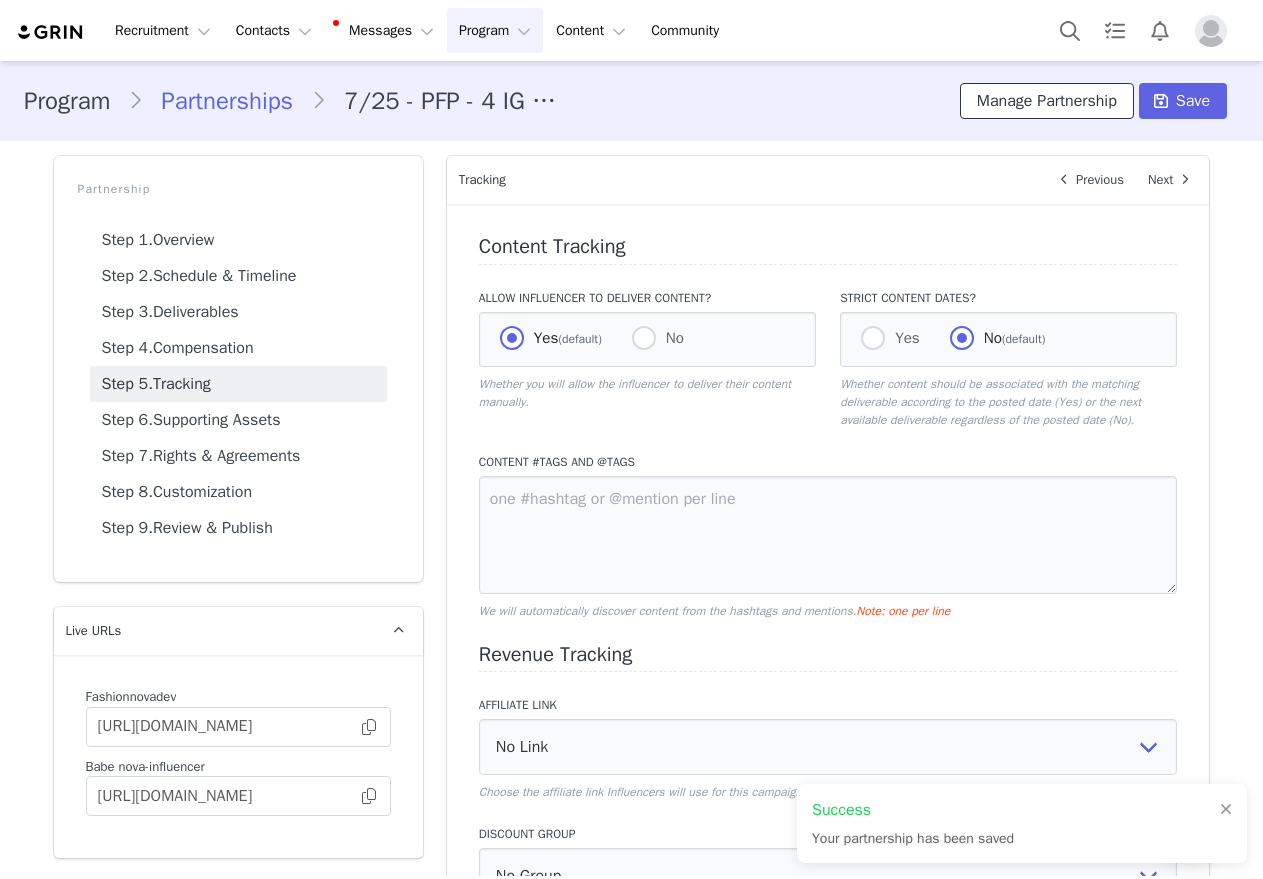click on "Manage Partnership" at bounding box center (1047, 101) 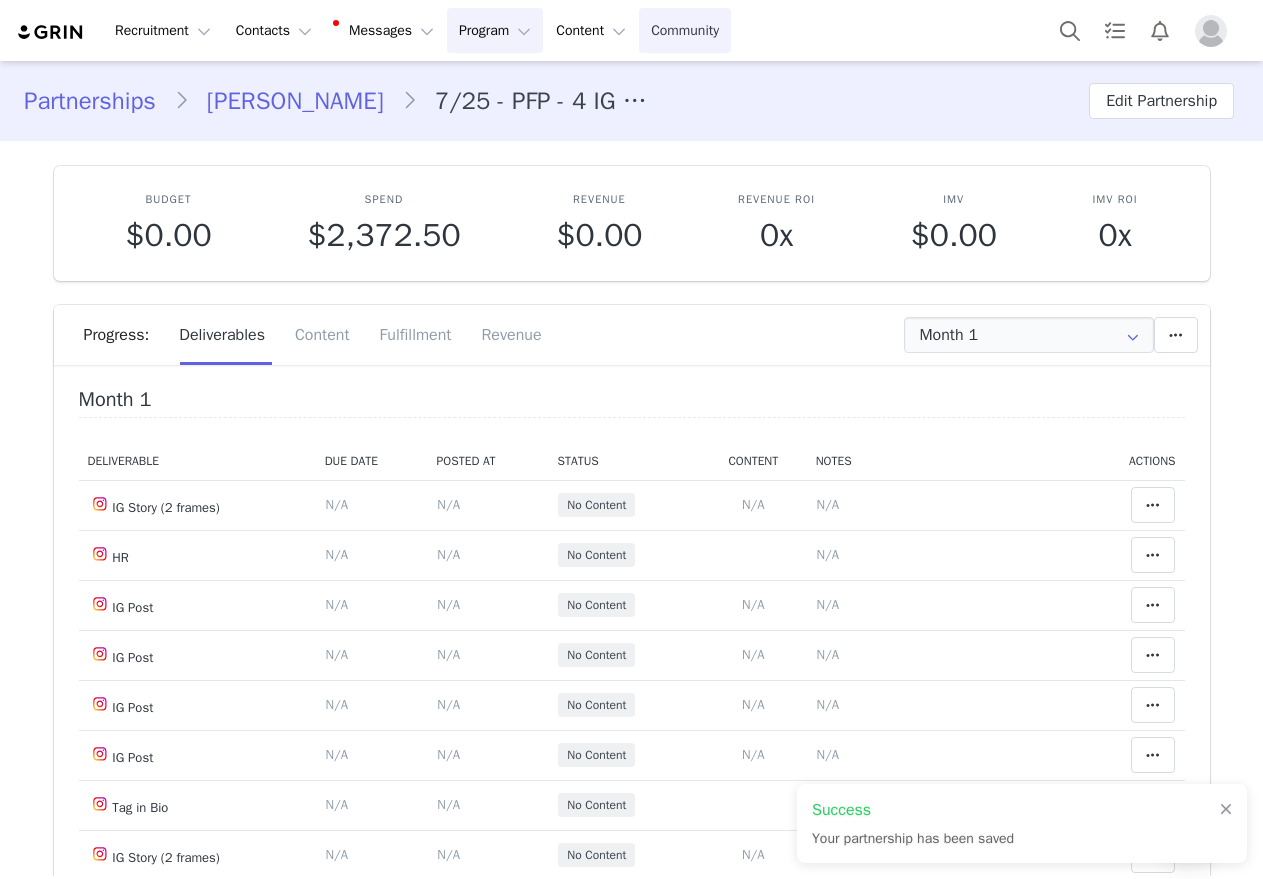 type on "+1 ([GEOGRAPHIC_DATA])" 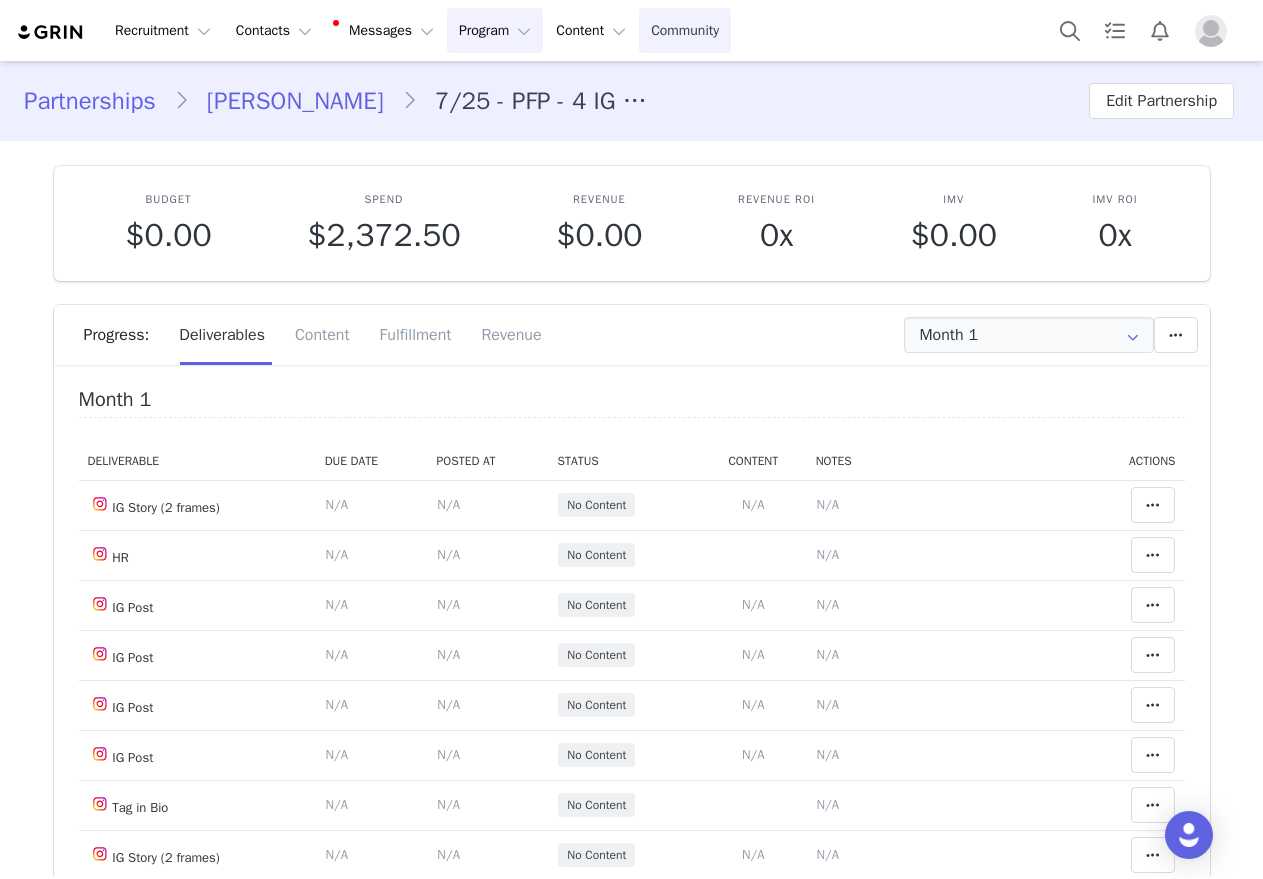 scroll, scrollTop: 0, scrollLeft: 0, axis: both 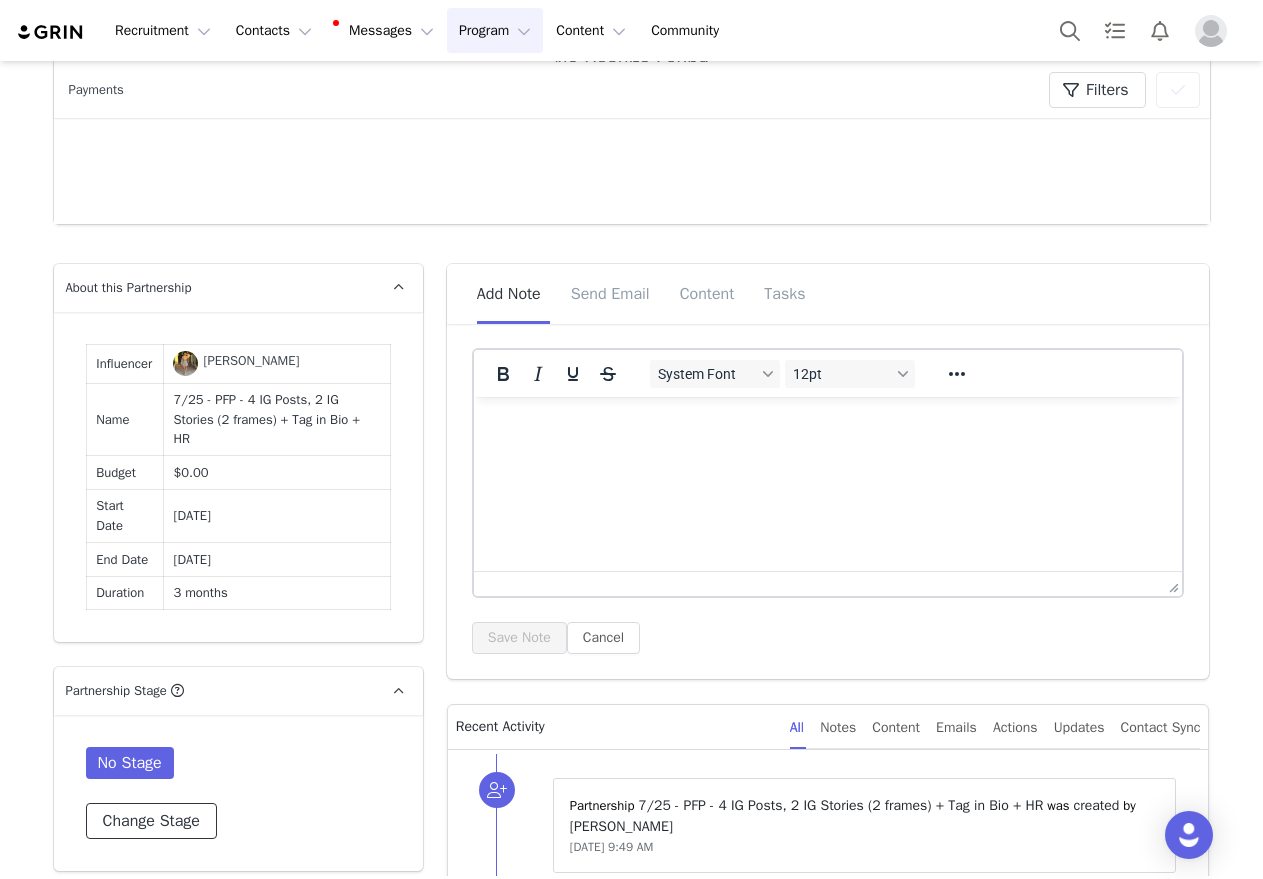 click on "Change Stage" at bounding box center (151, 821) 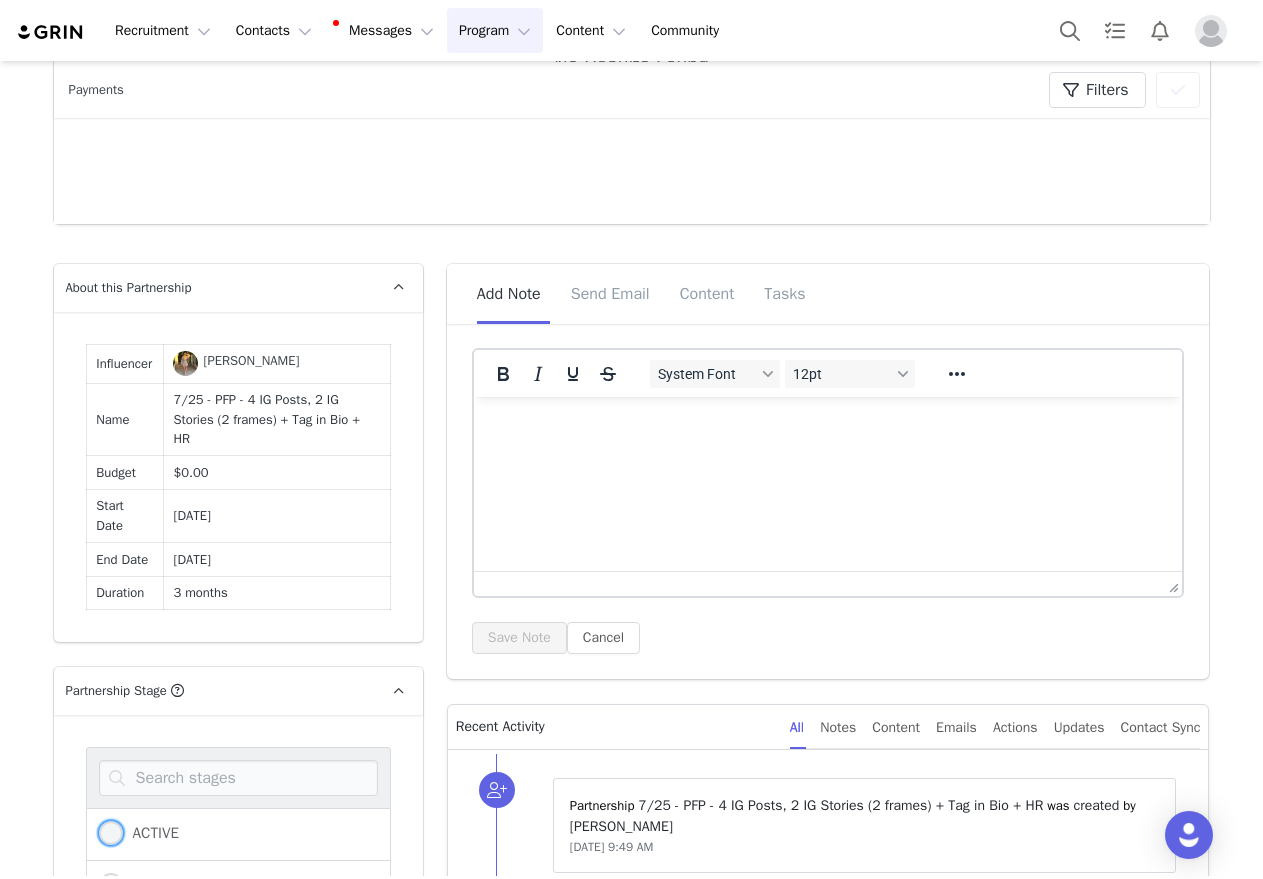 click on "ACTIVE" at bounding box center (151, 833) 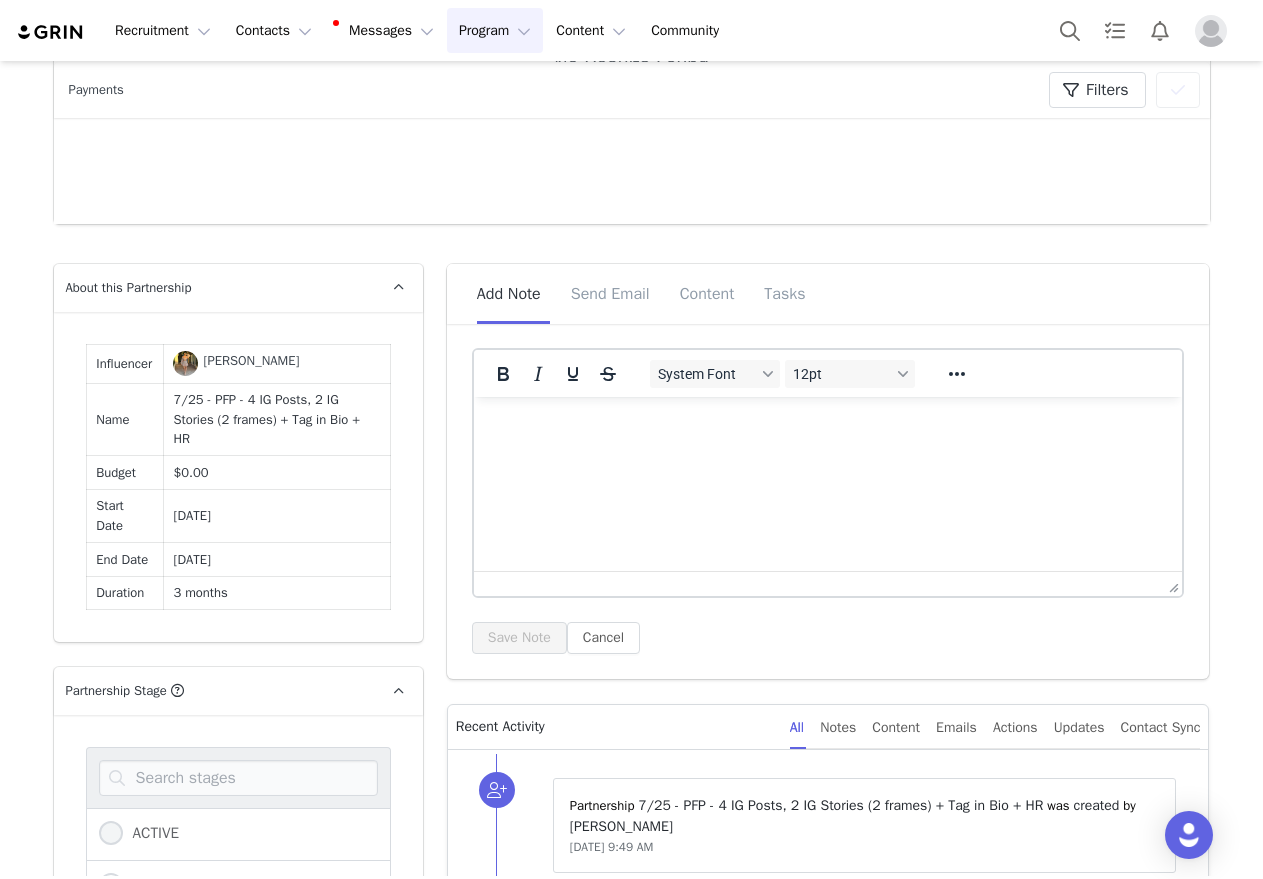click on "ACTIVE" at bounding box center [111, 834] 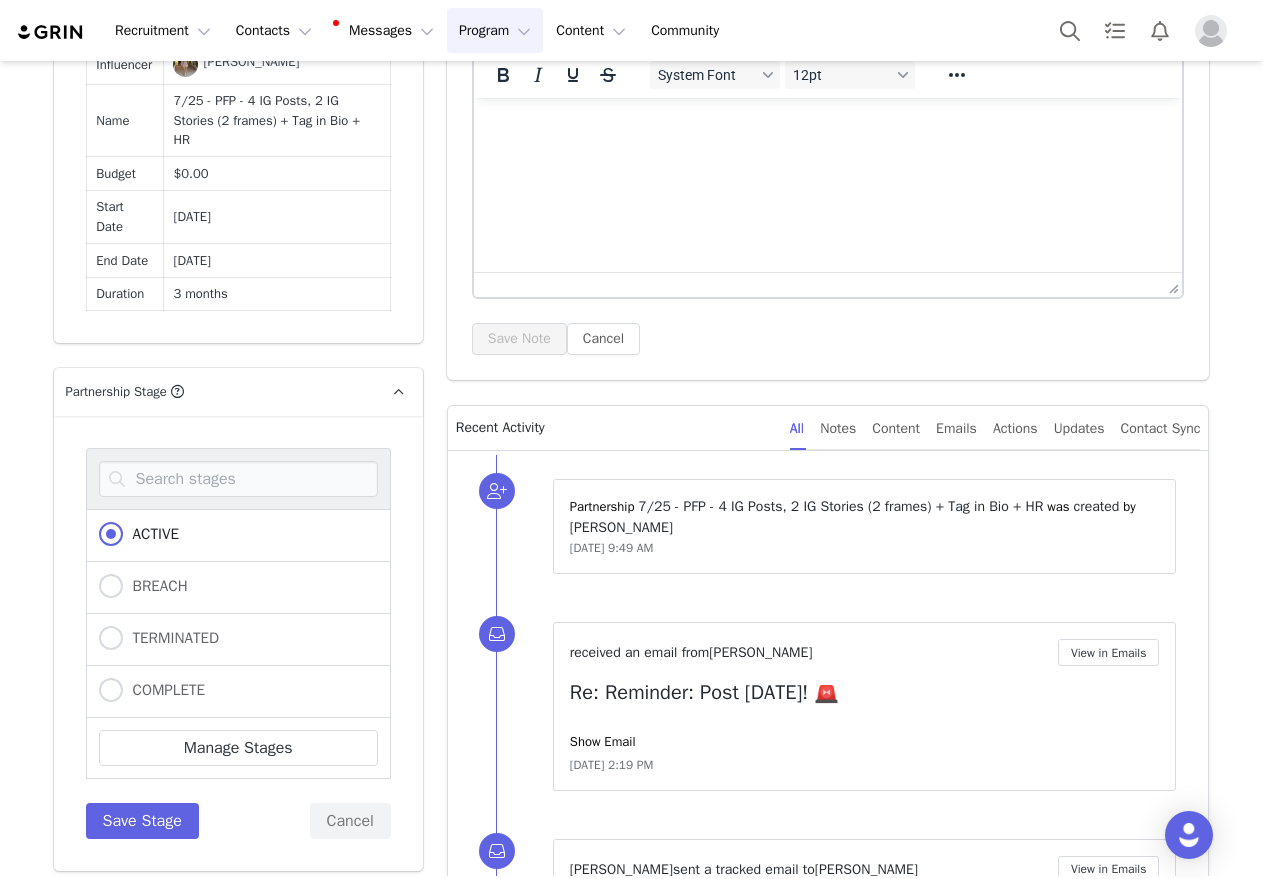 scroll, scrollTop: 1400, scrollLeft: 0, axis: vertical 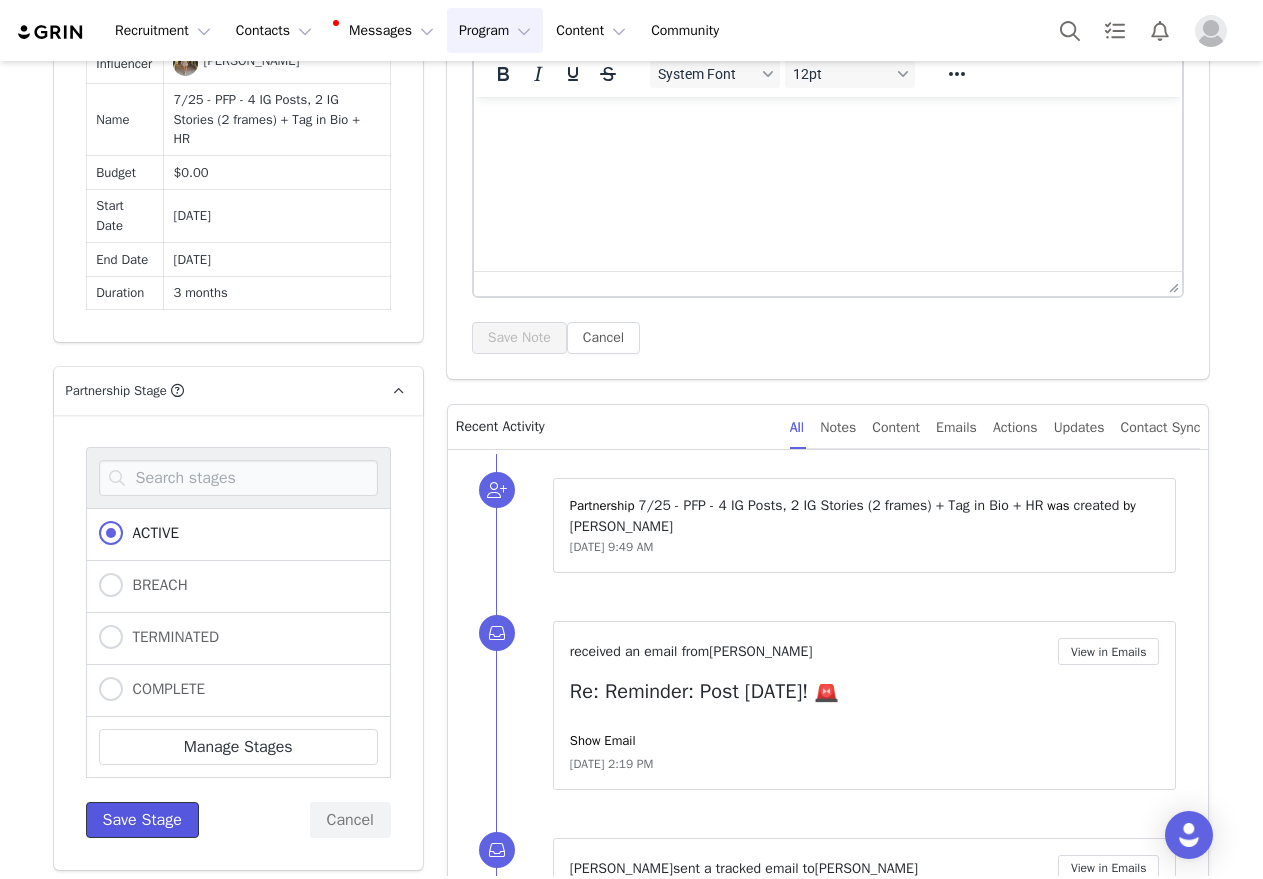 click on "Save Stage" at bounding box center [142, 820] 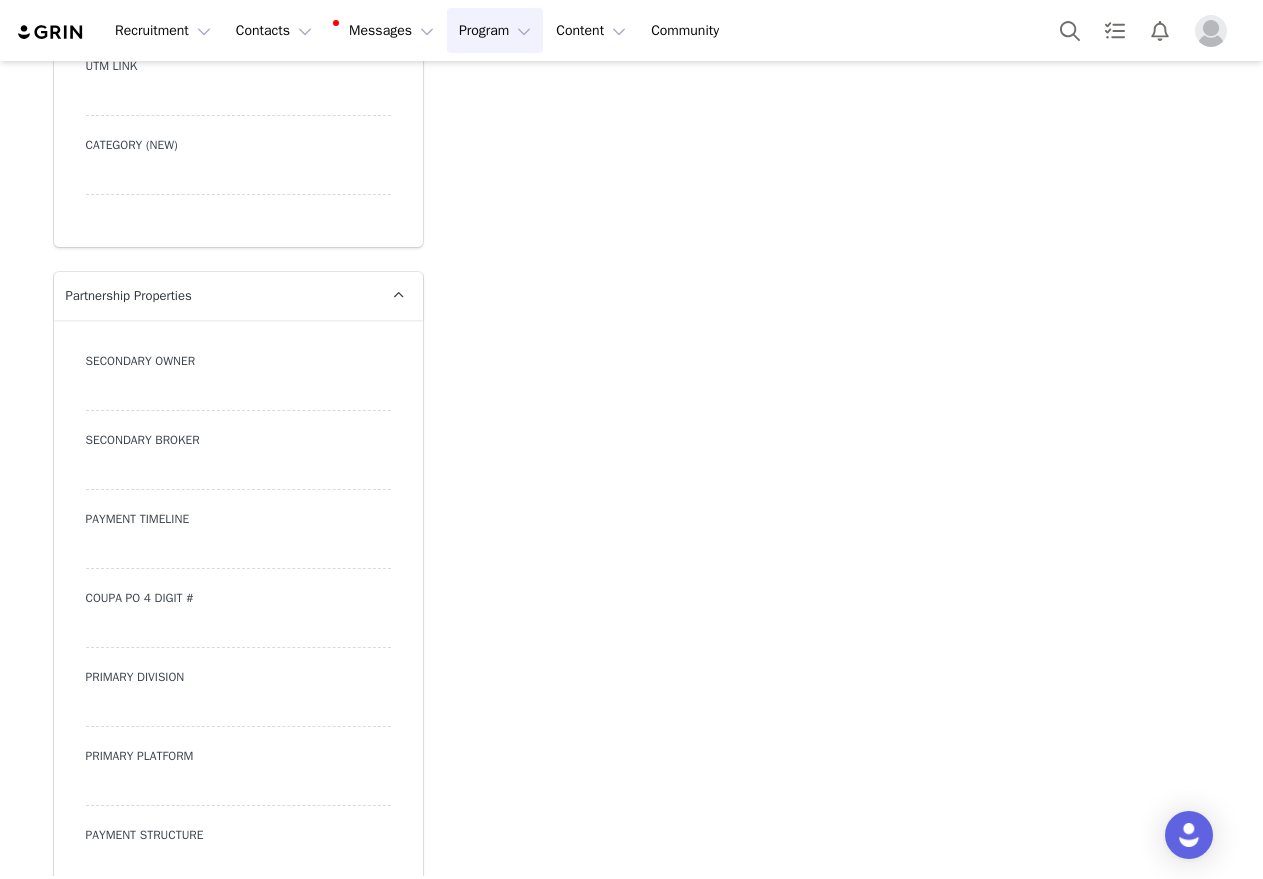 scroll, scrollTop: 6400, scrollLeft: 0, axis: vertical 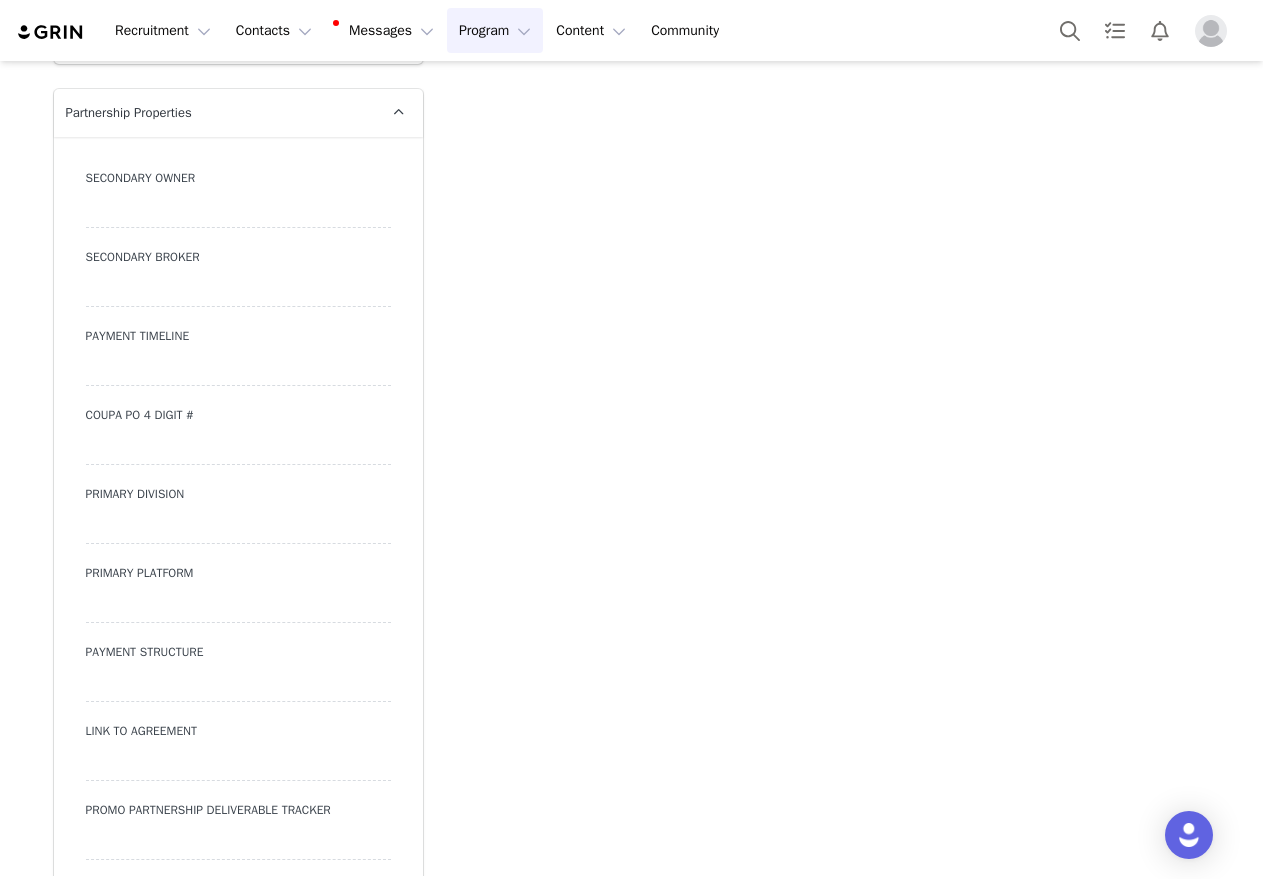 click at bounding box center [238, 526] 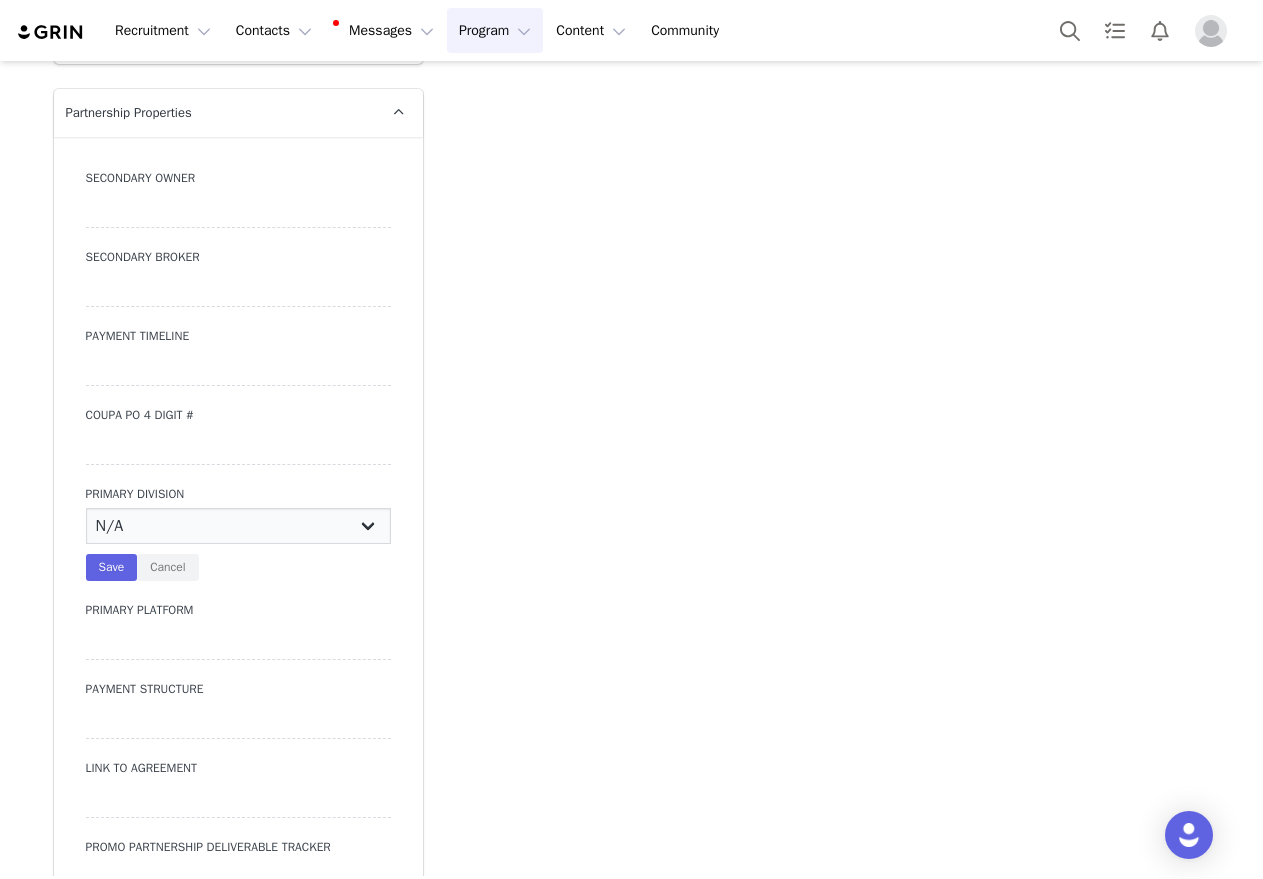 click on "N/A  JRS   Beauty   Promo   Curve   Nova Men   Nova Kids   Nova Sport   Nova Intimates   Skin   Nova Swim" at bounding box center (238, 526) 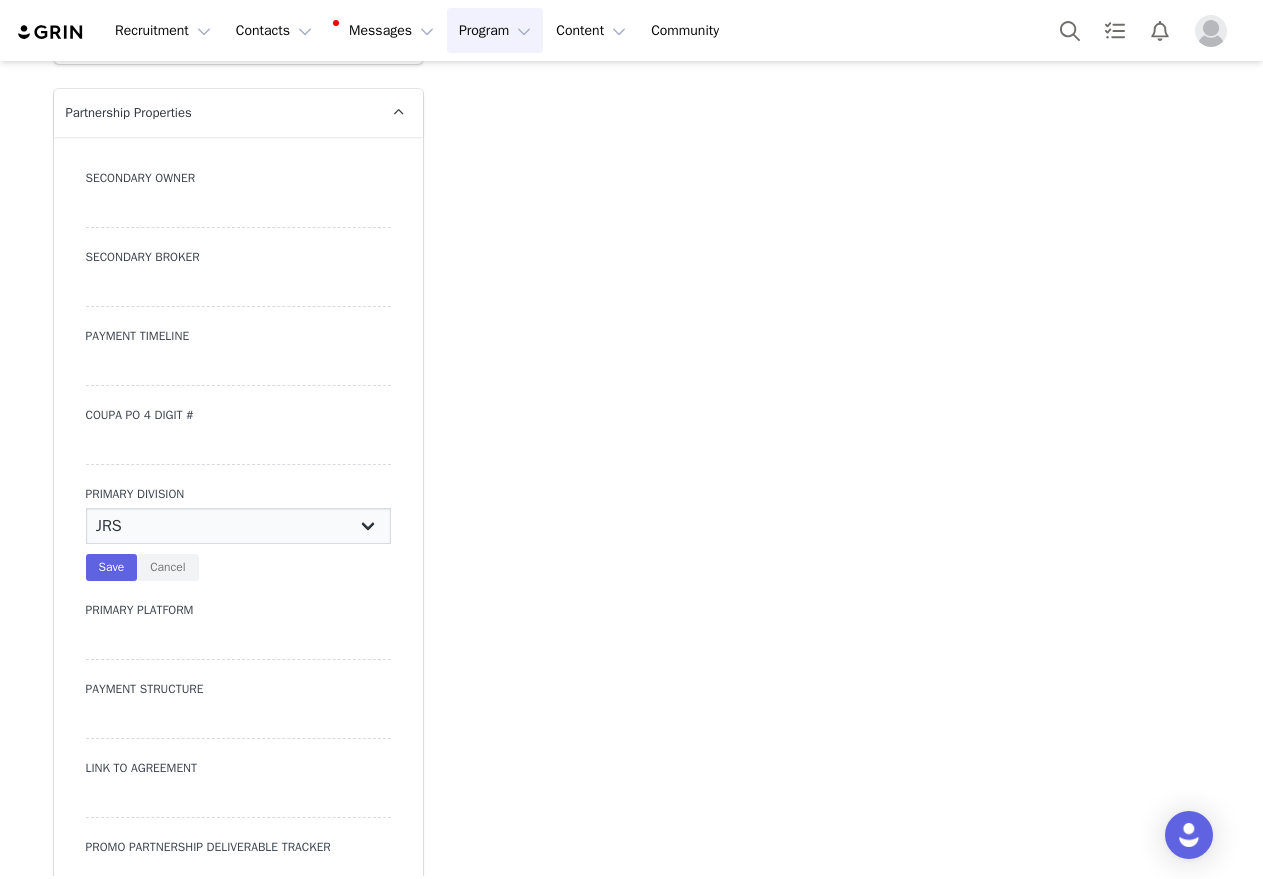 click on "N/A  JRS   Beauty   Promo   Curve   Nova Men   Nova Kids   Nova Sport   Nova Intimates   Skin   Nova Swim" at bounding box center (238, 526) 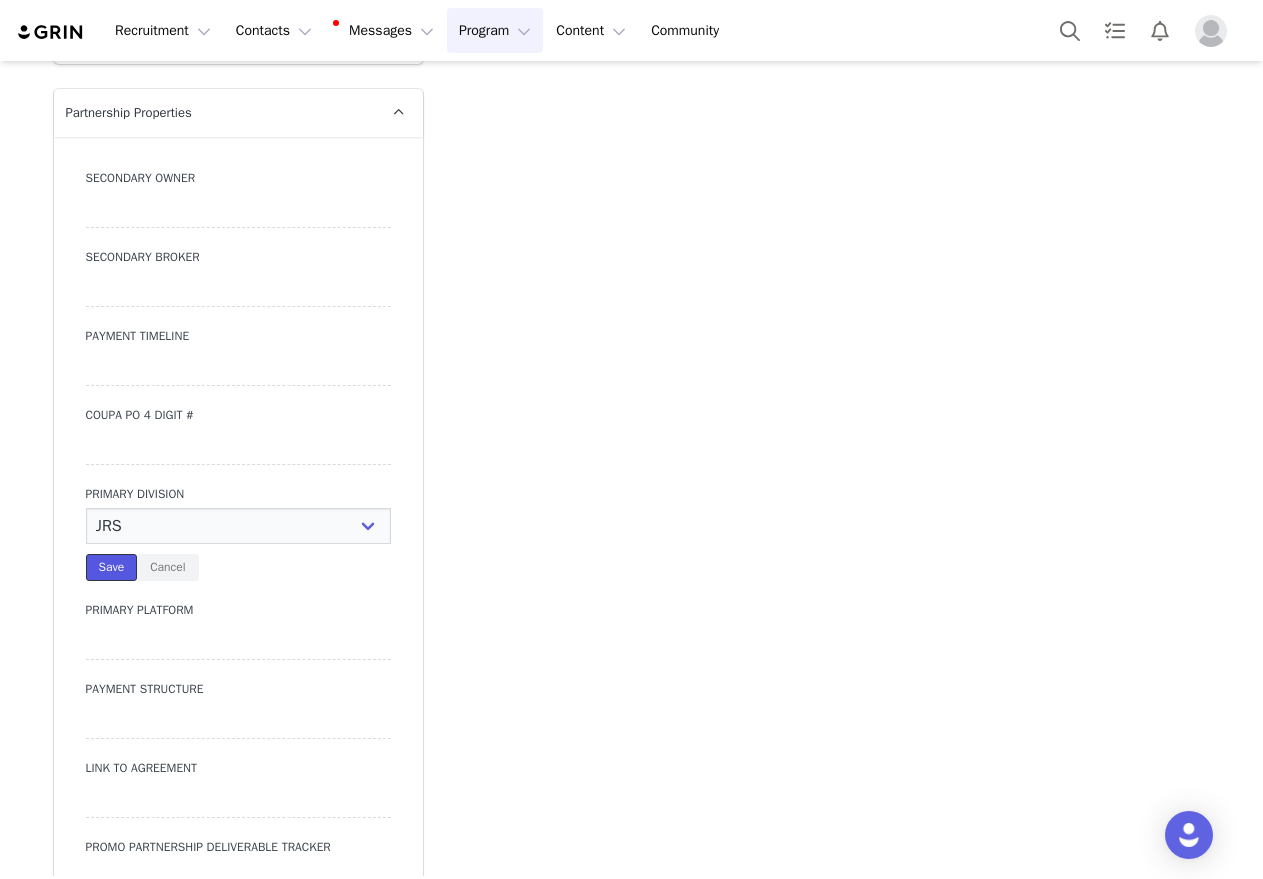 click on "Save" at bounding box center (112, 567) 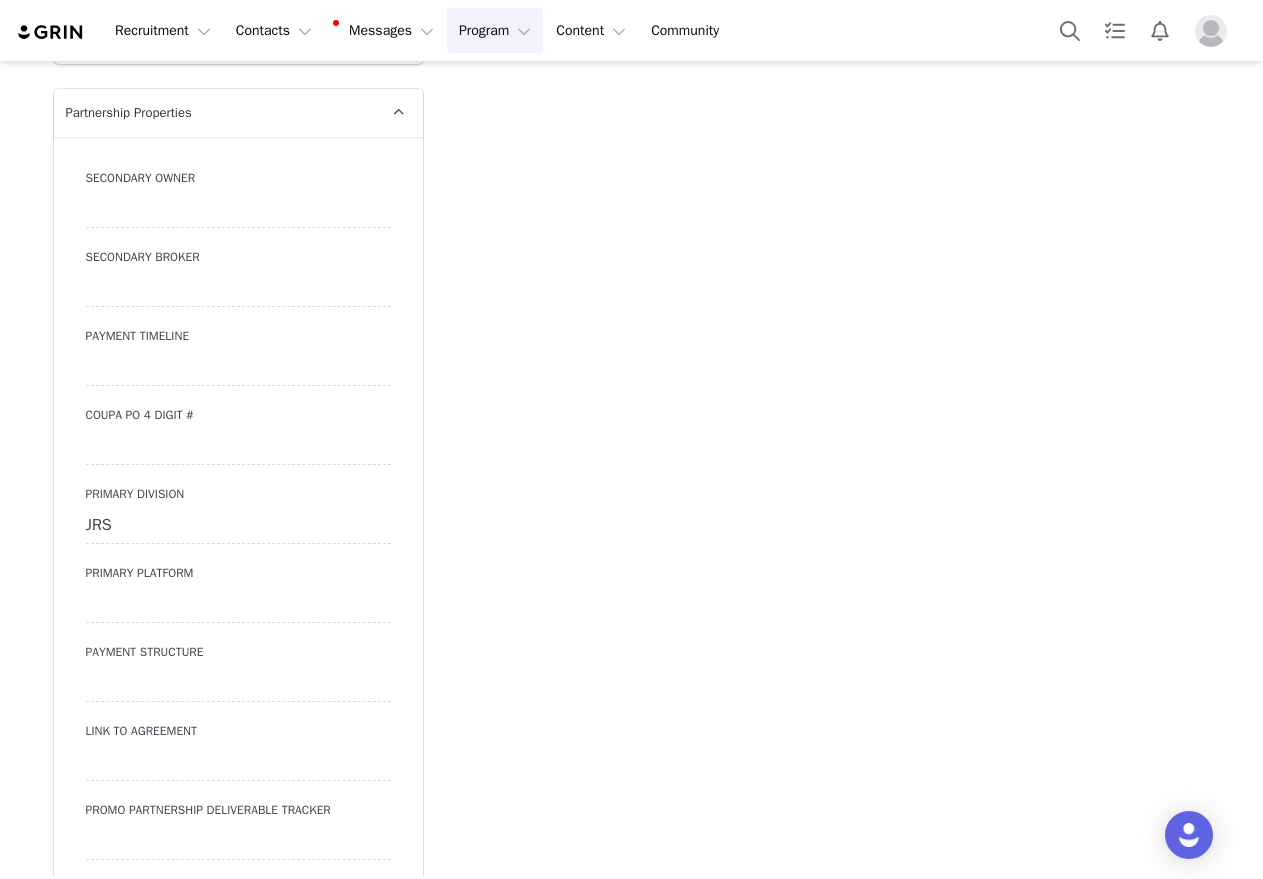click at bounding box center (238, 605) 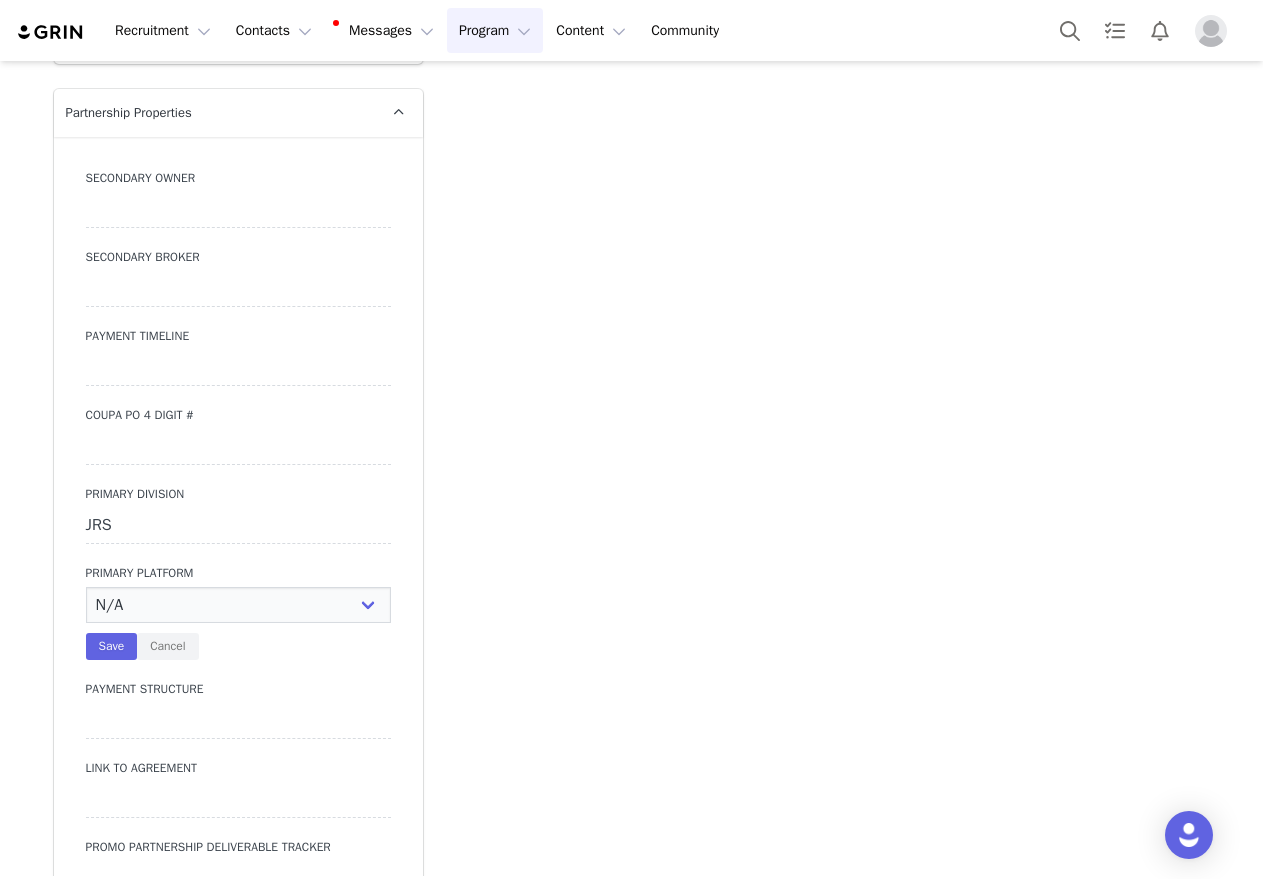 click on "N/A  Instagram   YouTube   TikTok" at bounding box center [238, 605] 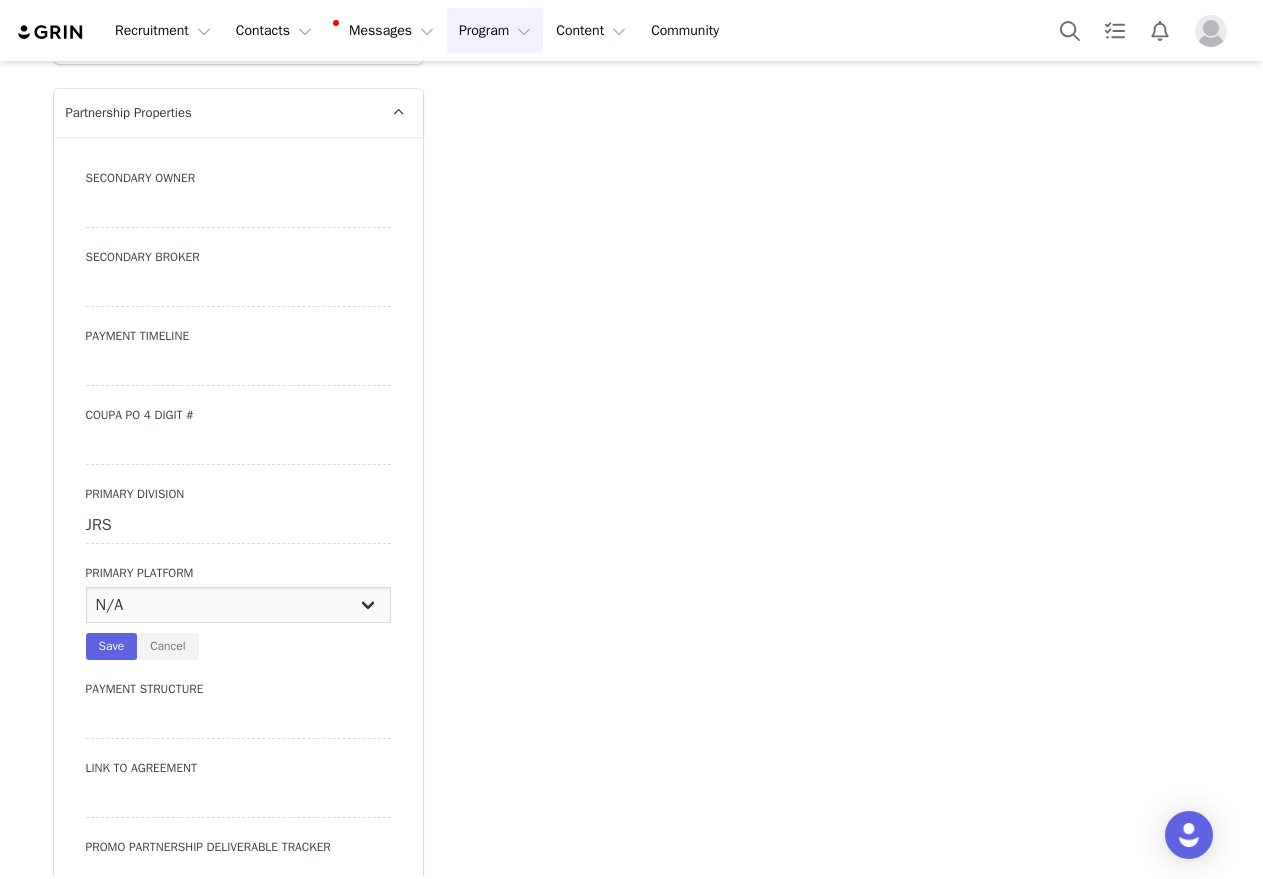 select on "Instagram" 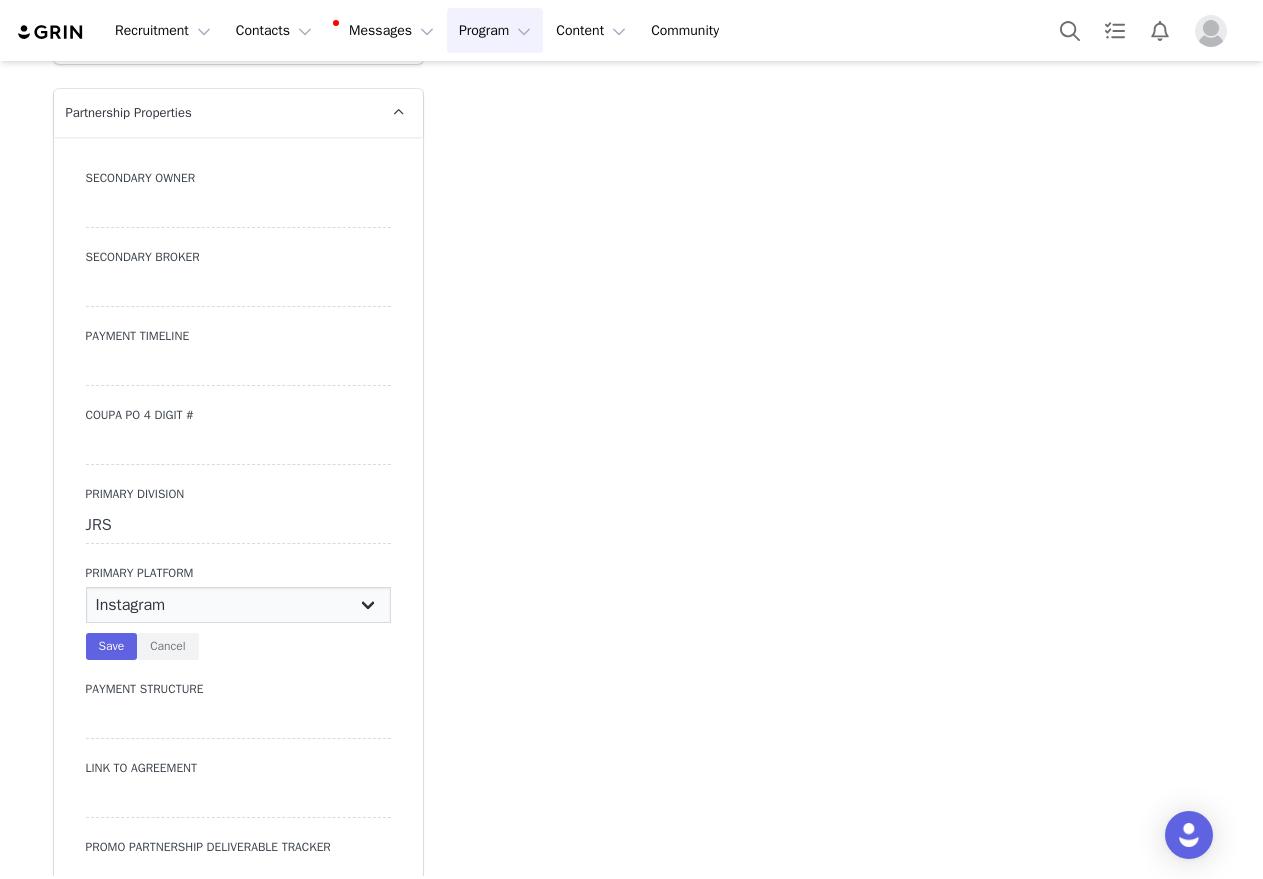click on "N/A  Instagram   YouTube   TikTok" at bounding box center (238, 605) 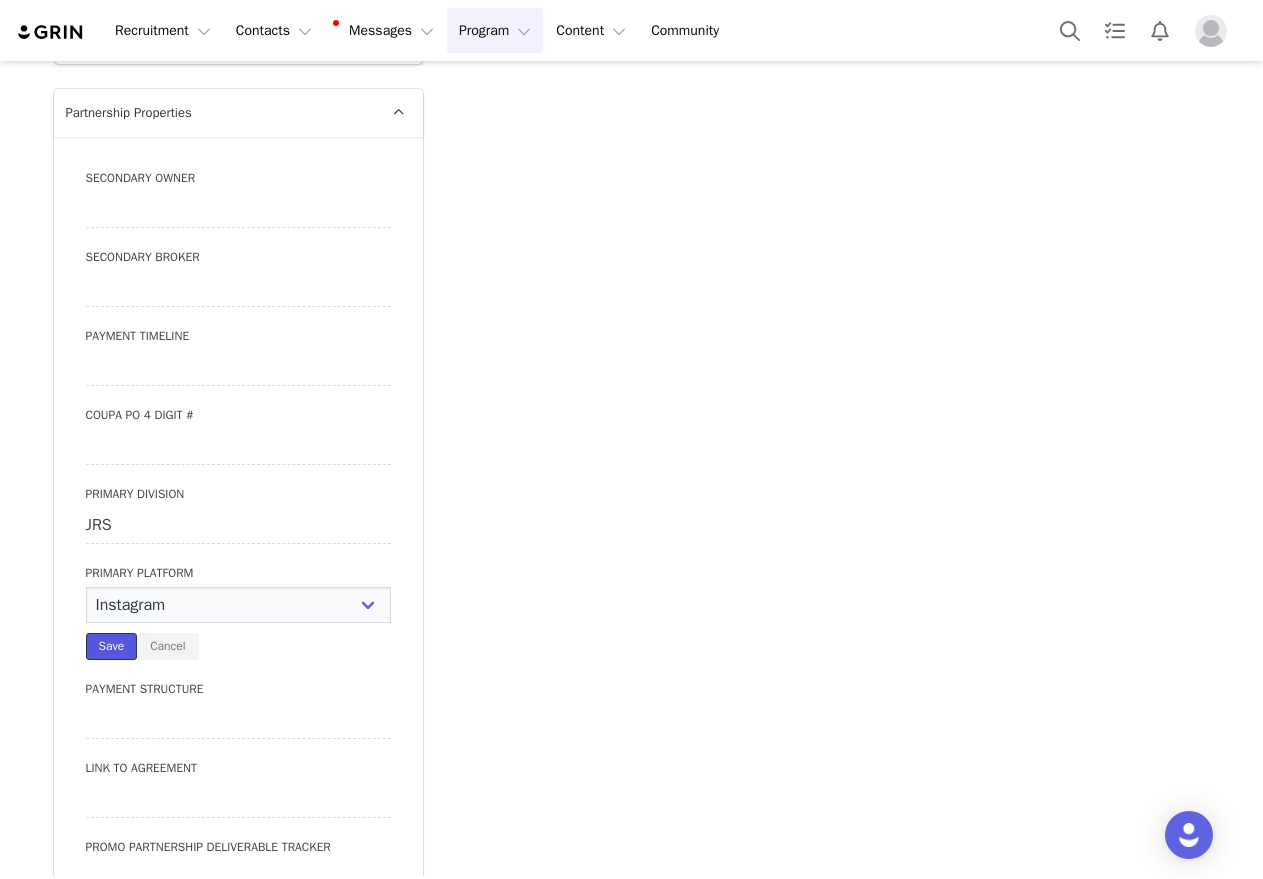 click on "Save" at bounding box center [112, 646] 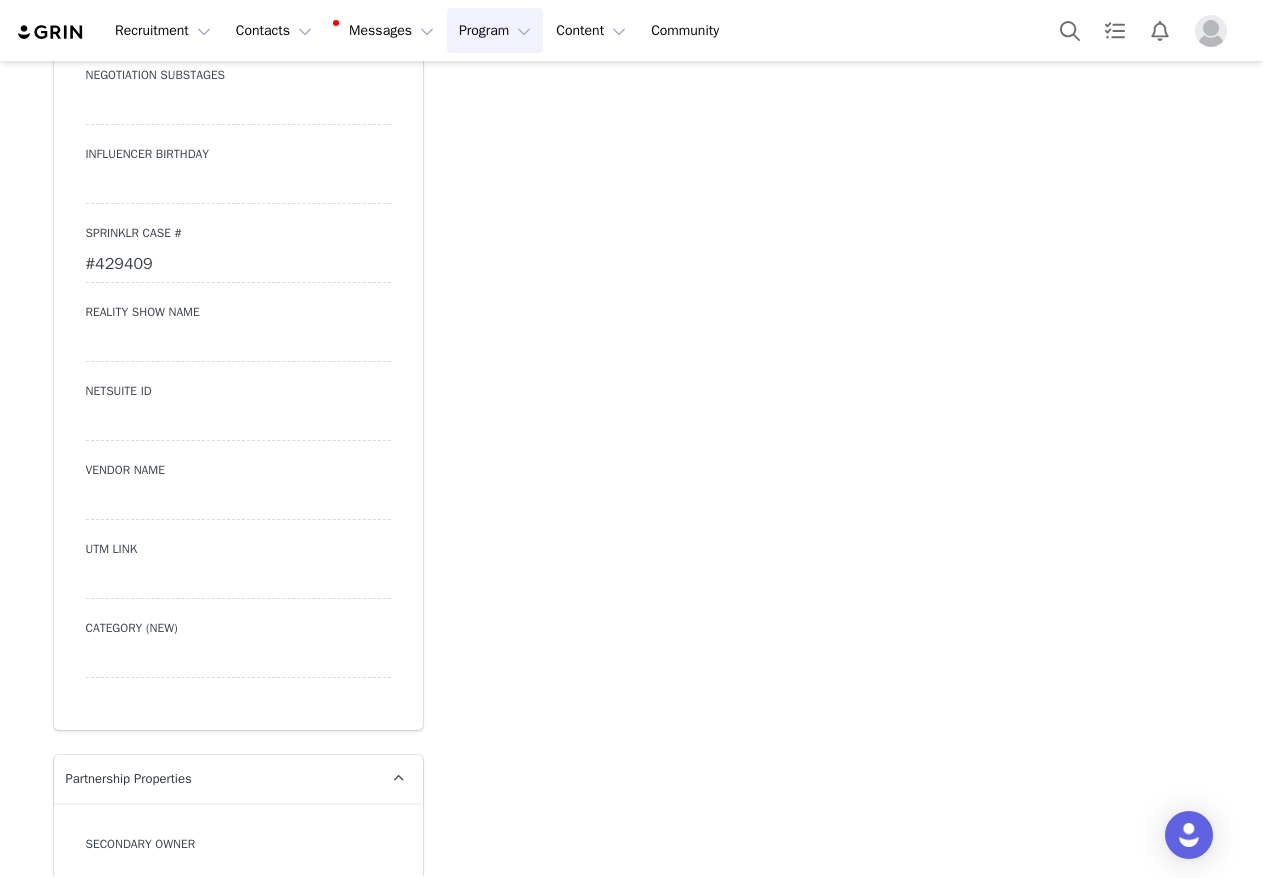 scroll, scrollTop: 5900, scrollLeft: 0, axis: vertical 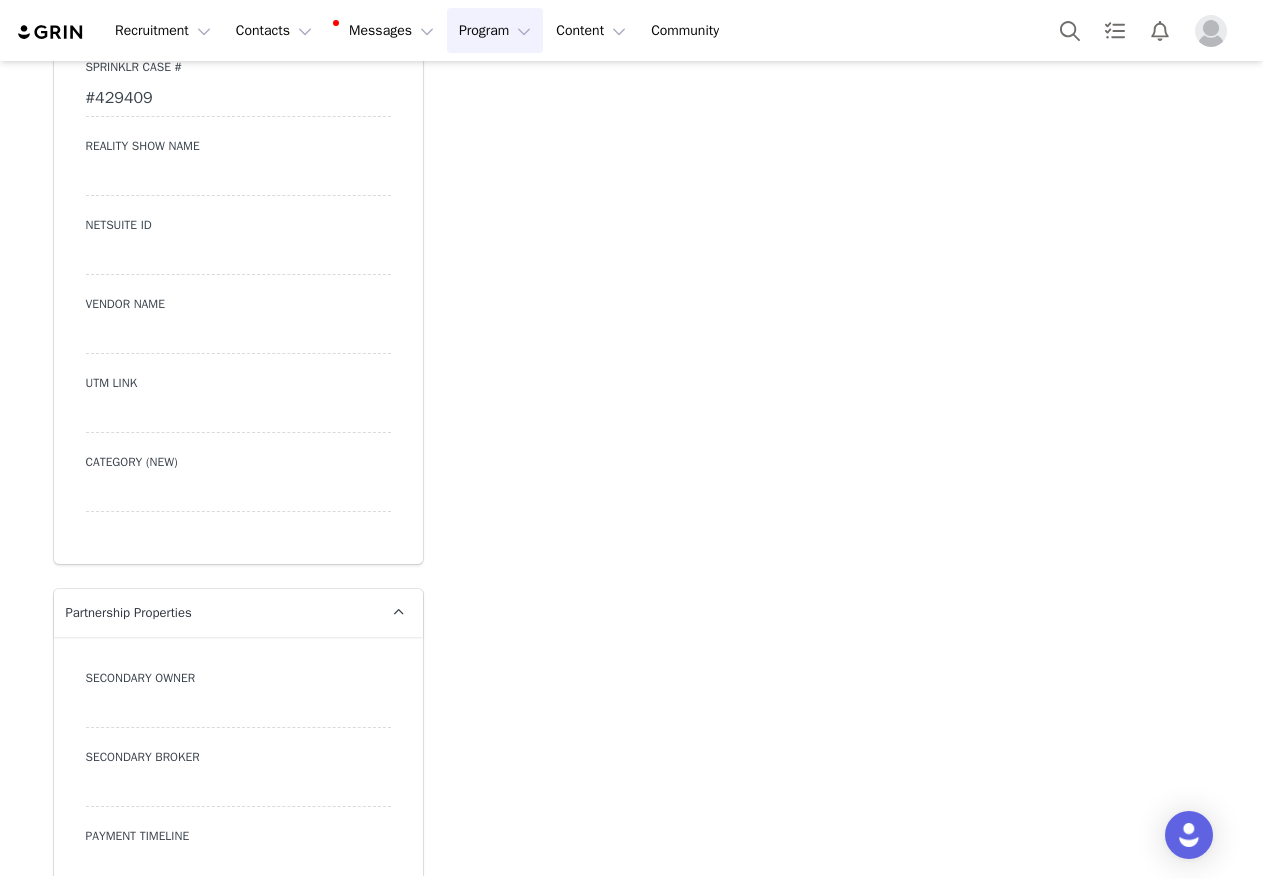 click at bounding box center [238, 415] 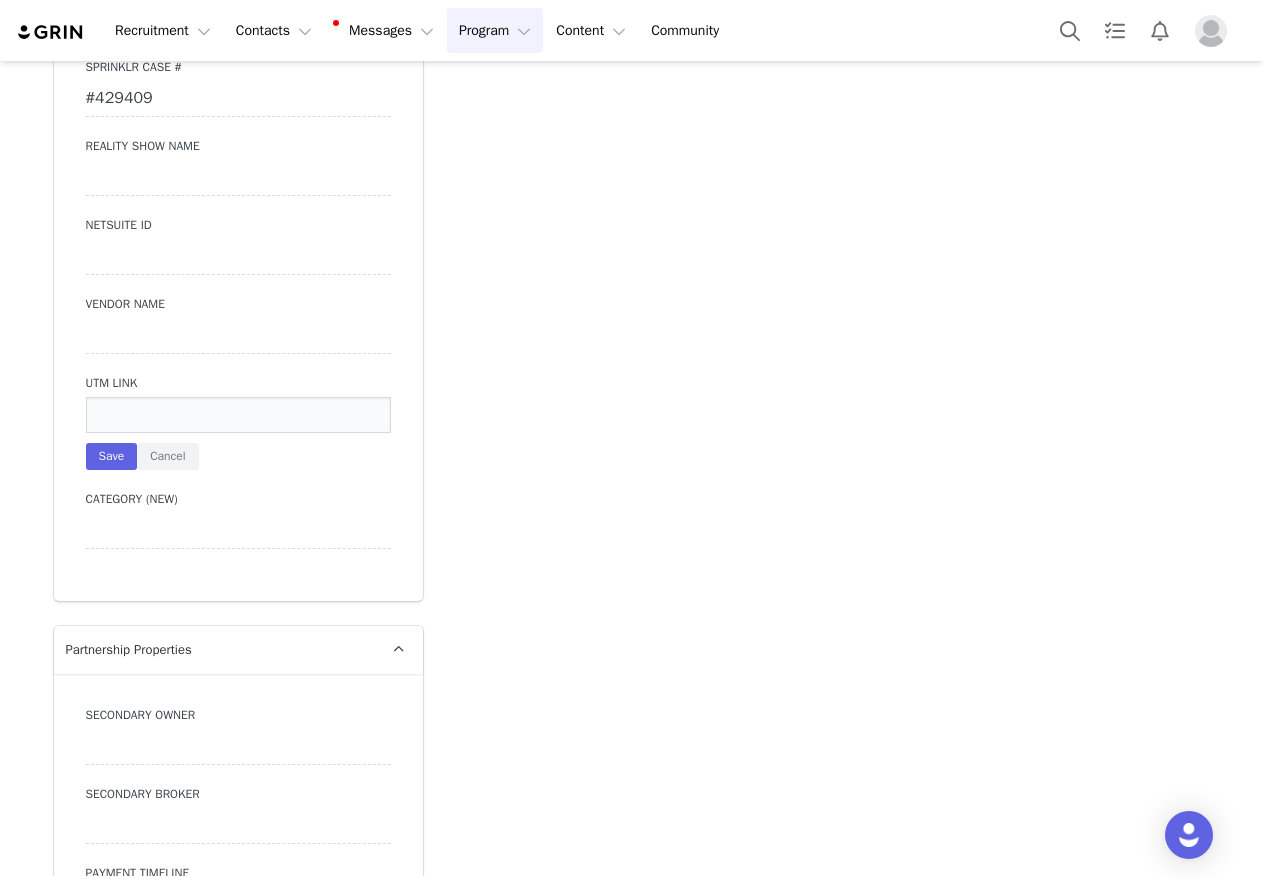 paste on "https://www.fashionnova.com/collections/new?division=women%3Futm_source%3Dinfluencer&utm_medium=influencer&utm_campaign=lexitaylor_xoxo" 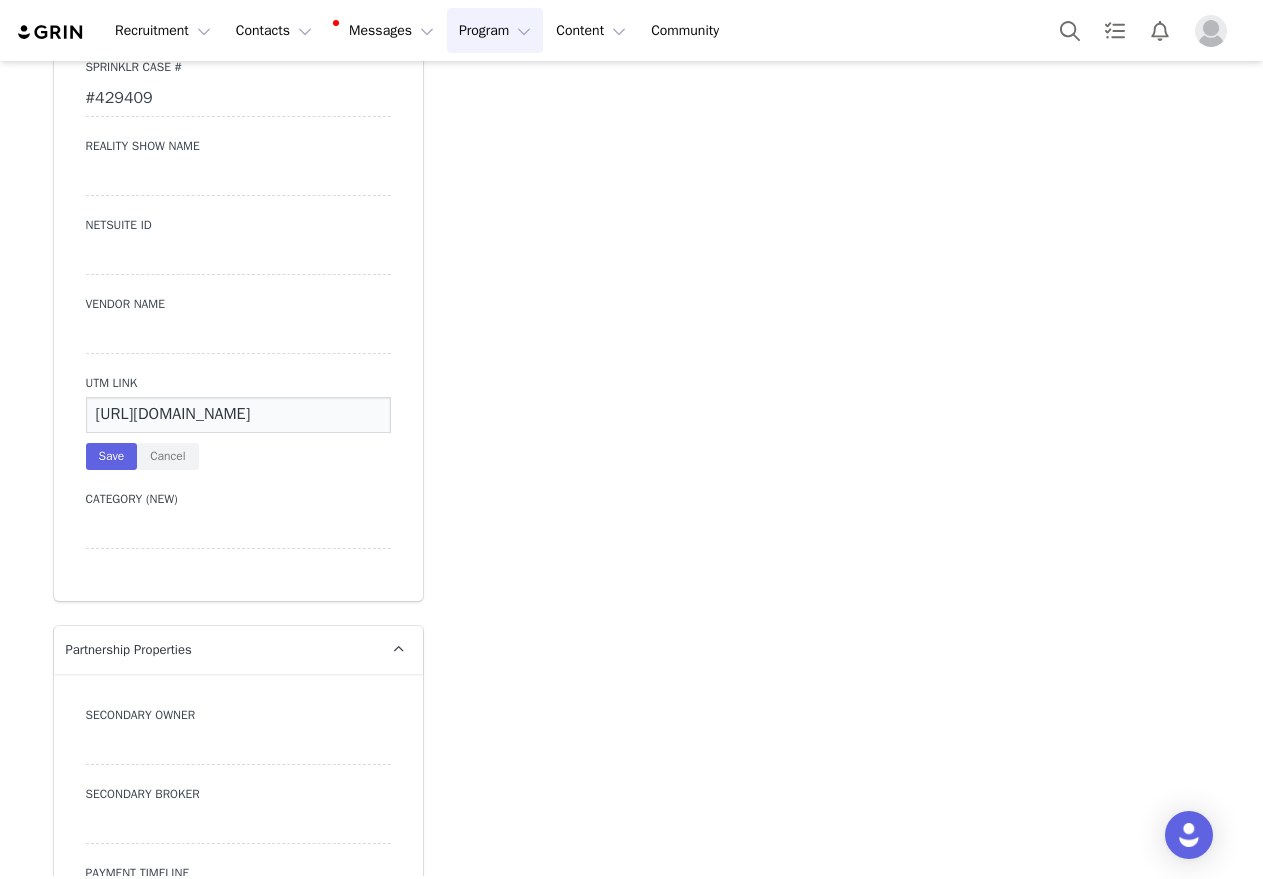 scroll, scrollTop: 0, scrollLeft: 796, axis: horizontal 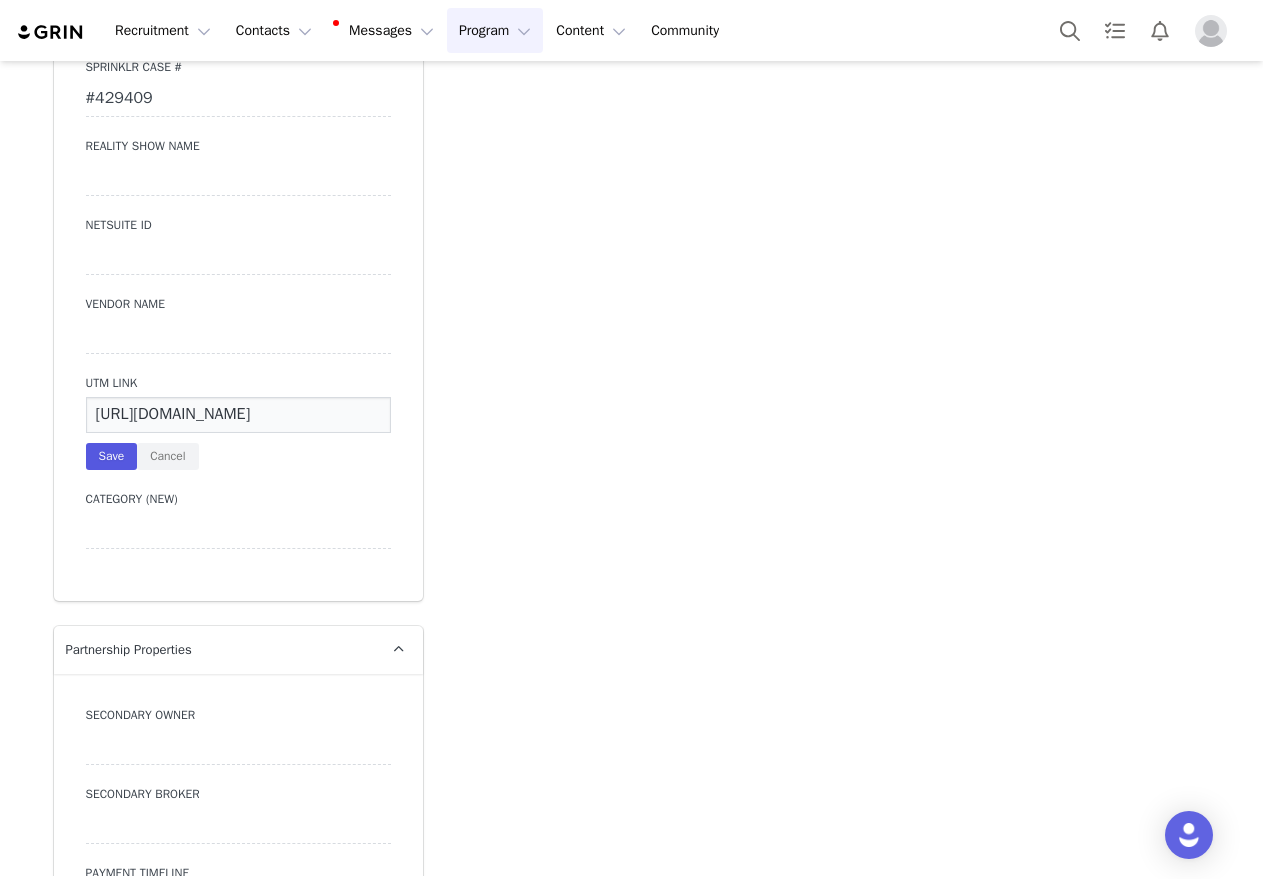 type on "https://www.fashionnova.com/collections/new?division=women%3Futm_source%3Dinfluencer&utm_medium=influencer&utm_campaign=lexitaylor_xoxo" 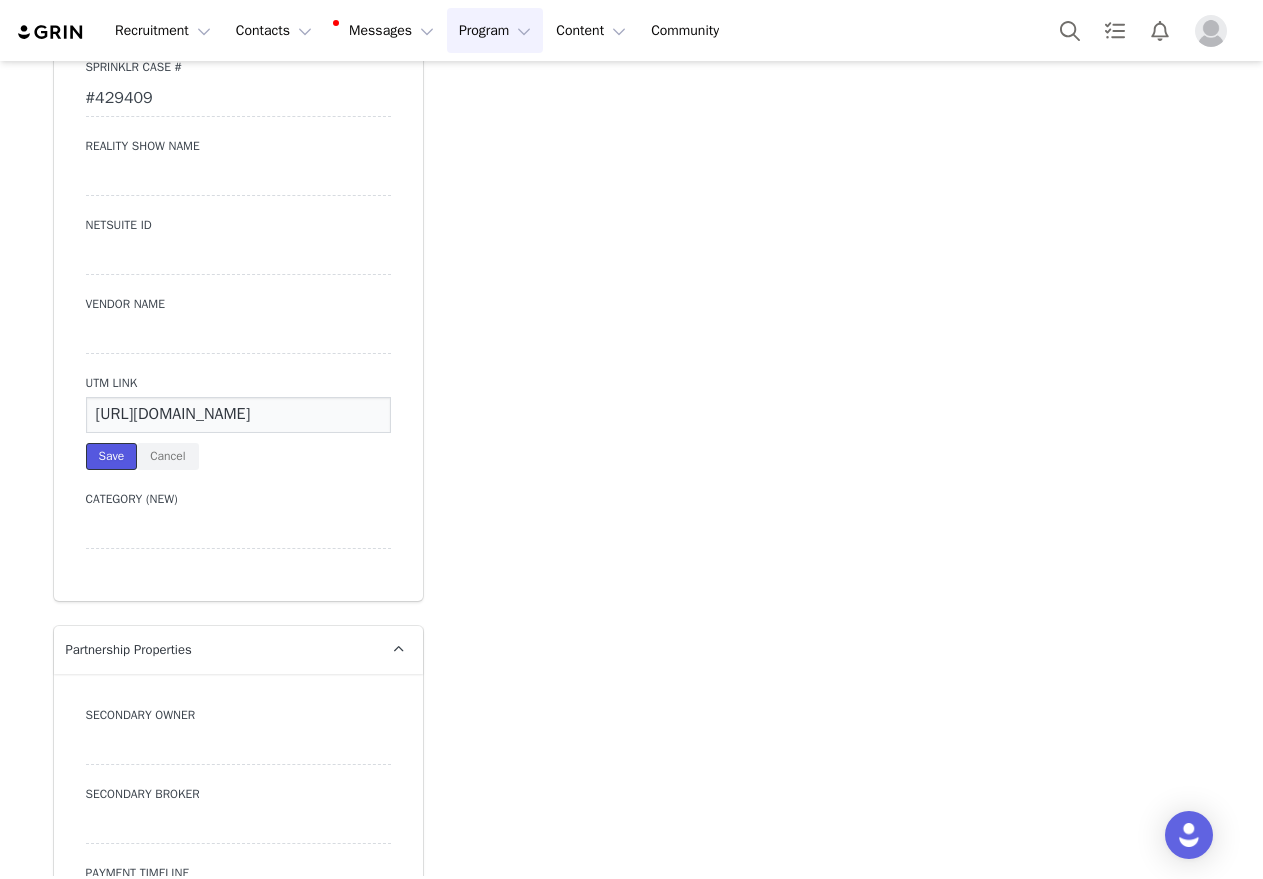 click on "Save" at bounding box center [112, 456] 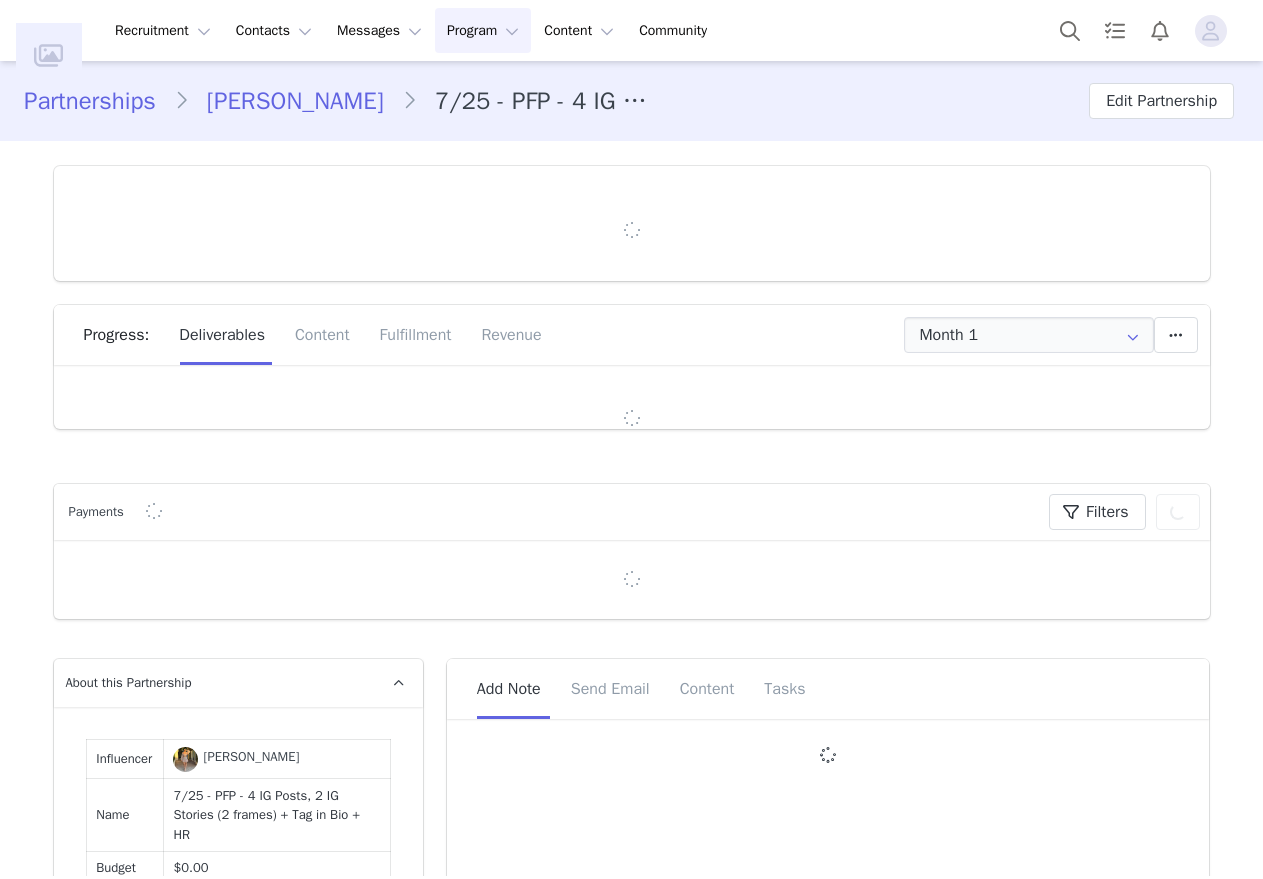 type on "+1 ([GEOGRAPHIC_DATA])" 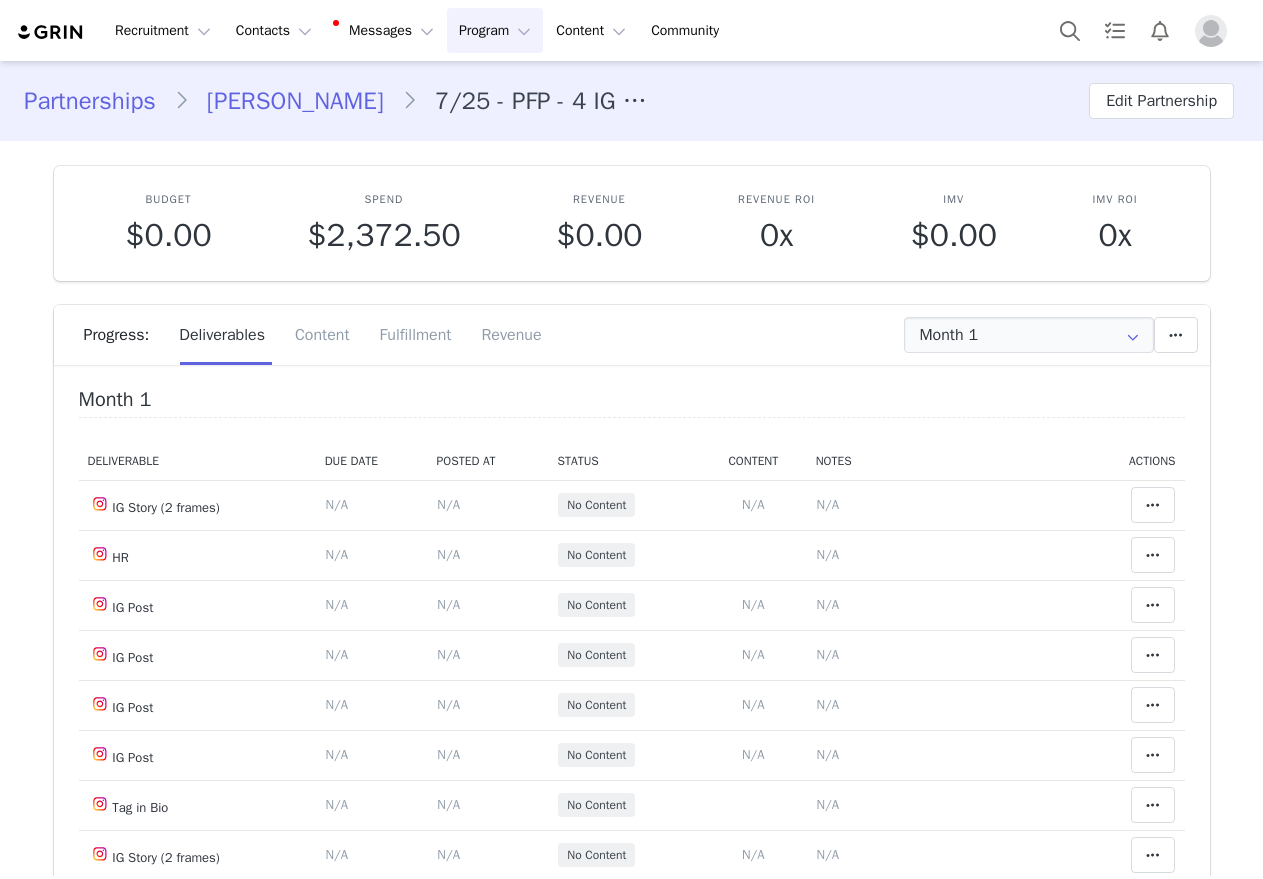 scroll, scrollTop: 0, scrollLeft: 0, axis: both 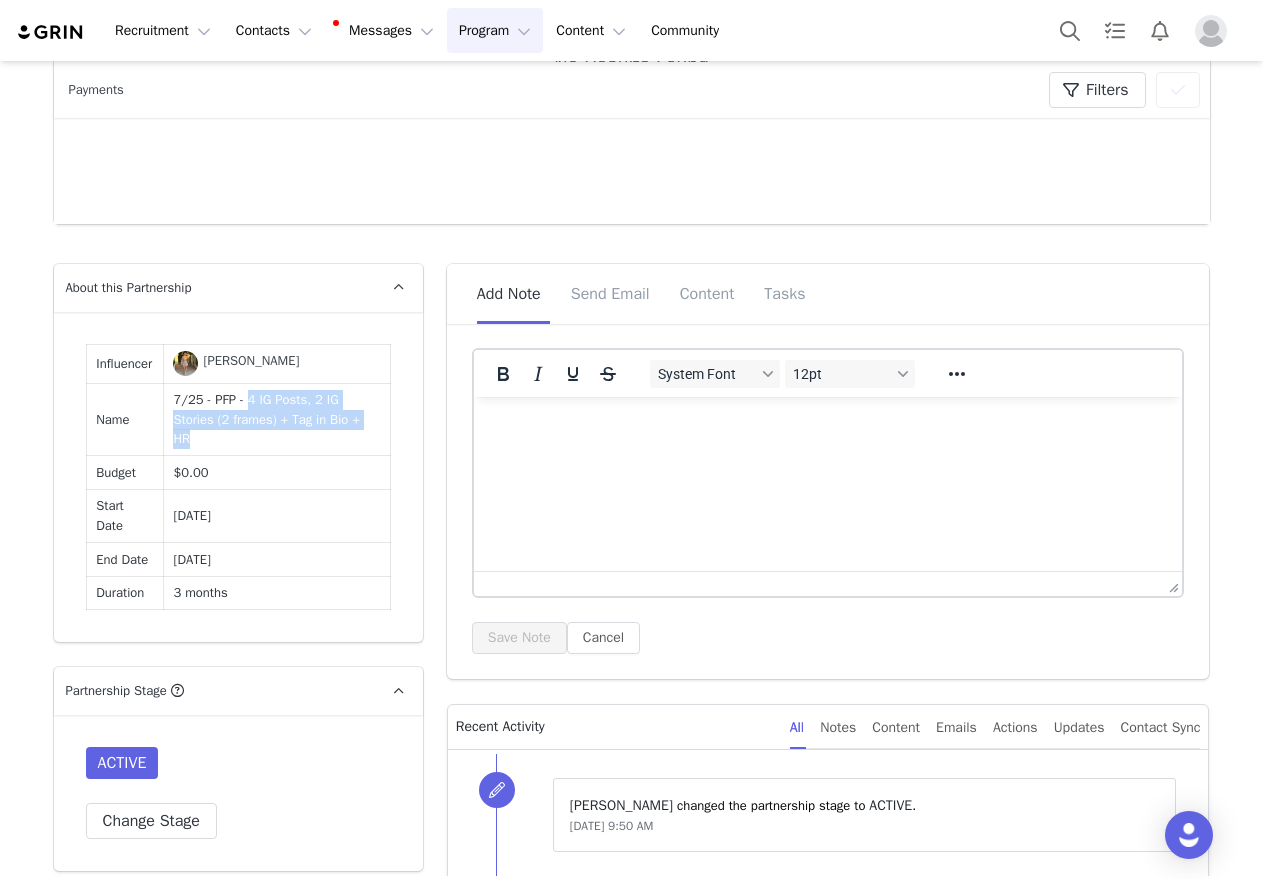 drag, startPoint x: 347, startPoint y: 420, endPoint x: 245, endPoint y: 403, distance: 103.40696 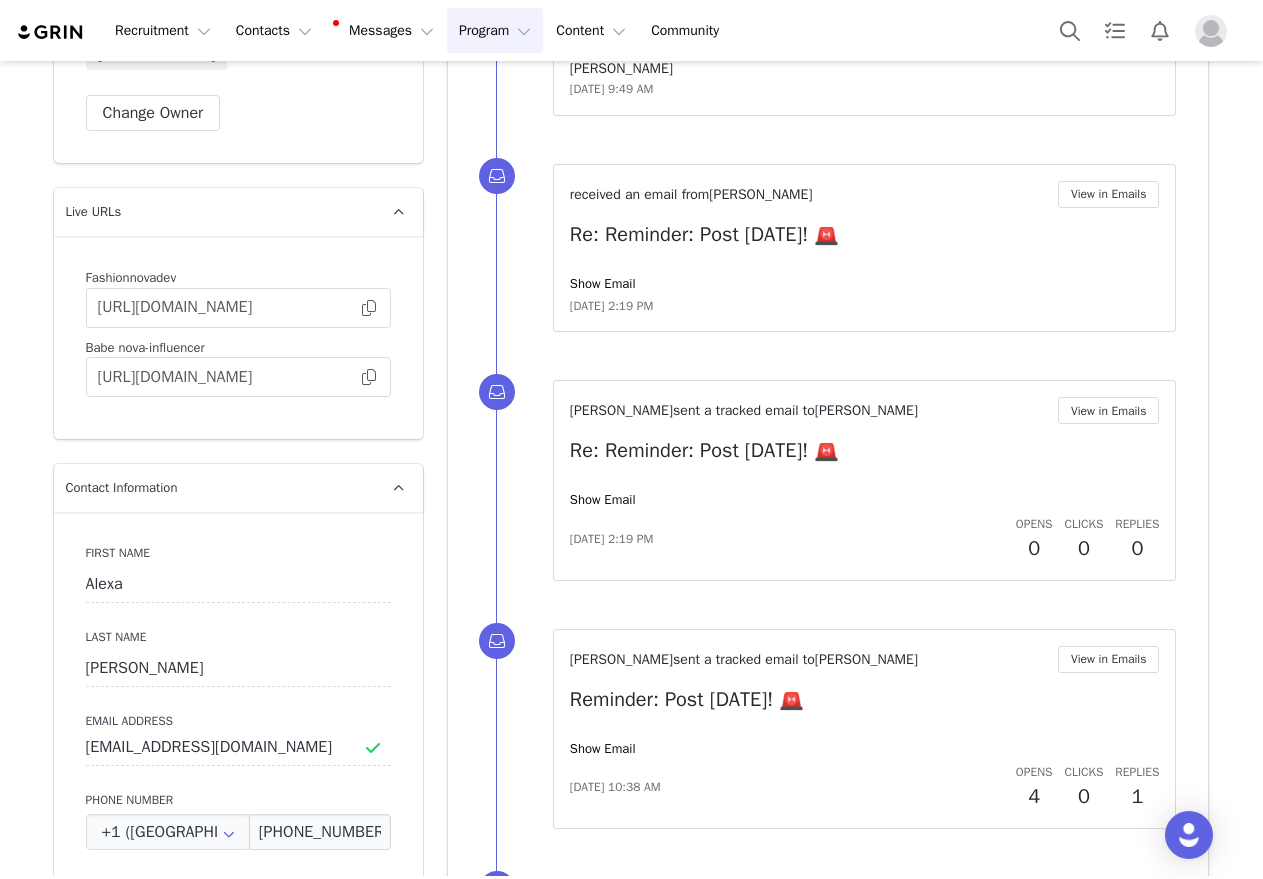 scroll, scrollTop: 2500, scrollLeft: 0, axis: vertical 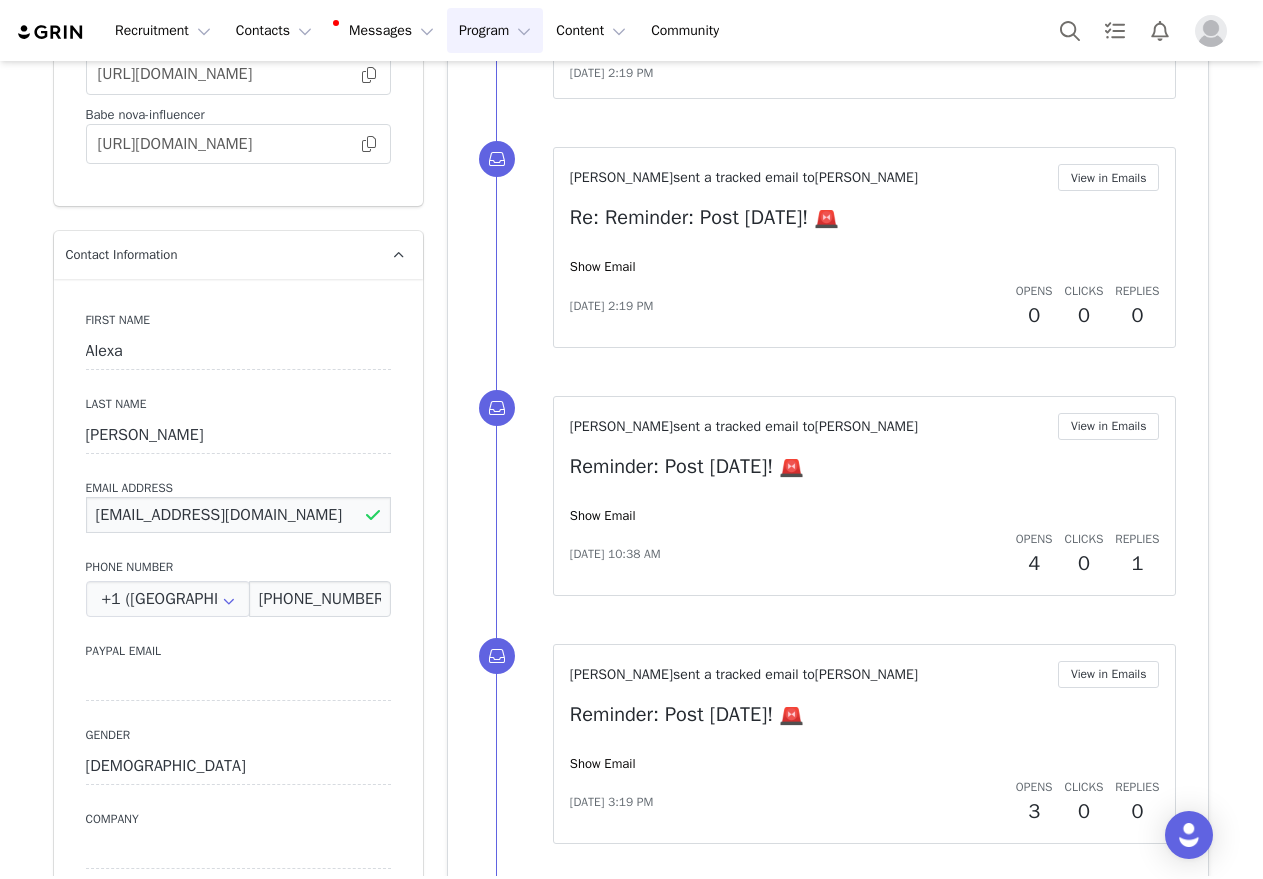 click on "lextaylorxo@gmail.com" at bounding box center (238, 515) 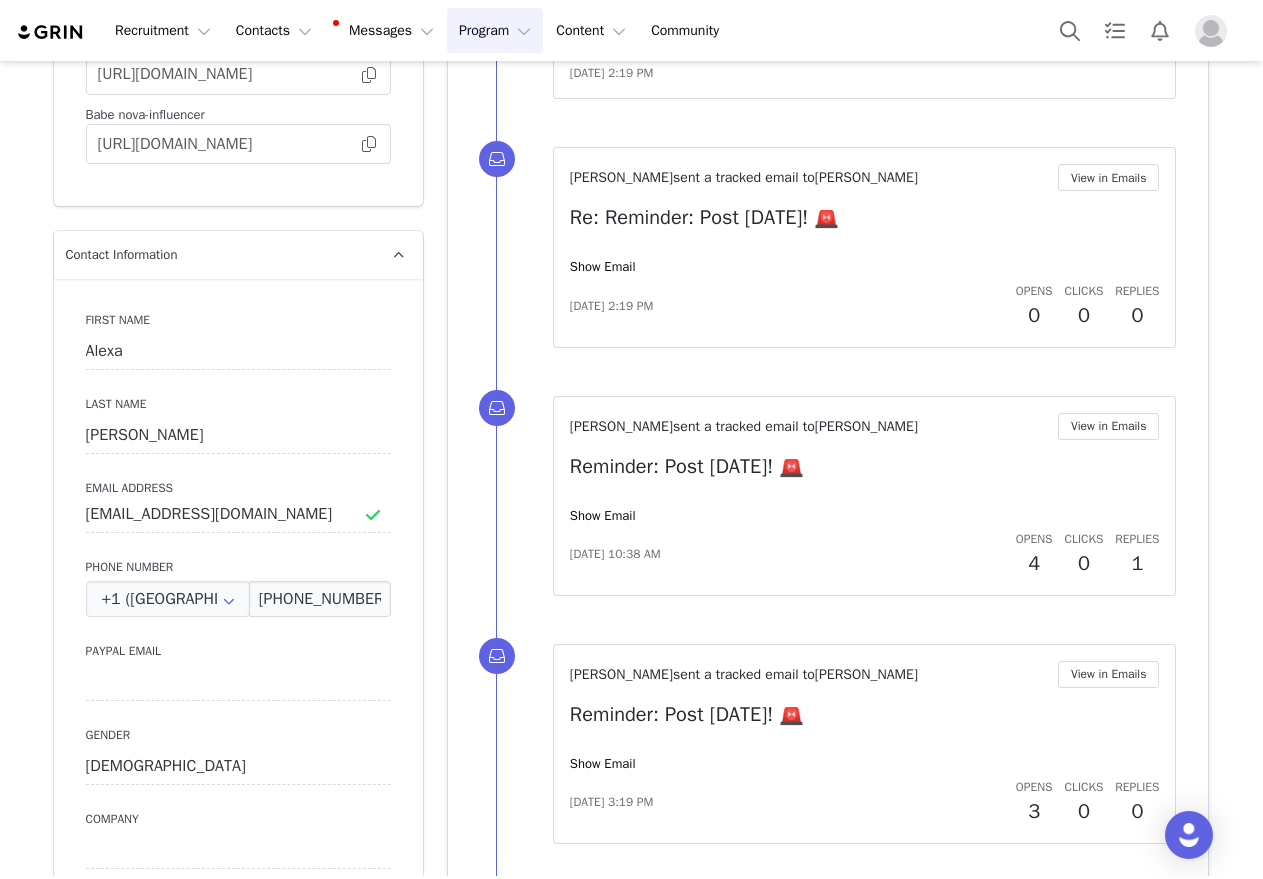click on "⁨ Maria Martinez ⁩ changed the ⁨partnership⁩ stage to ⁨ ACTIVE ⁩. Jul 11, 2025, 9:50 AM Partnership ⁨ 7/25 - PFP - 4 IG Posts, 2 IG Stories (2 frames) + Tag in Bio + HR ⁩ was ⁨ updated ⁩ by ⁨ Maria Martinez ⁩ Jul 11, 2025, 9:50 AM Partnership ⁨ 7/25 - PFP - 4 IG Posts, 2 IG Stories (2 frames) + Tag in Bio + HR ⁩ was ⁨ updated ⁩ by ⁨ Maria Martinez ⁩ Jul 11, 2025, 9:50 AM Partnership ⁨ 7/25 - PFP - 4 IG Posts, 2 IG Stories (2 frames) + Tag in Bio + HR ⁩ was ⁨ created ⁩ by ⁨ Maria Martinez ⁩ Jul 11, 2025, 9:49 AM received an email from  Alexa Hiotis      View in Emails   Re: Reminder: Post Today! 🚨   Show Email  Dec 2, 2024, 2:19 PM     Evelyn Parada sent a tracked email to  Alexa Hiotis      View in Emails   Re: Reminder: Post Today! 🚨   Show Email  Dec 2, 2024, 2:19 PM      Opens  0  Clicks  0  Replies  0 Evelyn Parada sent a tracked email to  Alexa Hiotis      View in Emails   Reminder: Post Today! 🚨   Show Email  Dec 2, 2024, 10:38 AM      Opens  4 0" at bounding box center [828, 343] 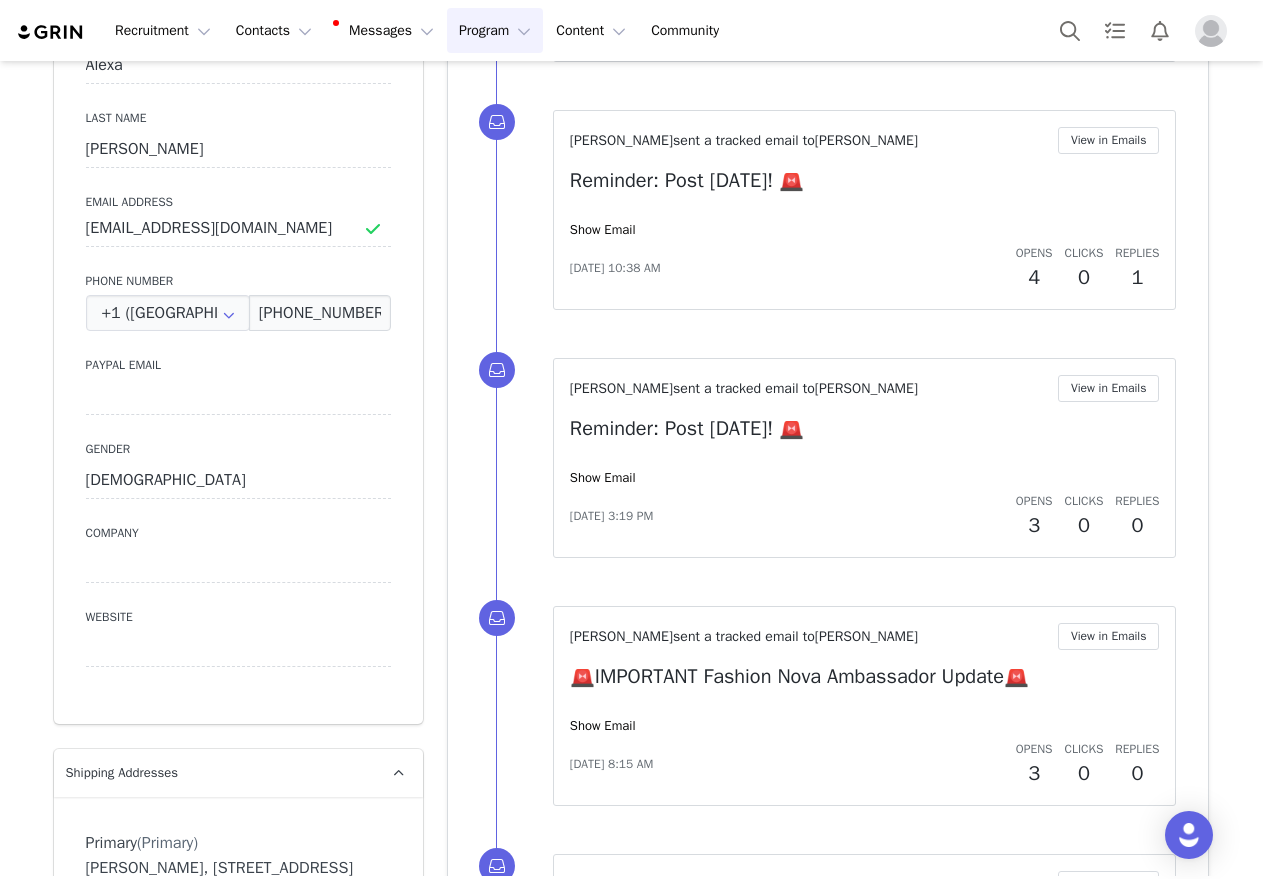 scroll, scrollTop: 2900, scrollLeft: 0, axis: vertical 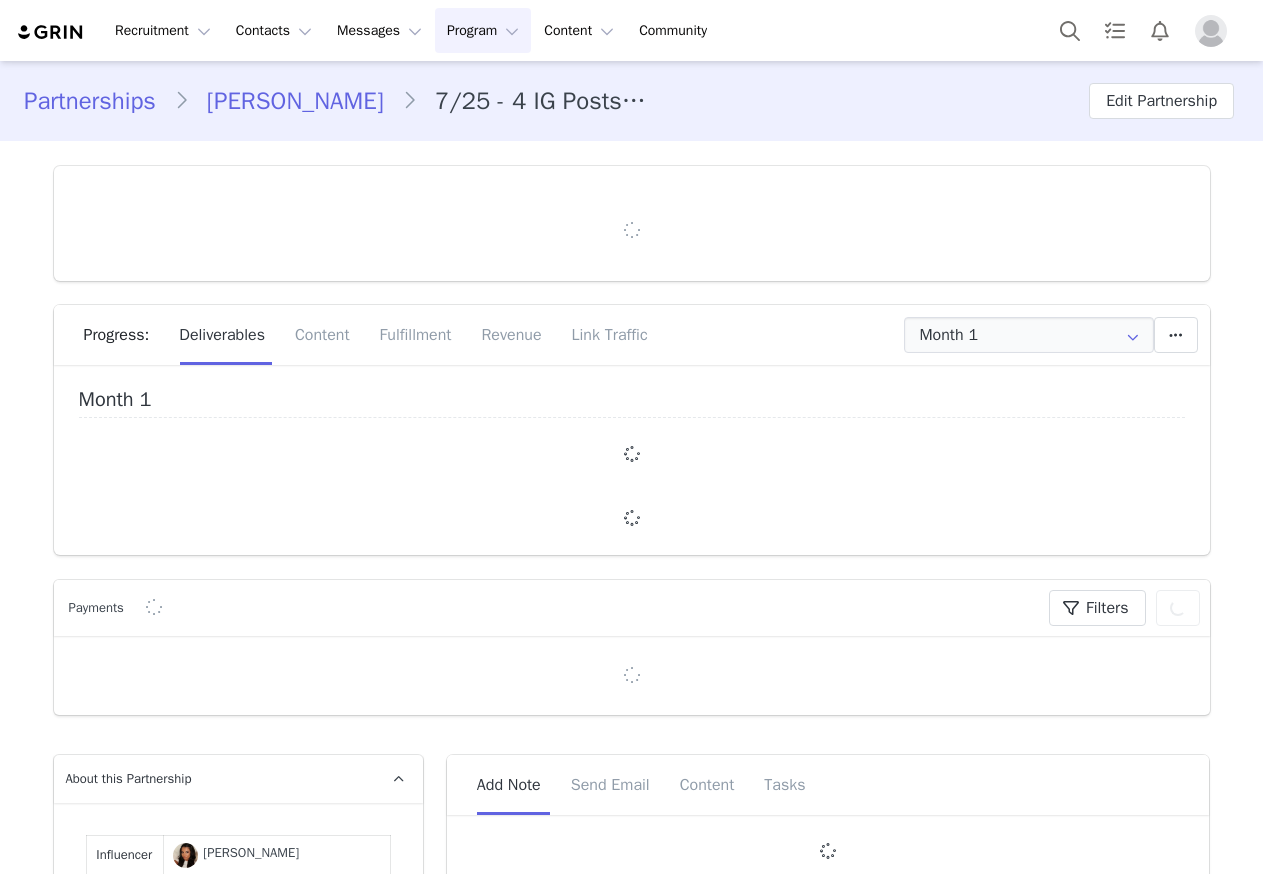 type on "+44 ([GEOGRAPHIC_DATA])" 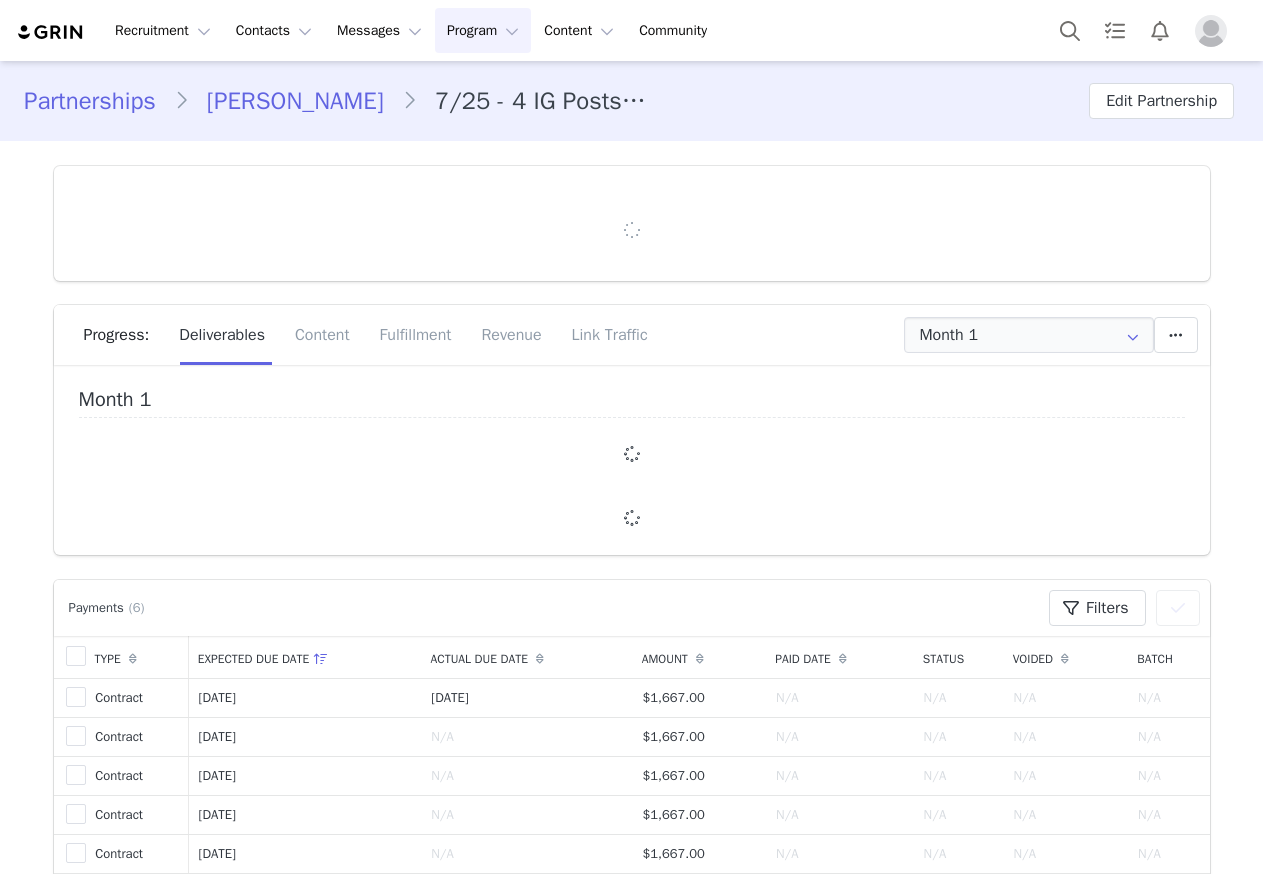 scroll, scrollTop: 0, scrollLeft: 0, axis: both 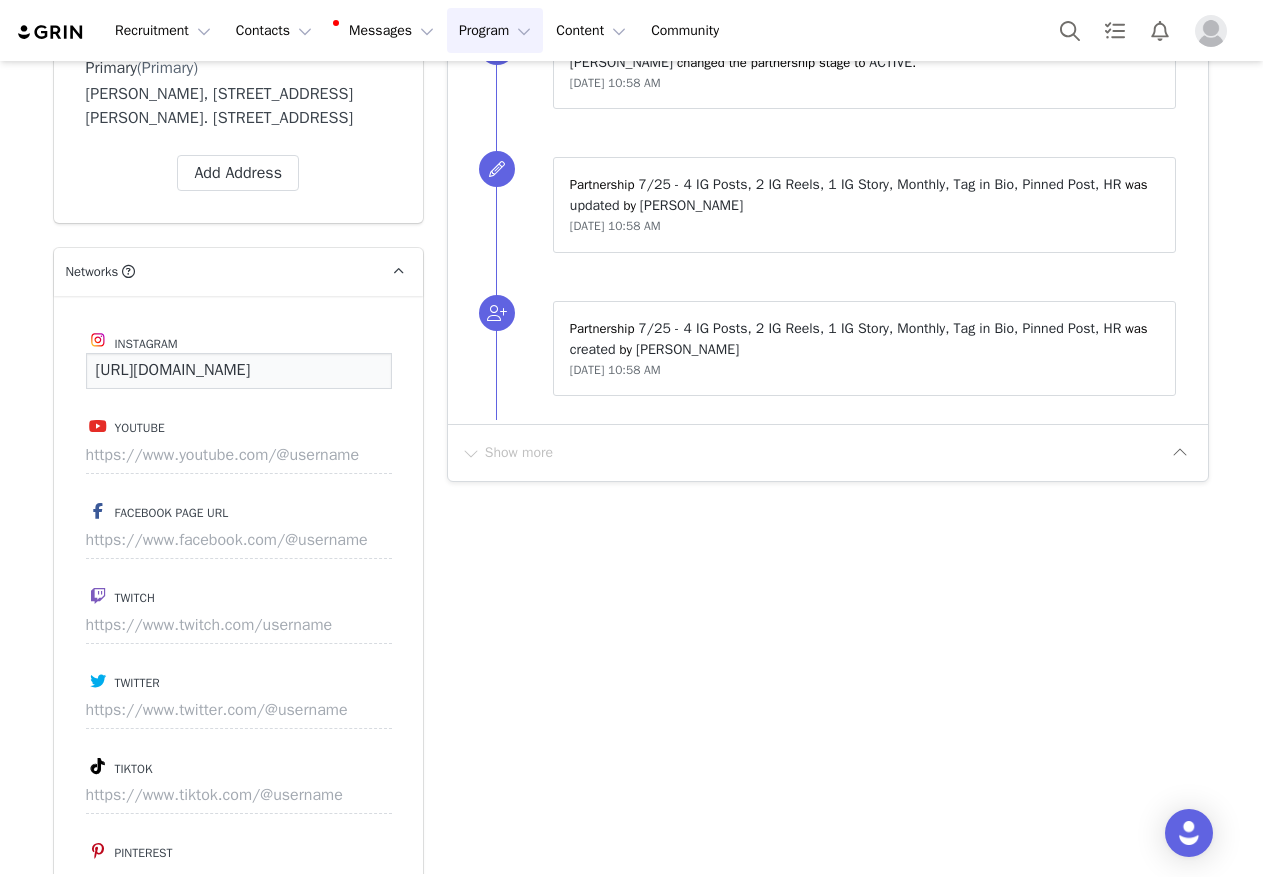 click on "https://www.instagram.com/mia_boardman" at bounding box center (239, 371) 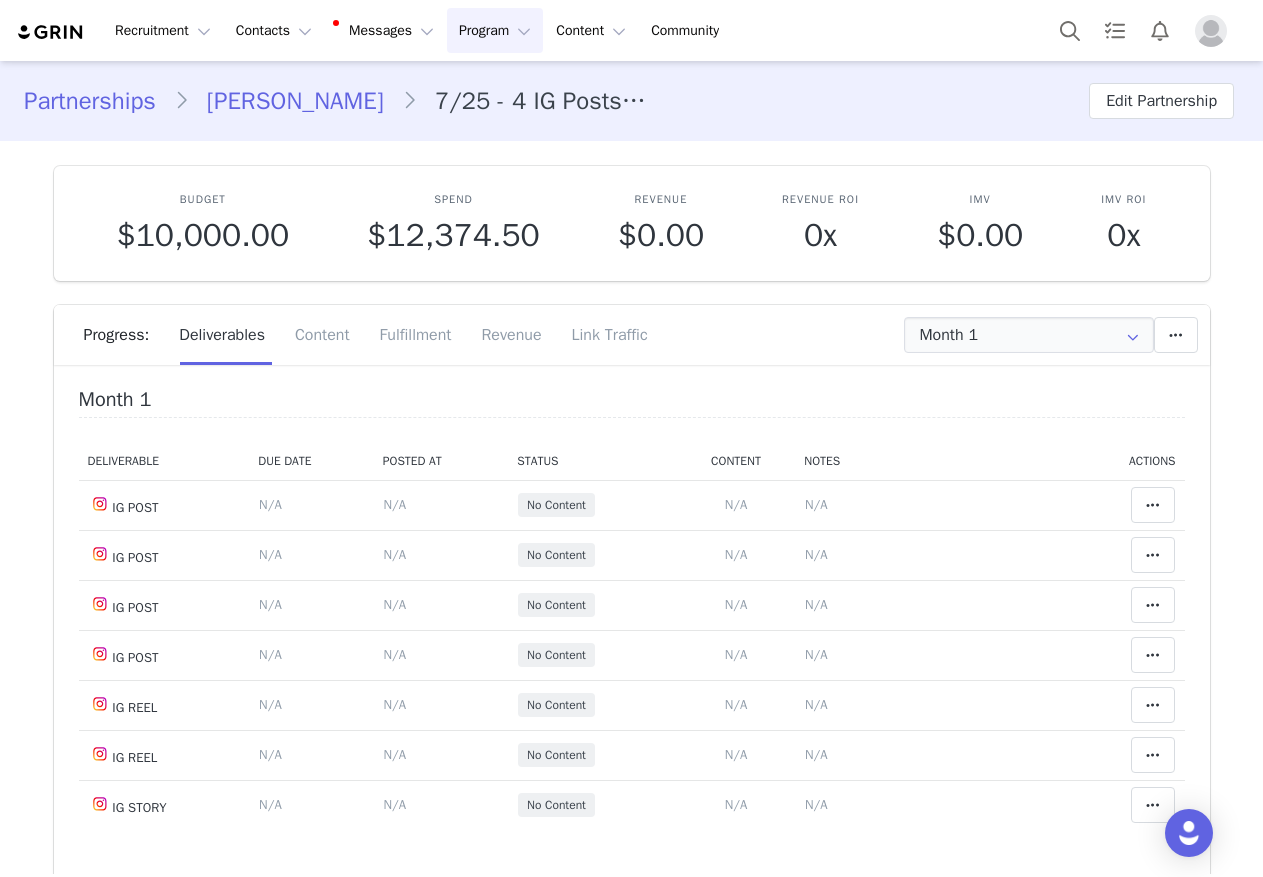 scroll, scrollTop: 0, scrollLeft: 0, axis: both 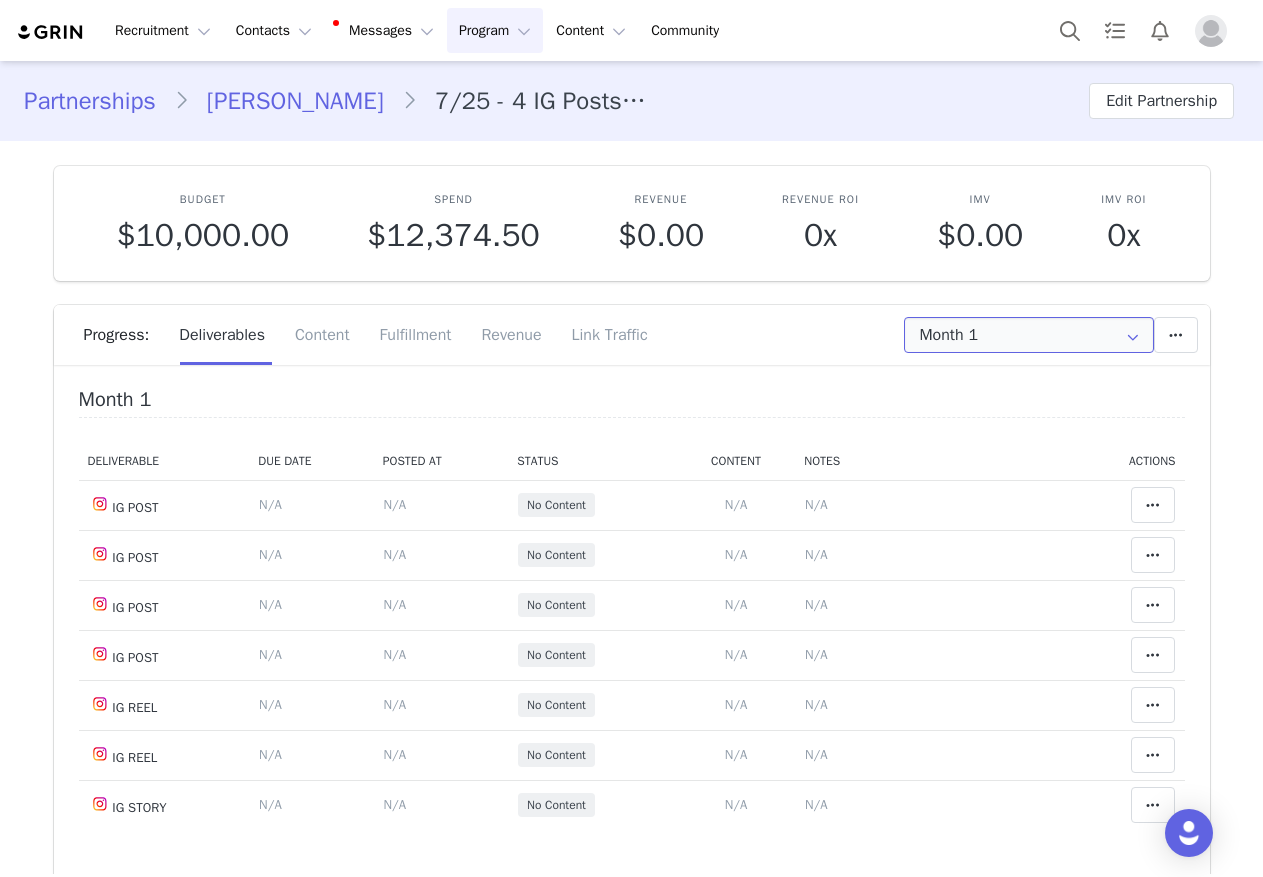 click on "Month 1" at bounding box center [1029, 335] 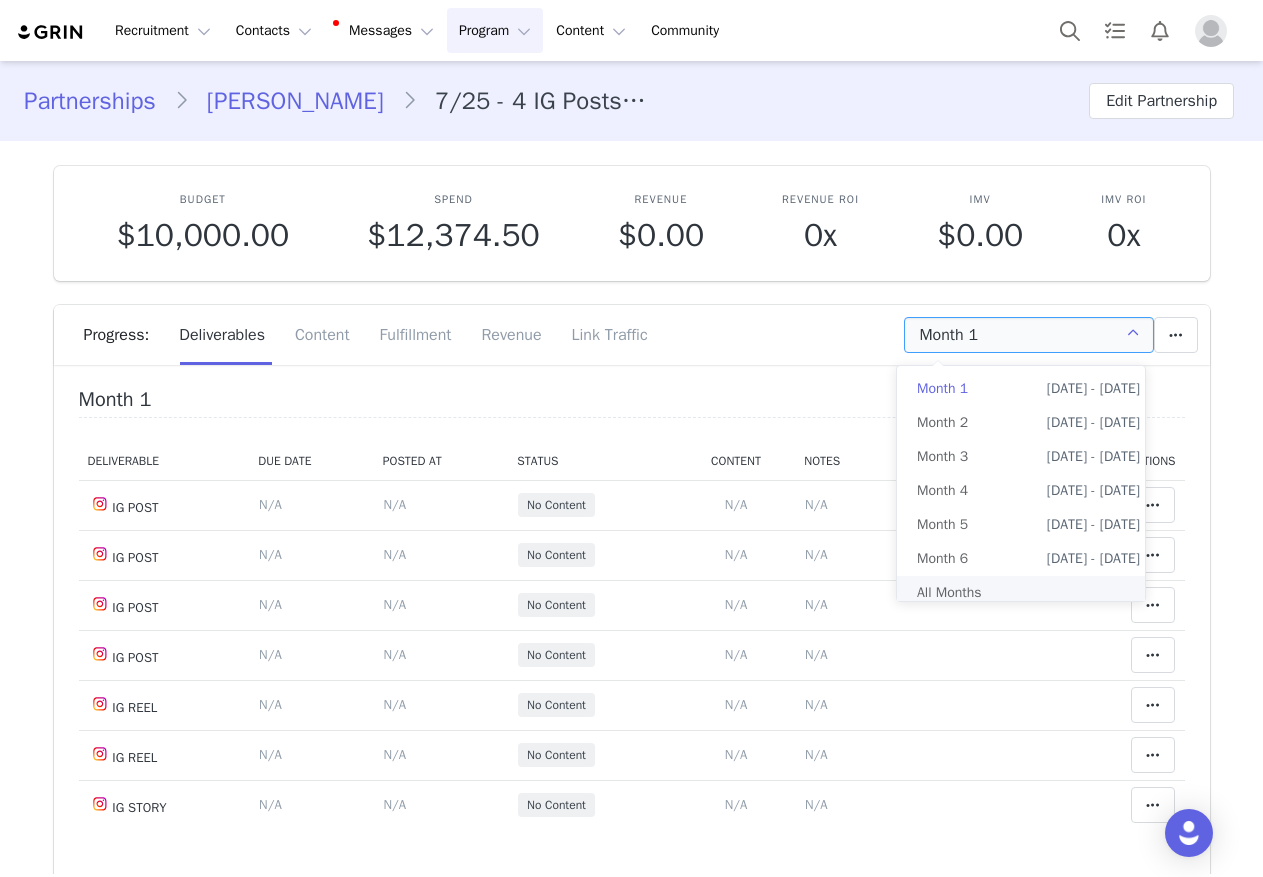click on "All Months" at bounding box center [1028, 593] 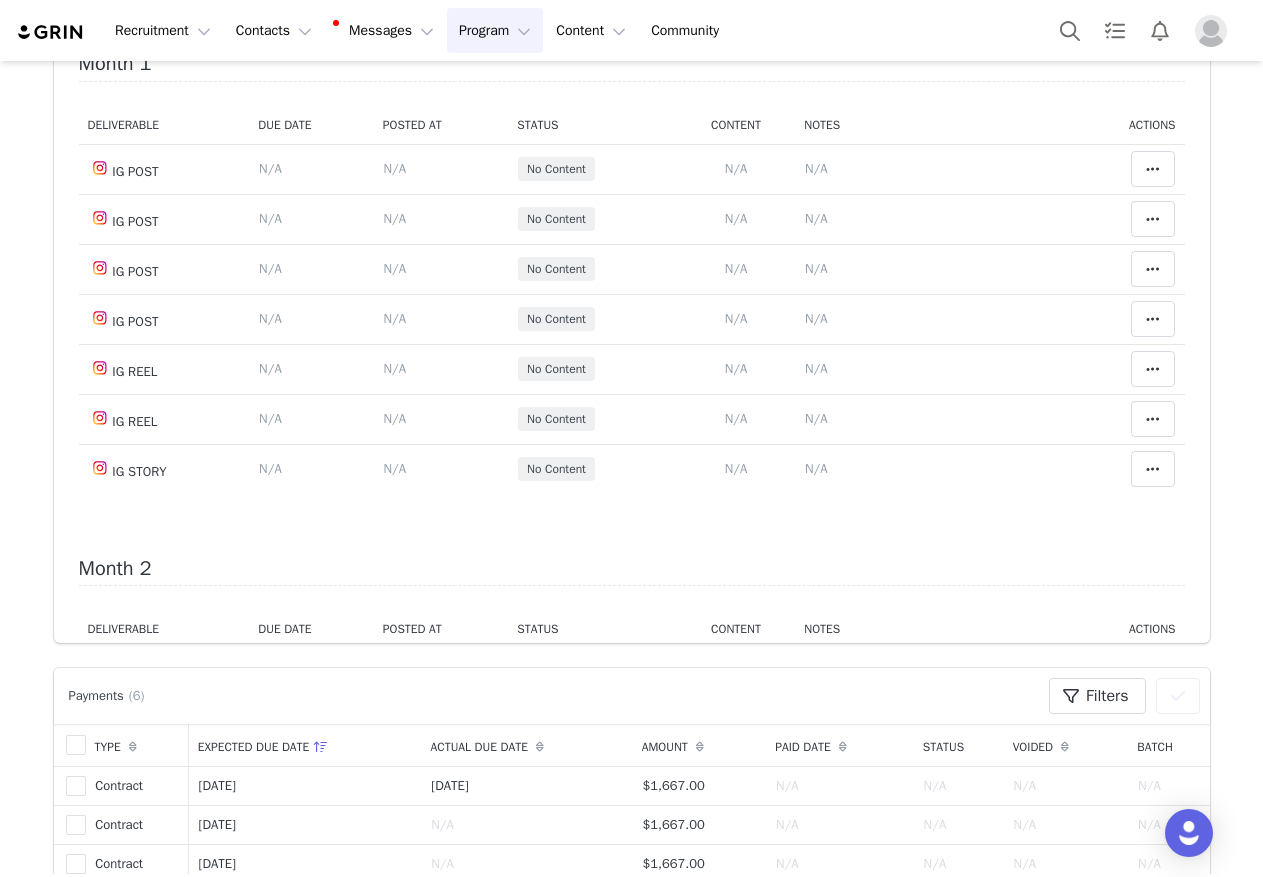 scroll, scrollTop: 400, scrollLeft: 0, axis: vertical 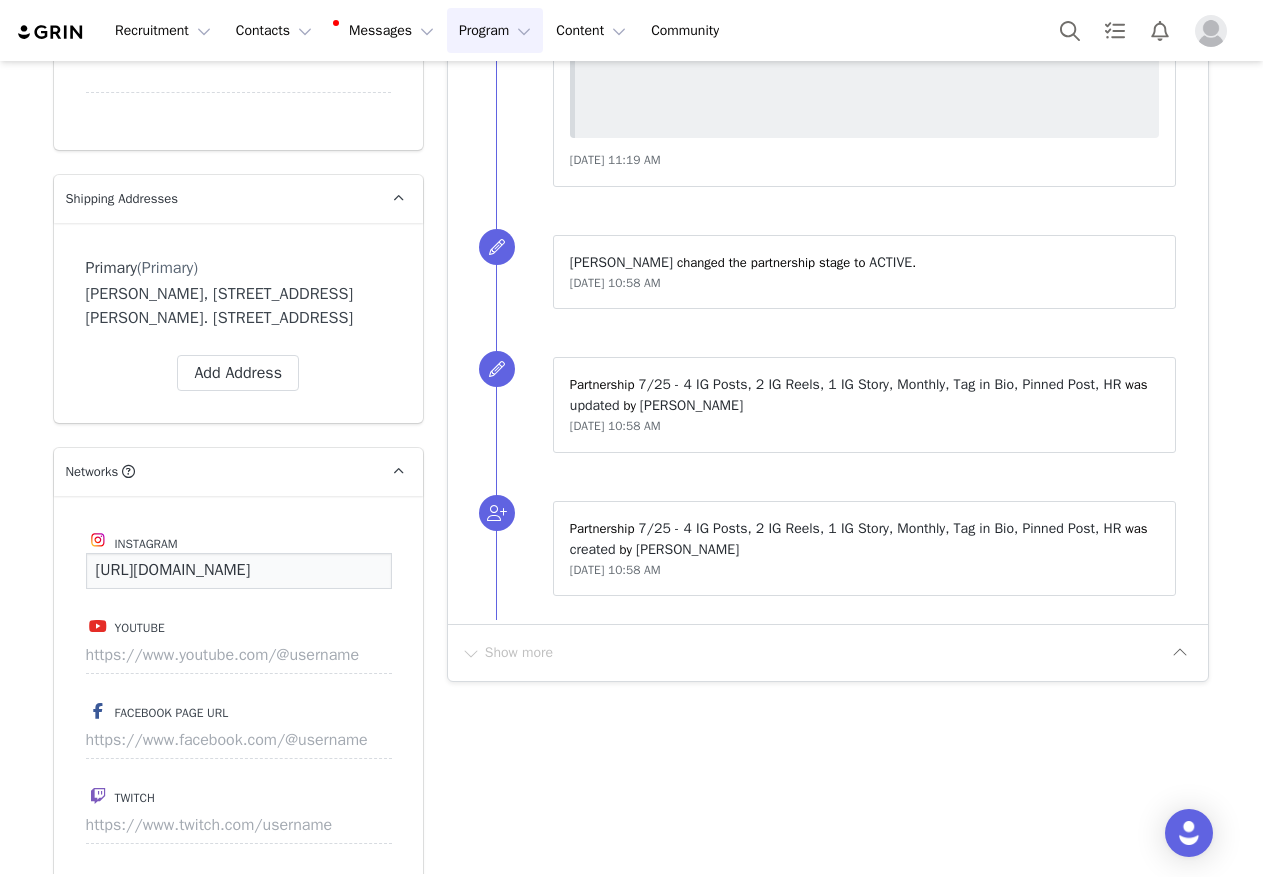 click on "https://www.instagram.com/mia_boardman" at bounding box center [239, 571] 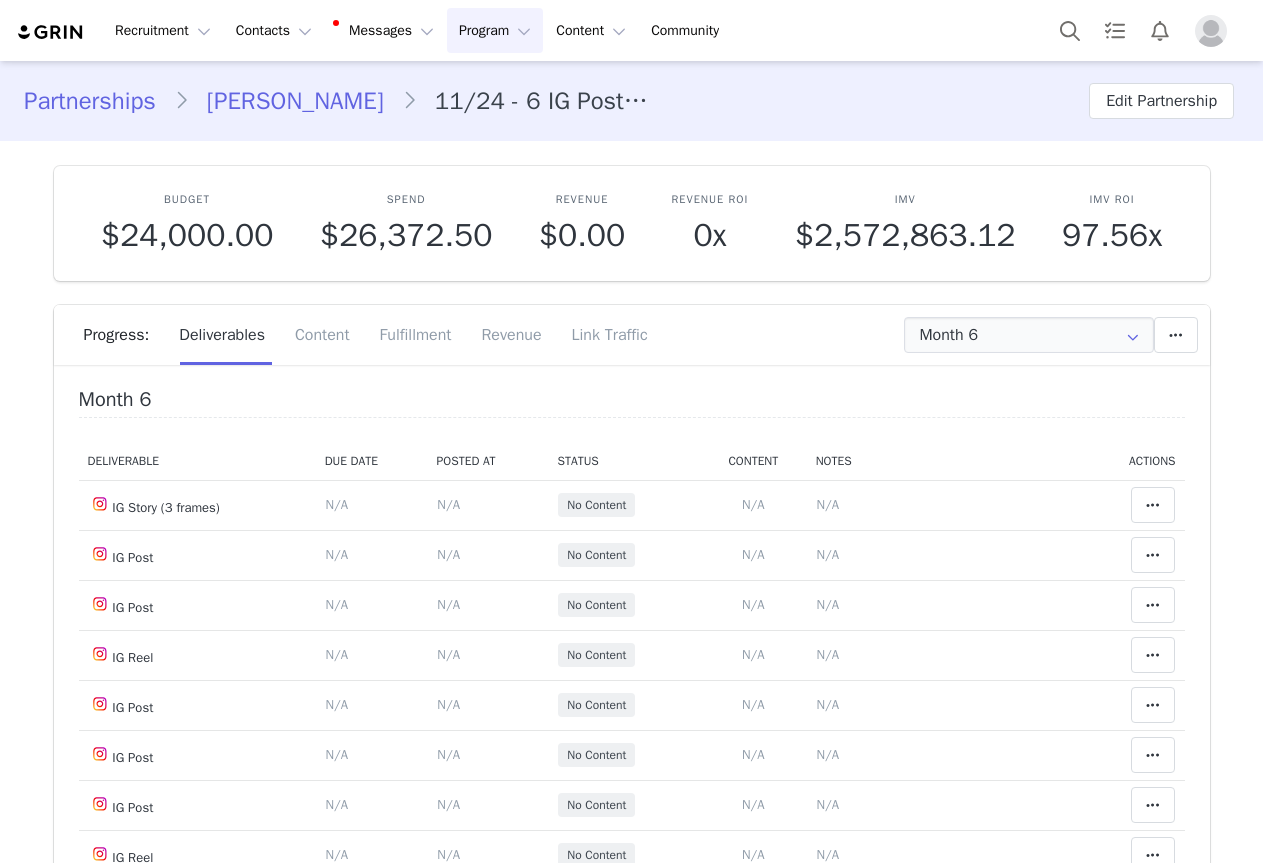scroll, scrollTop: 0, scrollLeft: 0, axis: both 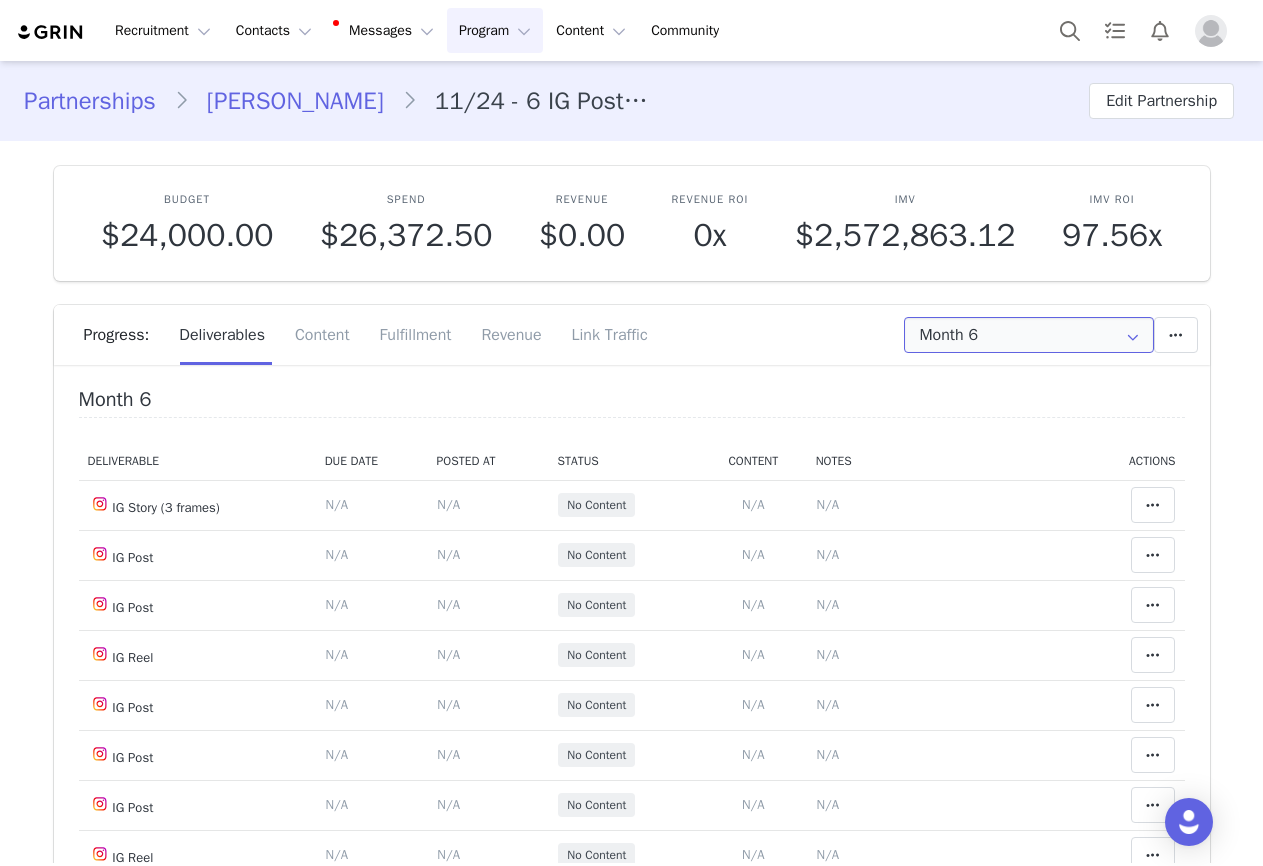 click on "Month 6" at bounding box center (1029, 335) 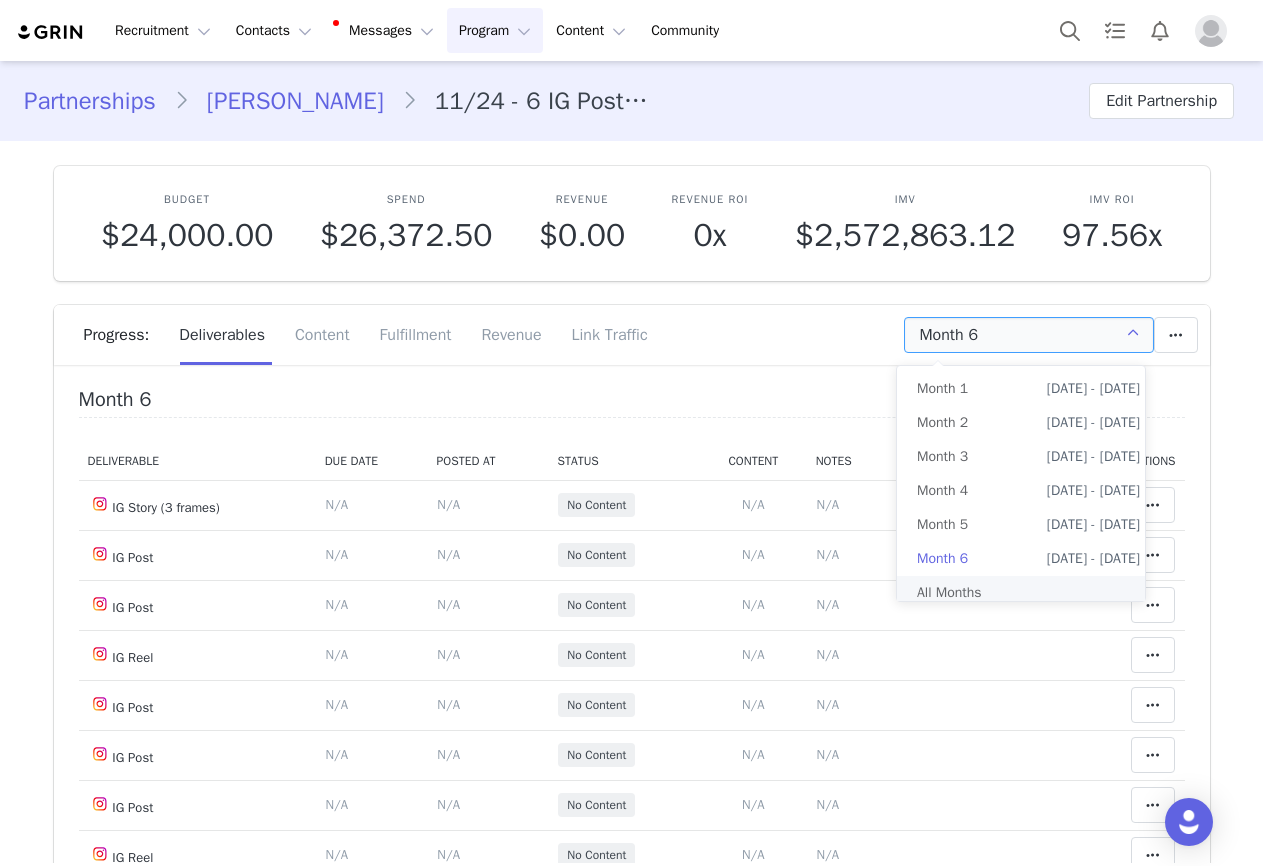 click on "All Months" at bounding box center (1028, 593) 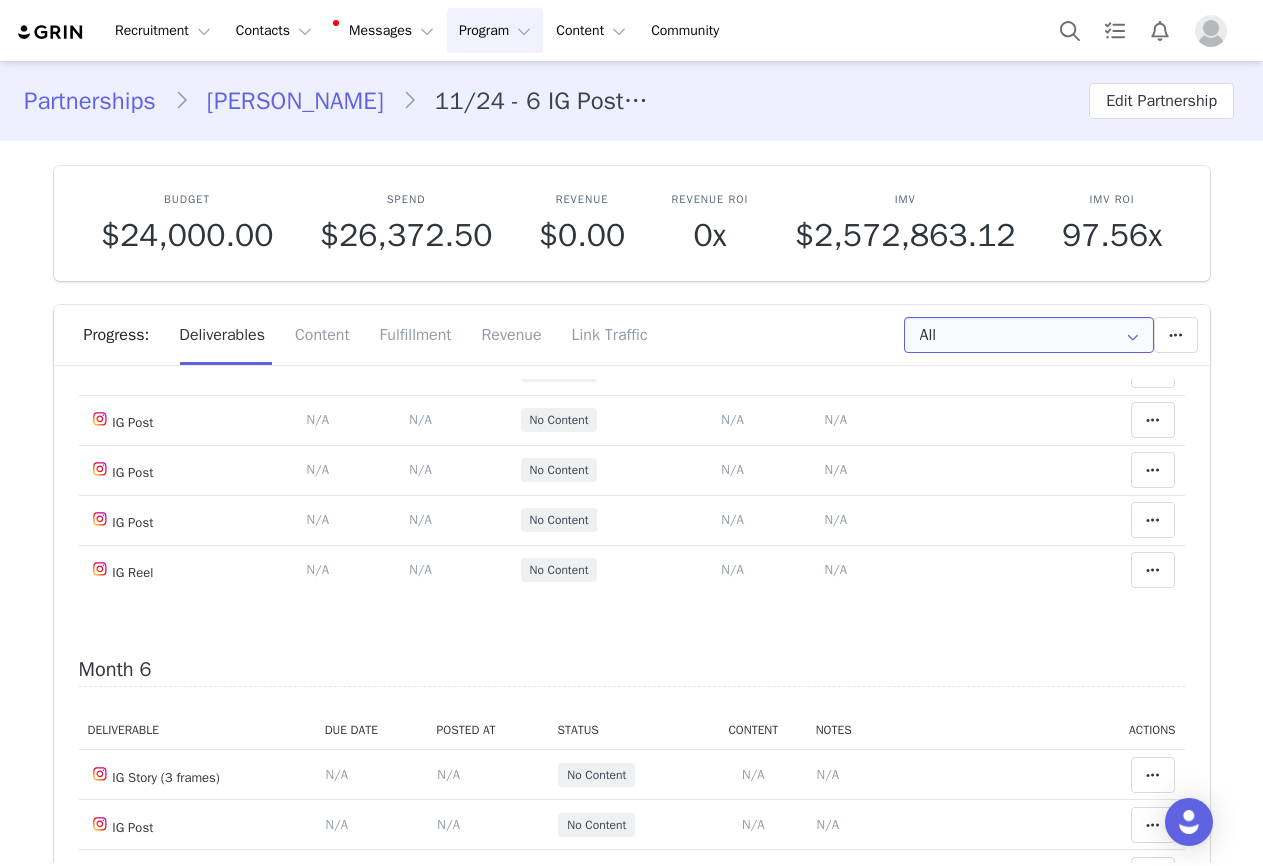scroll, scrollTop: 2800, scrollLeft: 0, axis: vertical 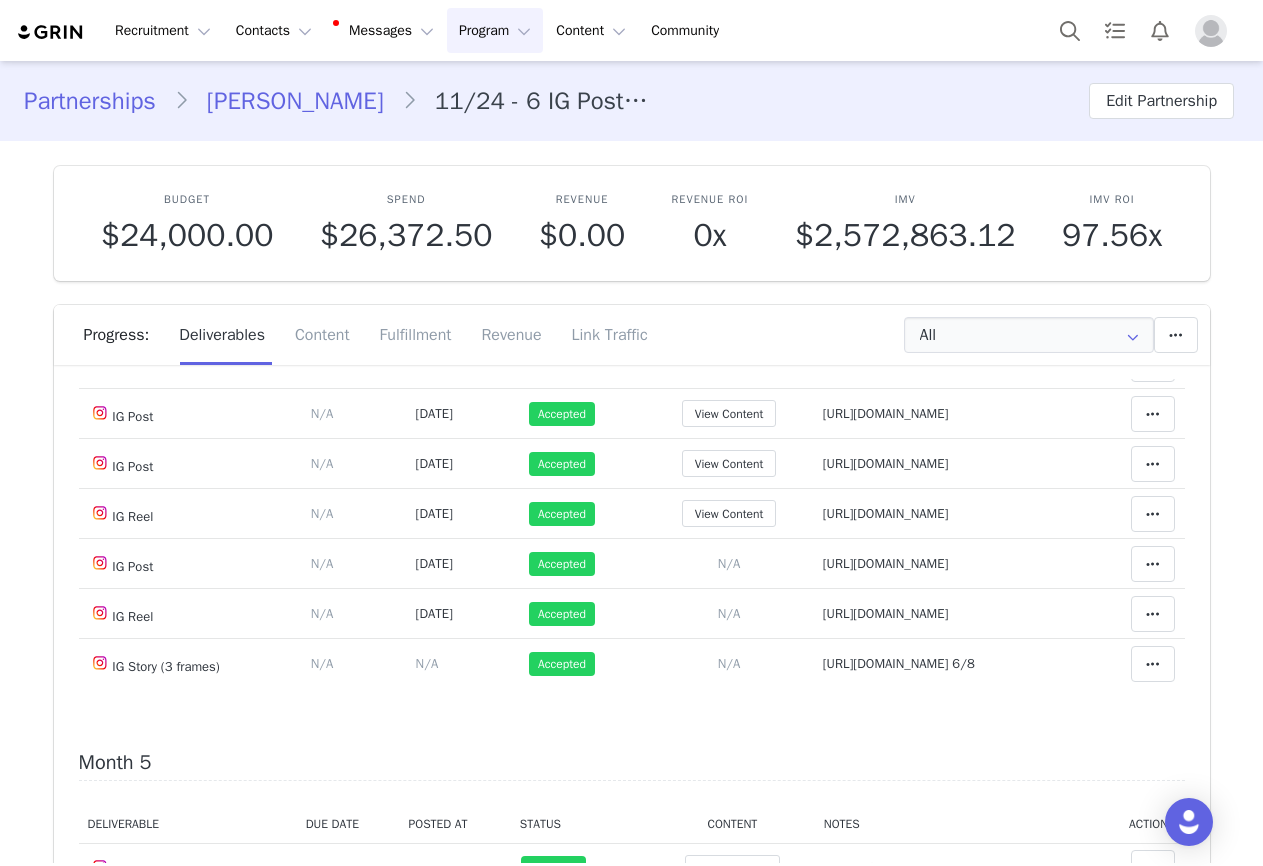 click on "https://www.instagram.com/p/DJ2QffDu9oT/" at bounding box center [886, 313] 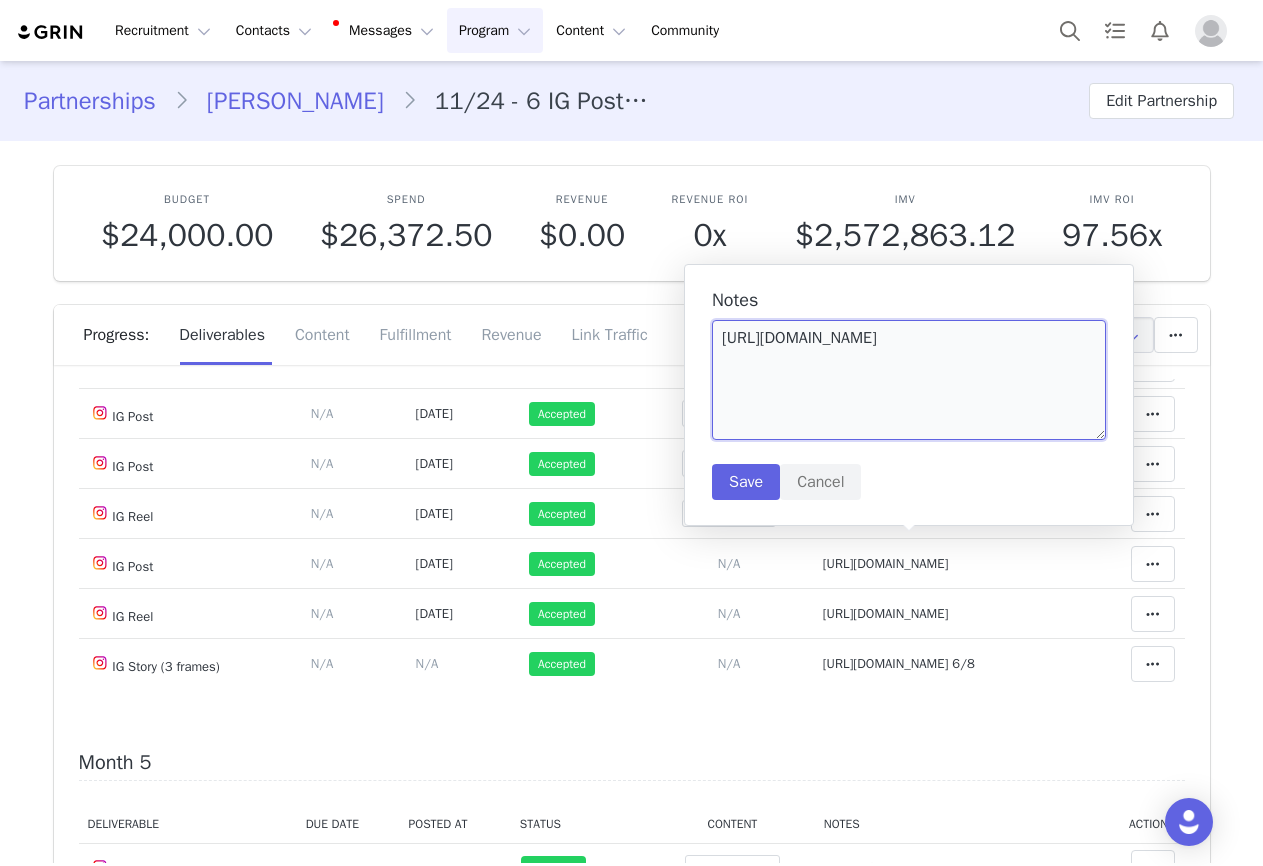 click on "https://www.instagram.com/p/DJ2QffDu9oT/" at bounding box center (909, 380) 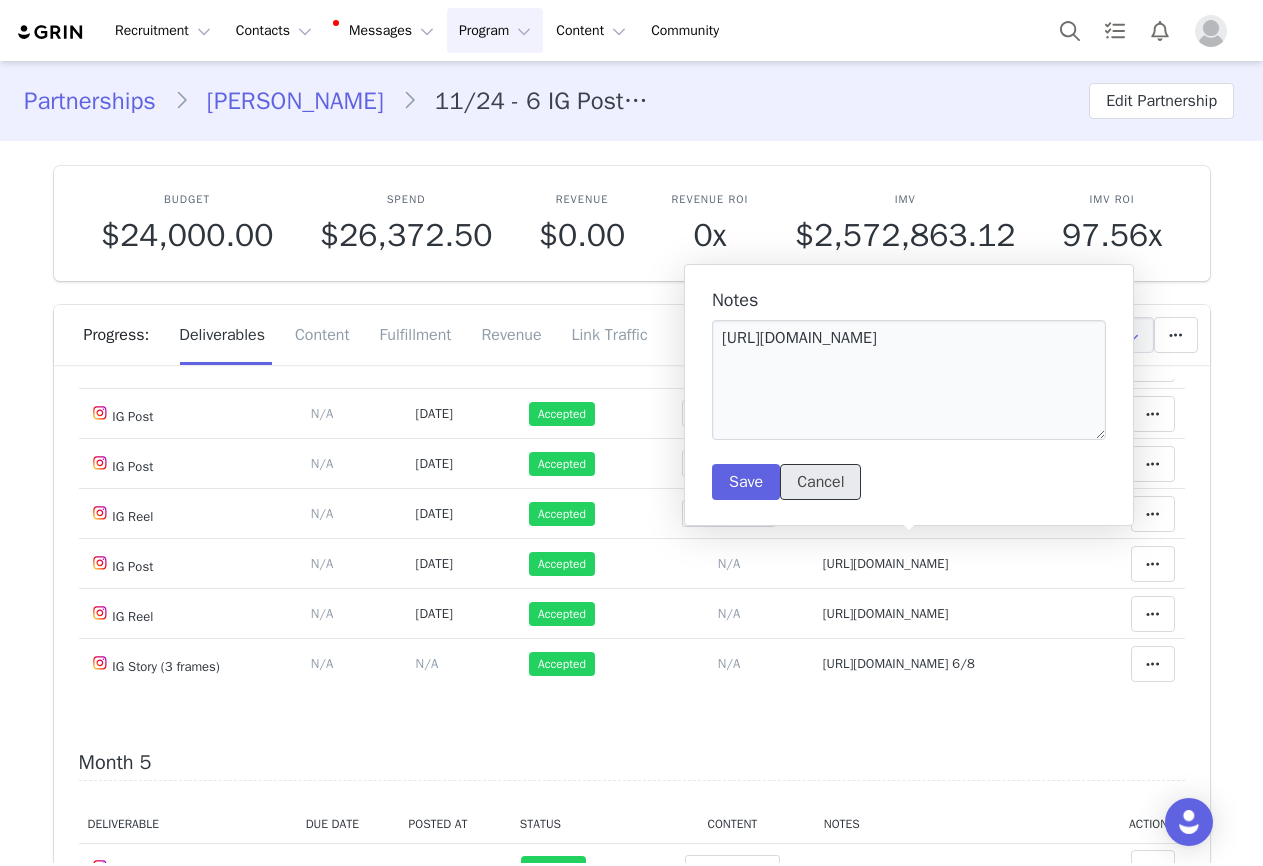 click on "Cancel" at bounding box center [820, 482] 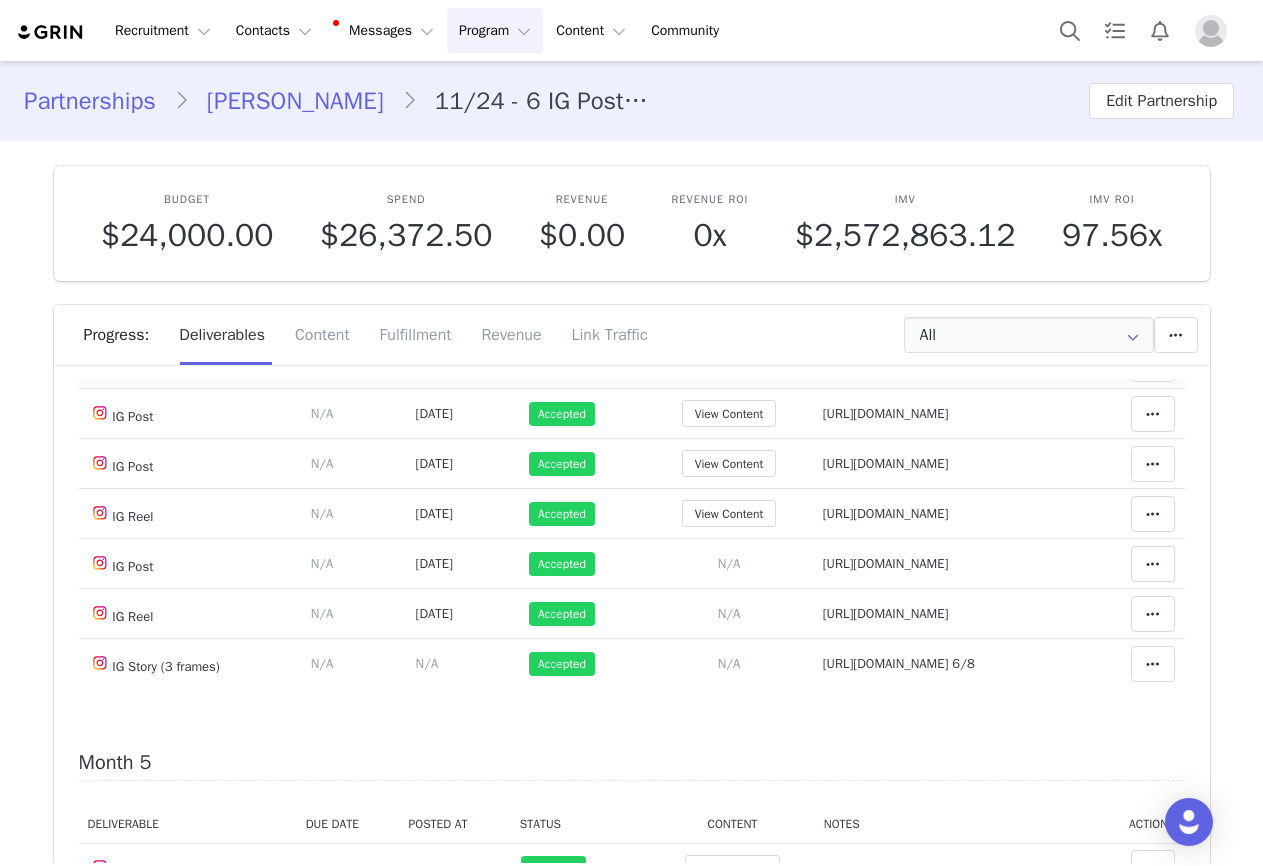 scroll, scrollTop: 2400, scrollLeft: 0, axis: vertical 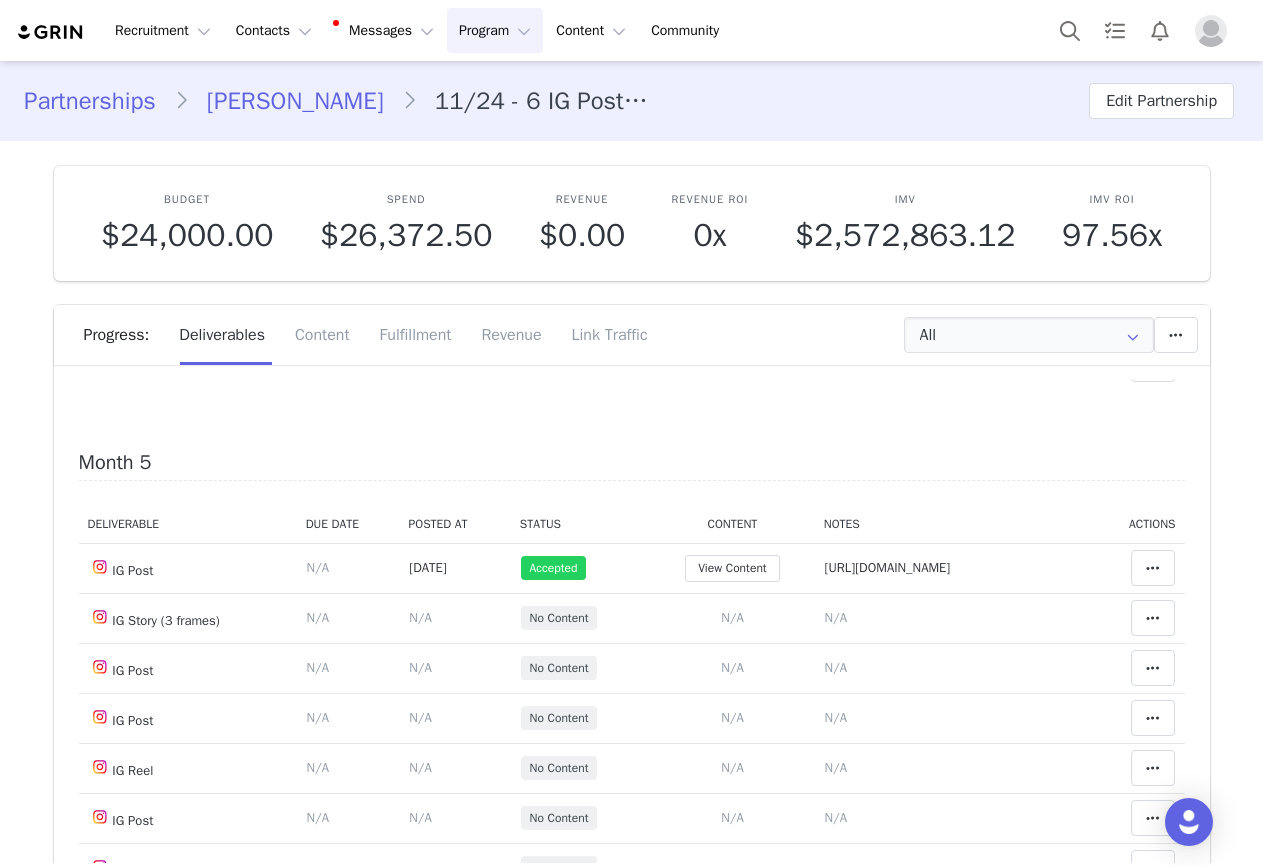click on "https://www.instagram.com/reel/DKIoNFmStRi/" at bounding box center [886, 313] 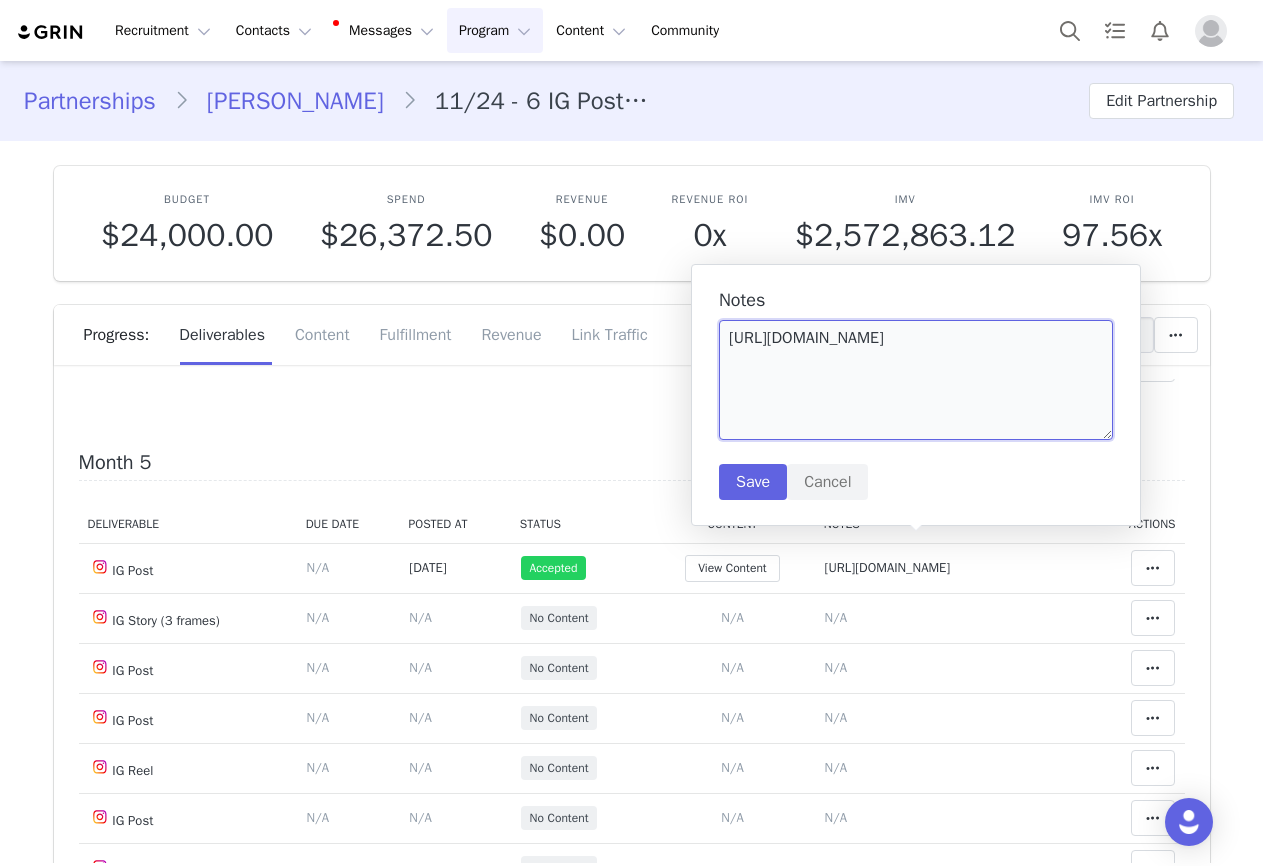 click on "https://www.instagram.com/reel/DKIoNFmStRi/" at bounding box center [916, 380] 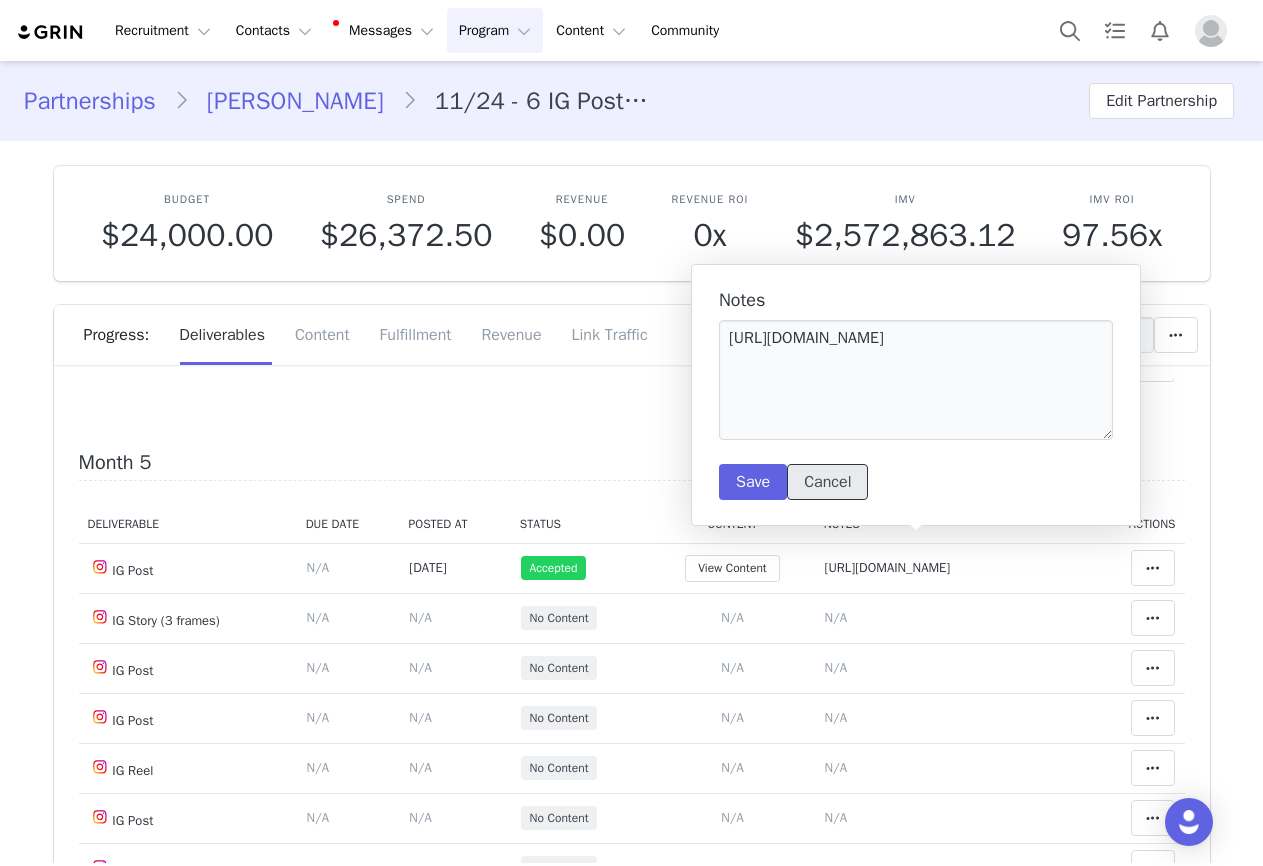 click on "Cancel" at bounding box center (827, 482) 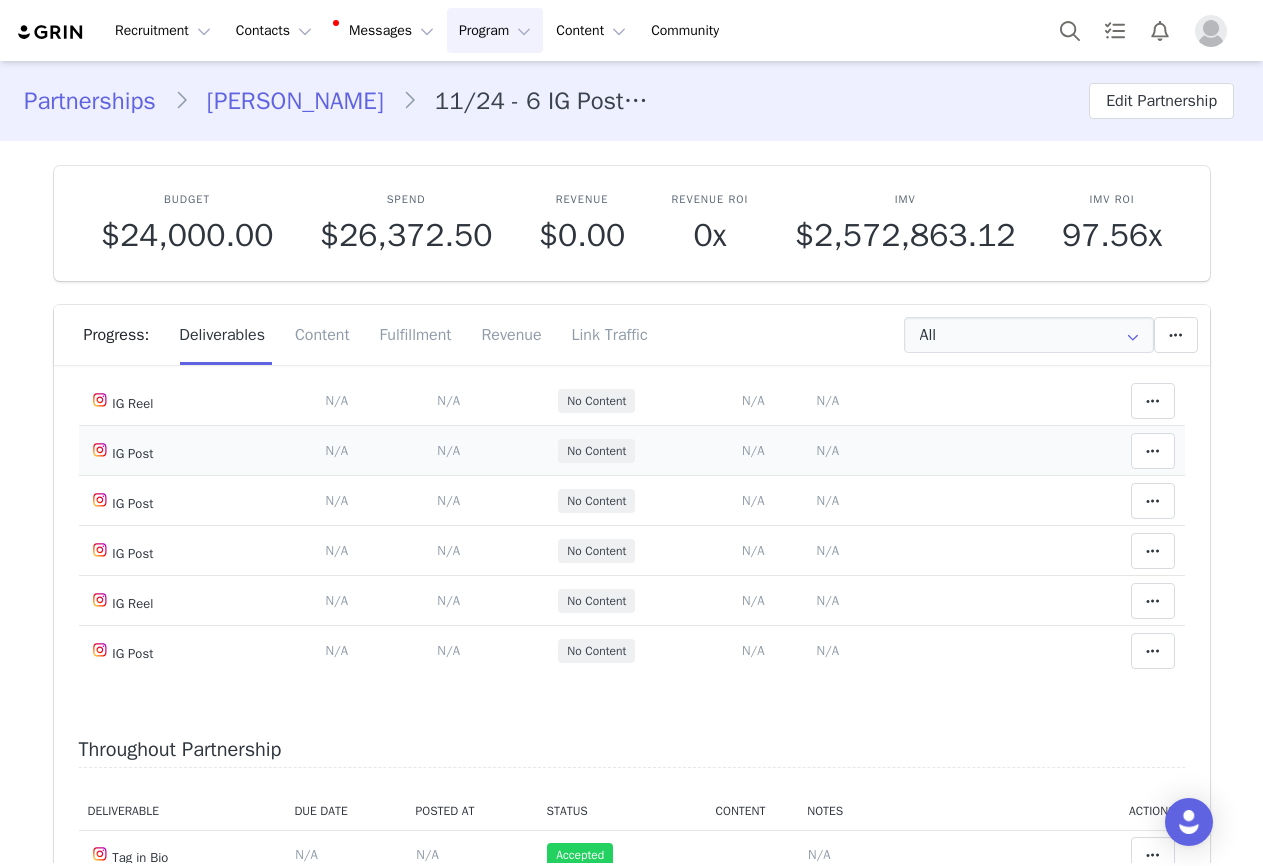 scroll, scrollTop: 3580, scrollLeft: 0, axis: vertical 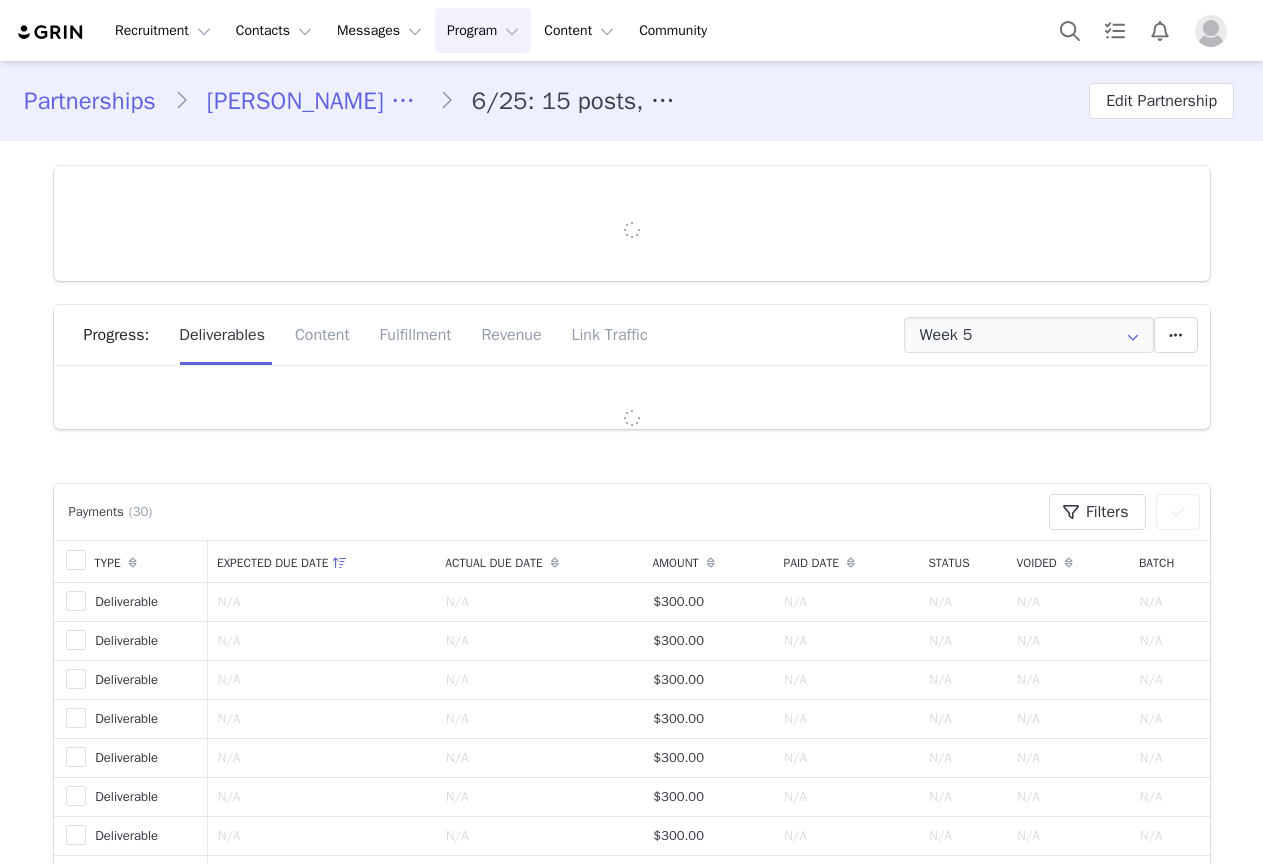 type on "+44 ([GEOGRAPHIC_DATA])" 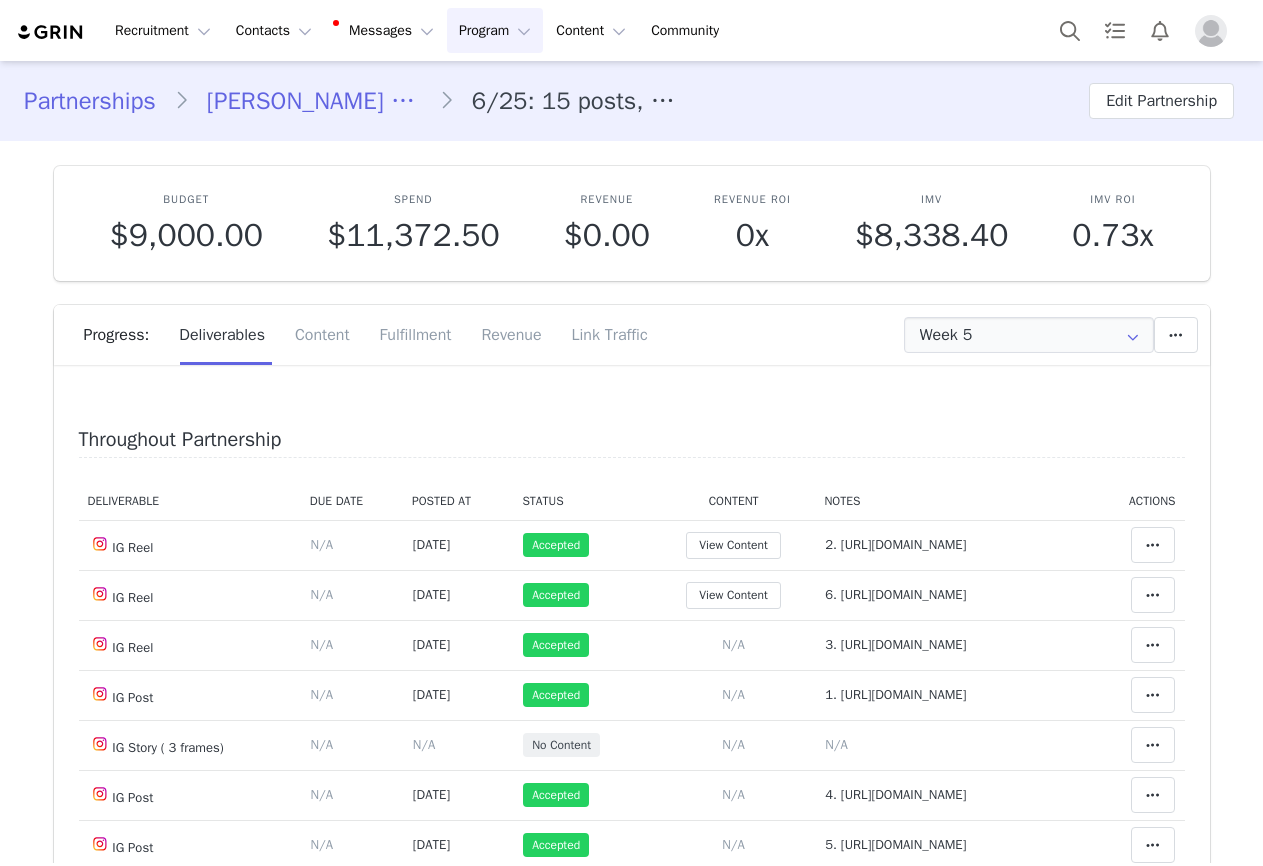 scroll, scrollTop: 0, scrollLeft: 0, axis: both 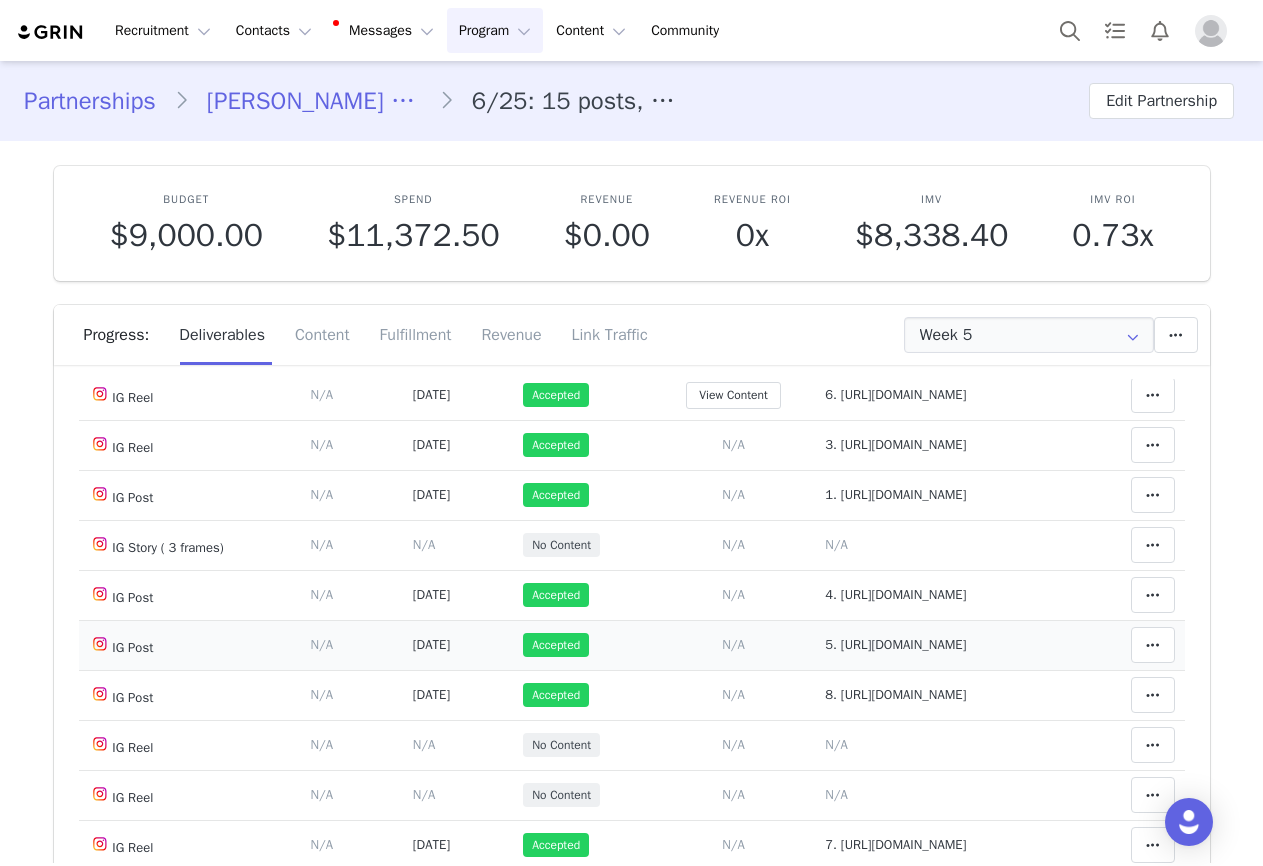 click on "Notes  Save  Cancel 5. [URL][DOMAIN_NAME]" at bounding box center (953, 645) 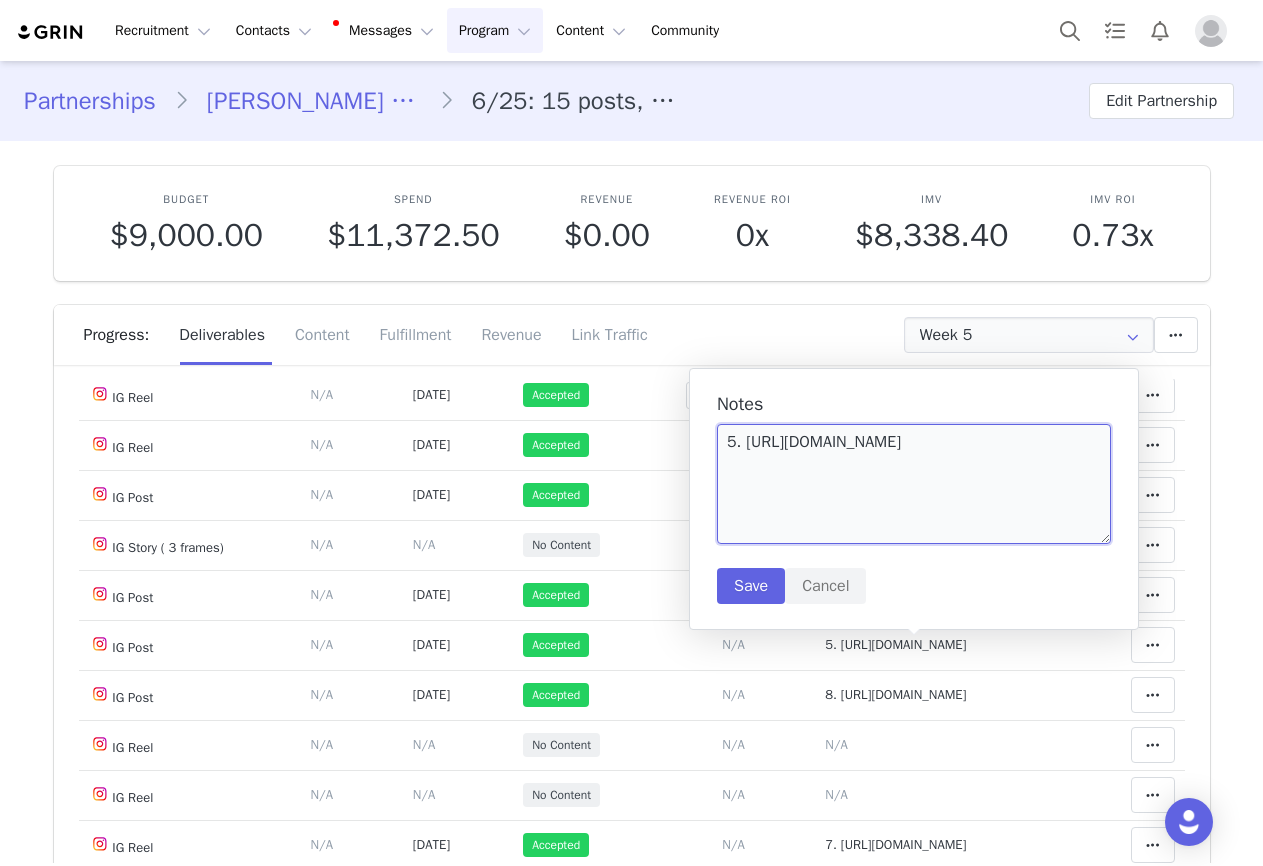 drag, startPoint x: 1075, startPoint y: 441, endPoint x: 746, endPoint y: 449, distance: 329.09726 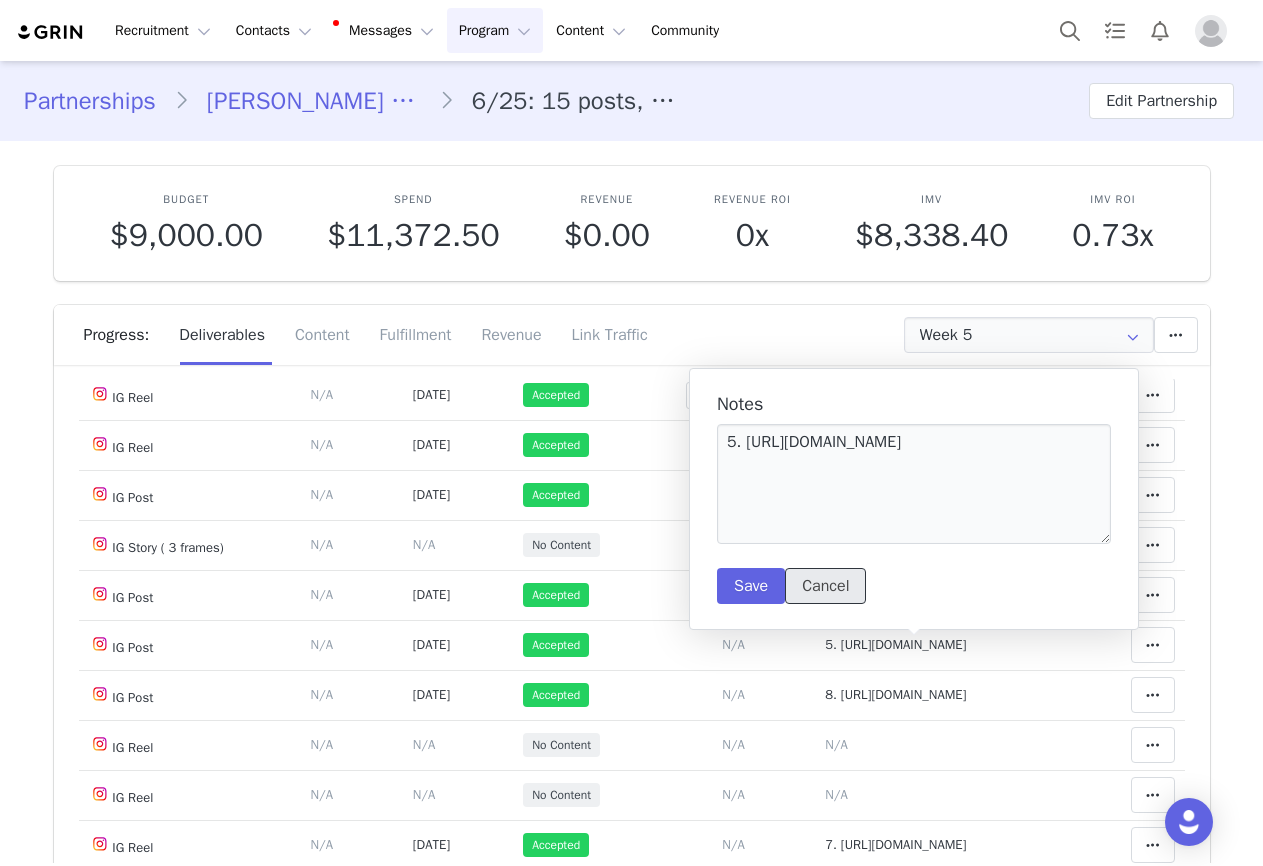 click on "Cancel" at bounding box center (825, 586) 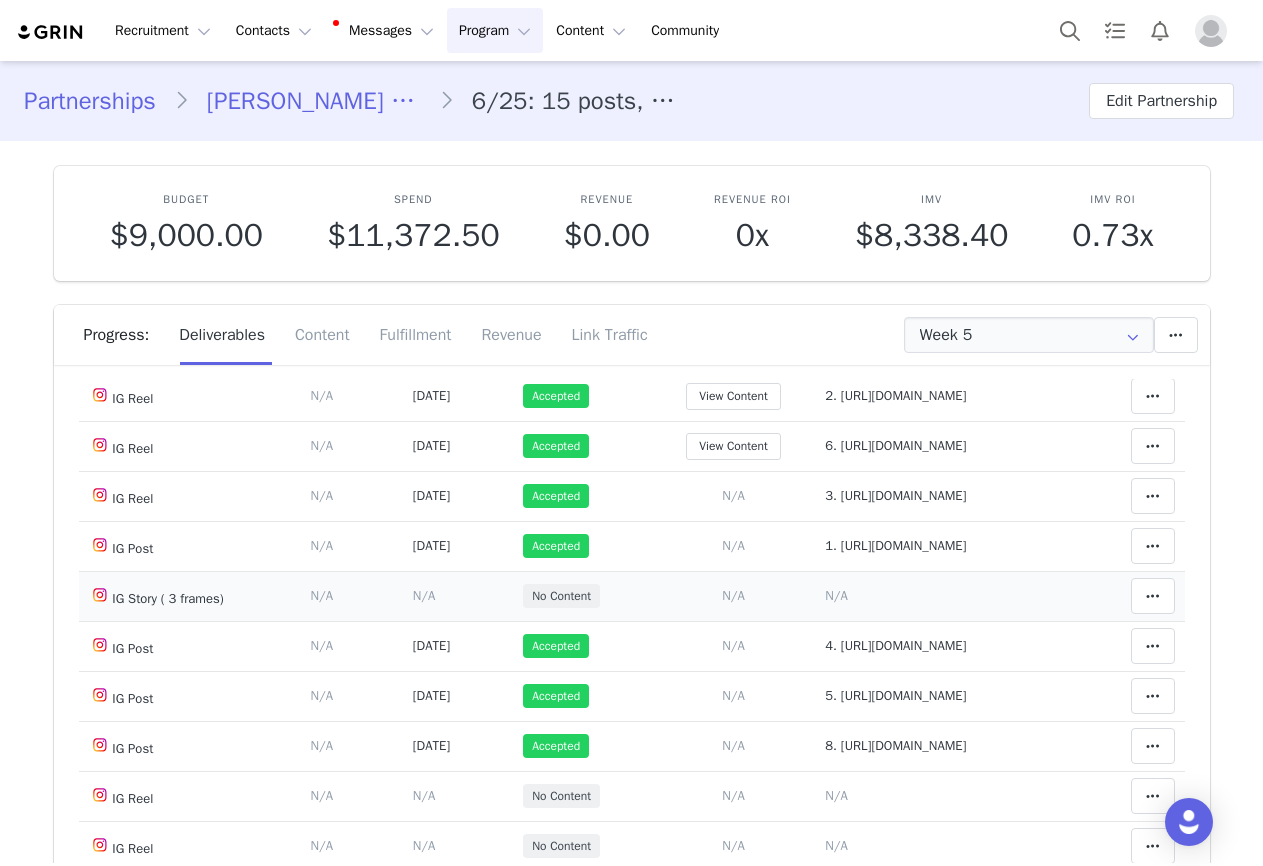 scroll, scrollTop: 100, scrollLeft: 0, axis: vertical 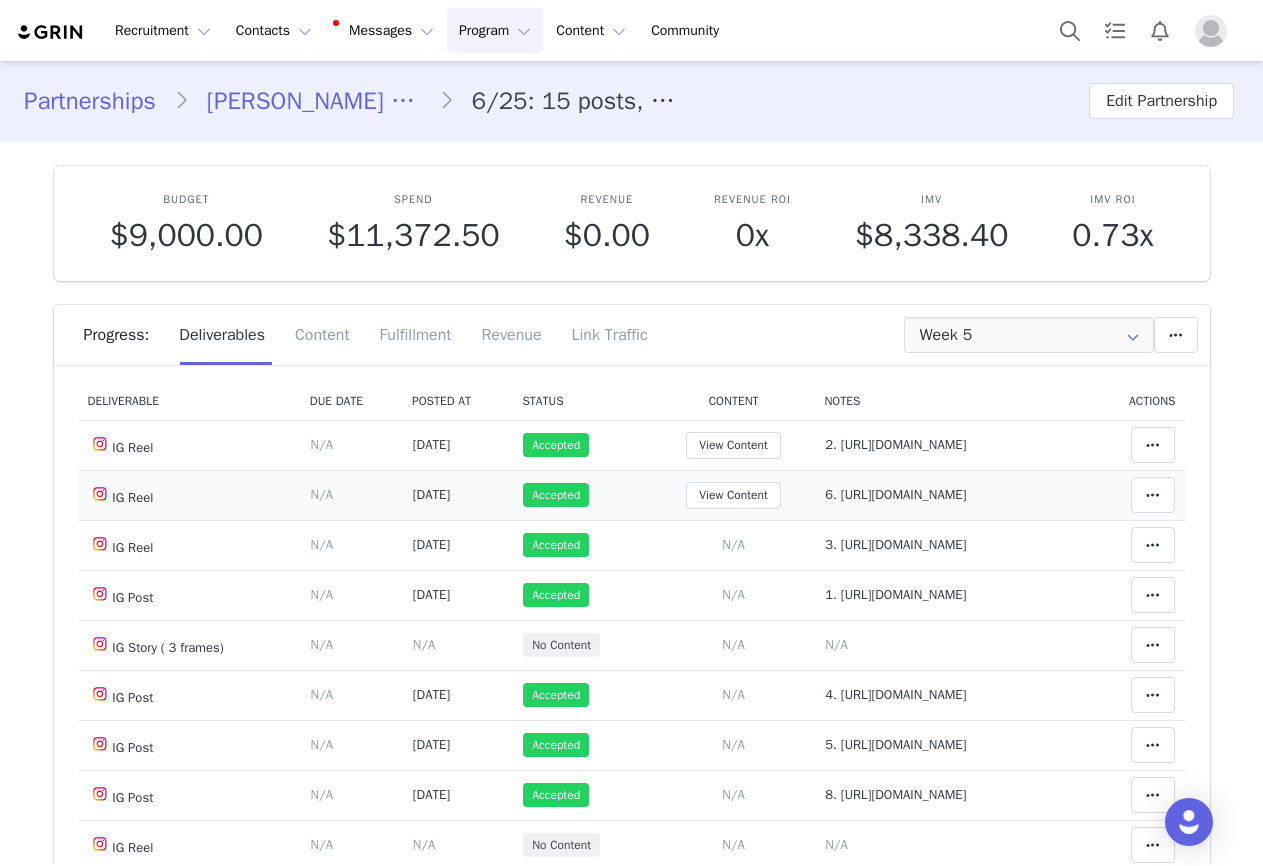 click on "6. [URL][DOMAIN_NAME]" at bounding box center (895, 494) 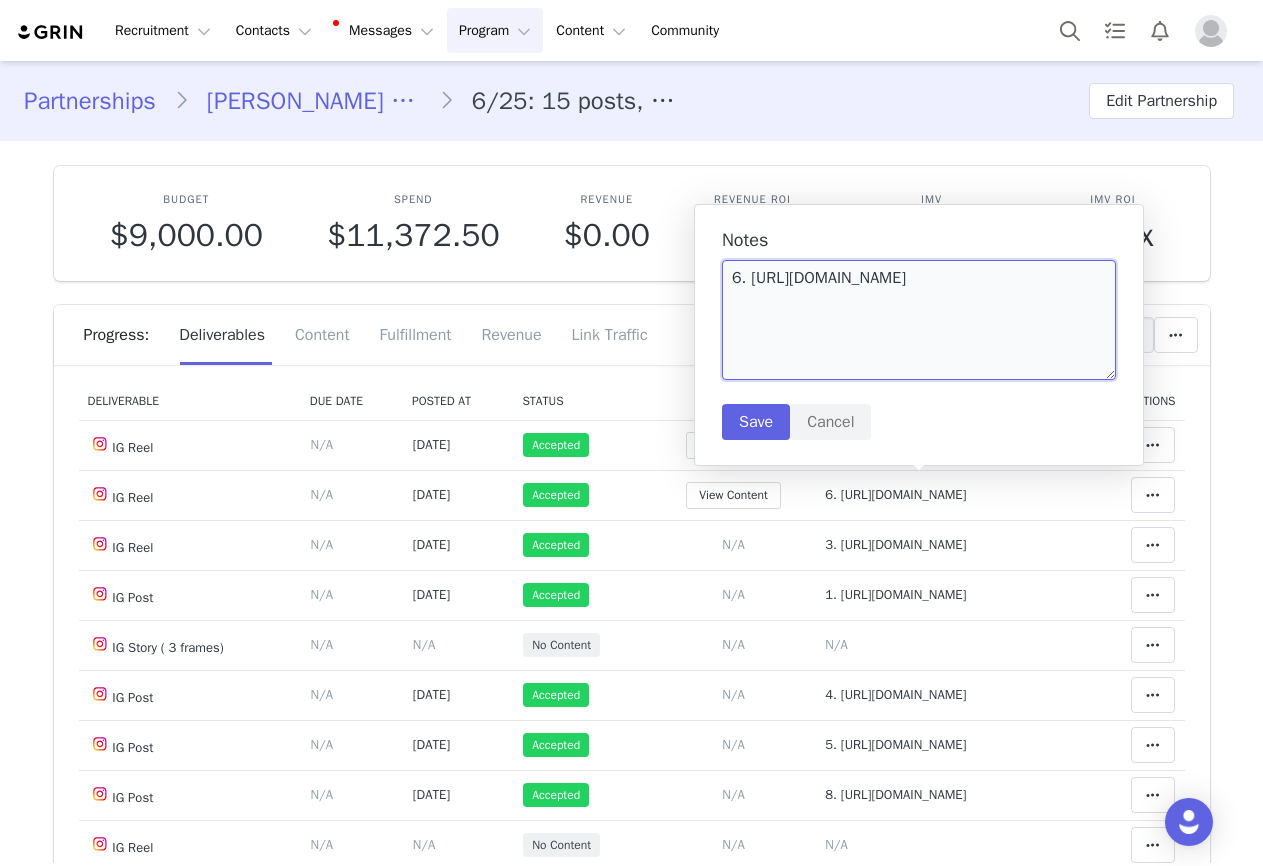 drag, startPoint x: 1110, startPoint y: 282, endPoint x: 749, endPoint y: 275, distance: 361.06787 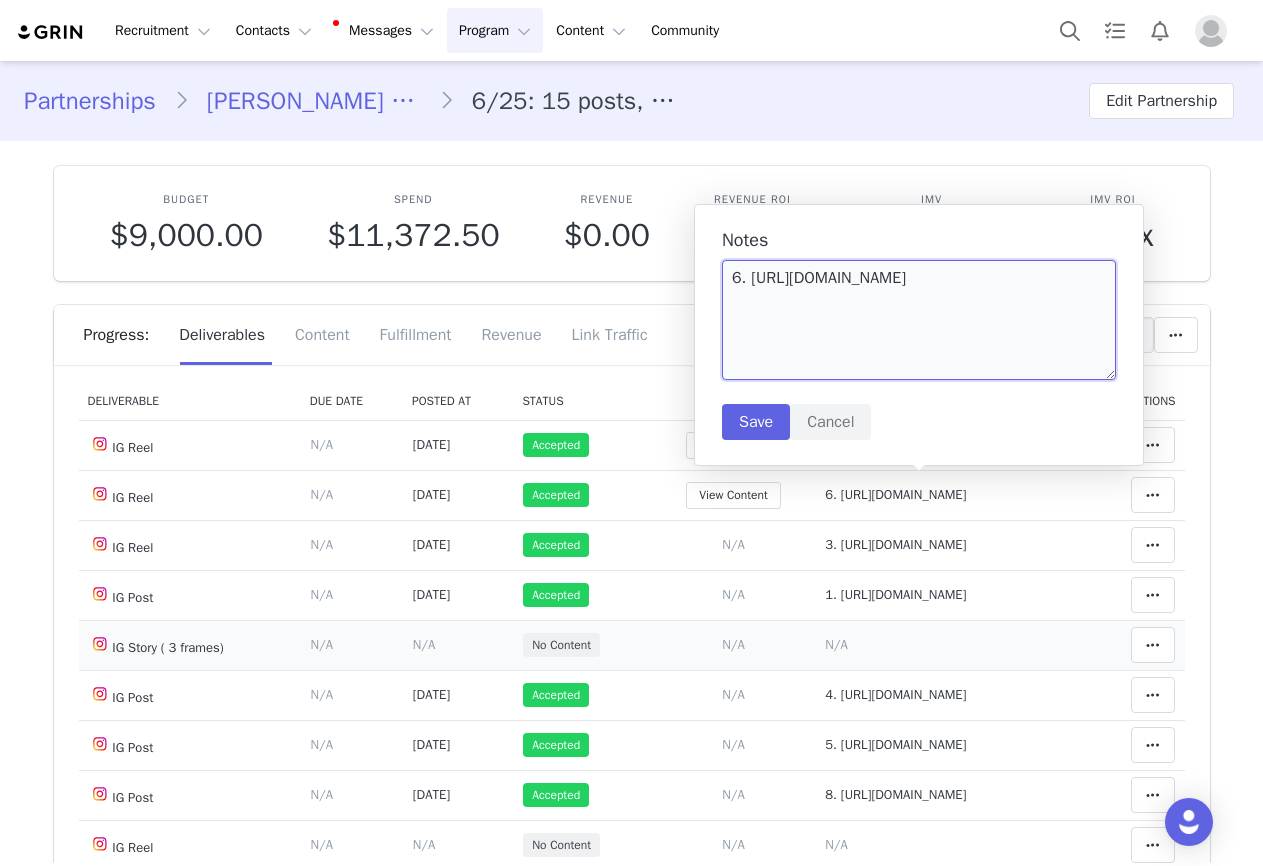 scroll, scrollTop: 500, scrollLeft: 0, axis: vertical 